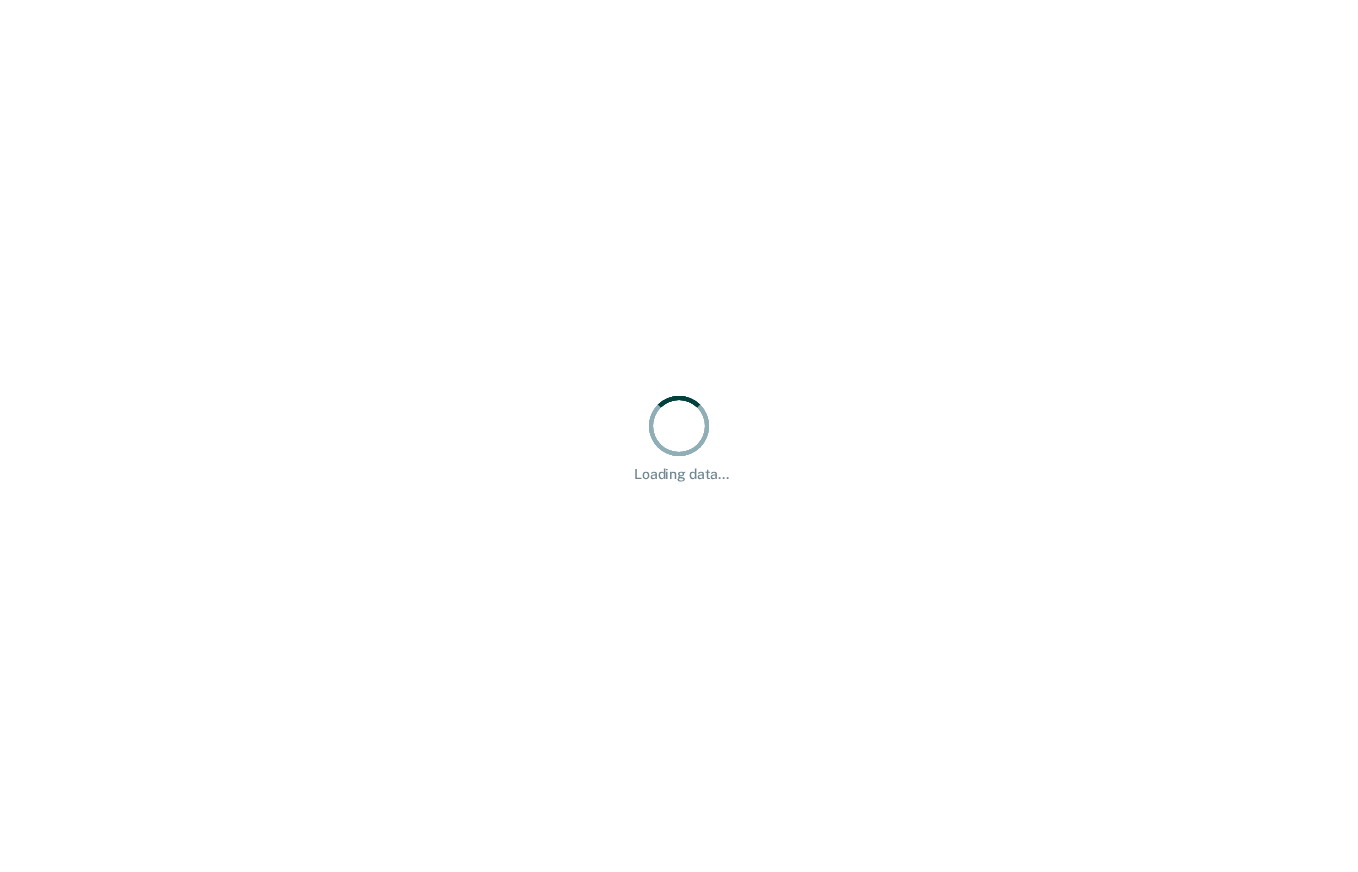 scroll, scrollTop: 0, scrollLeft: 0, axis: both 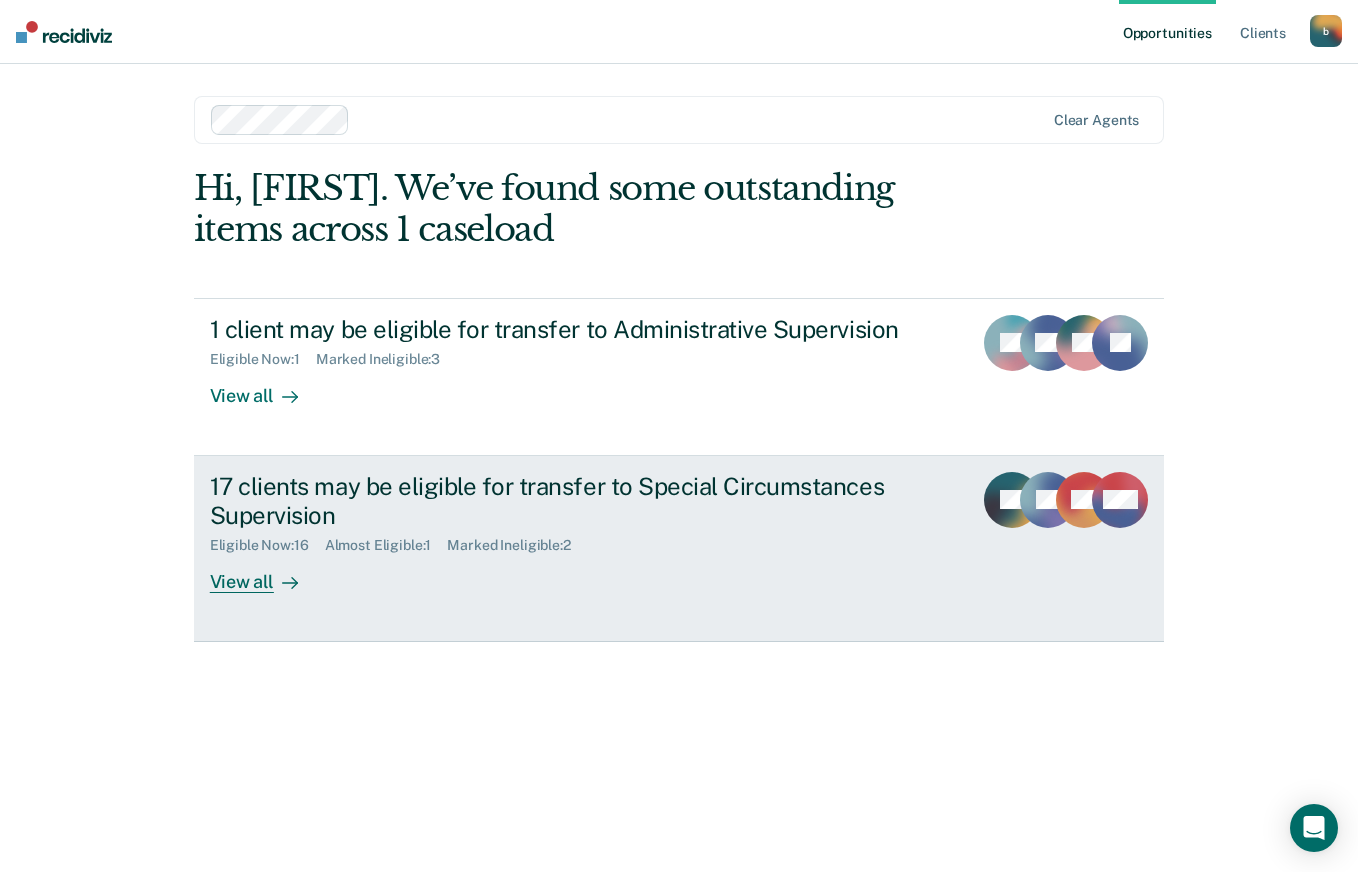 click on "17 clients may be eligible for transfer to Special Circumstances Supervision" at bounding box center (561, 501) 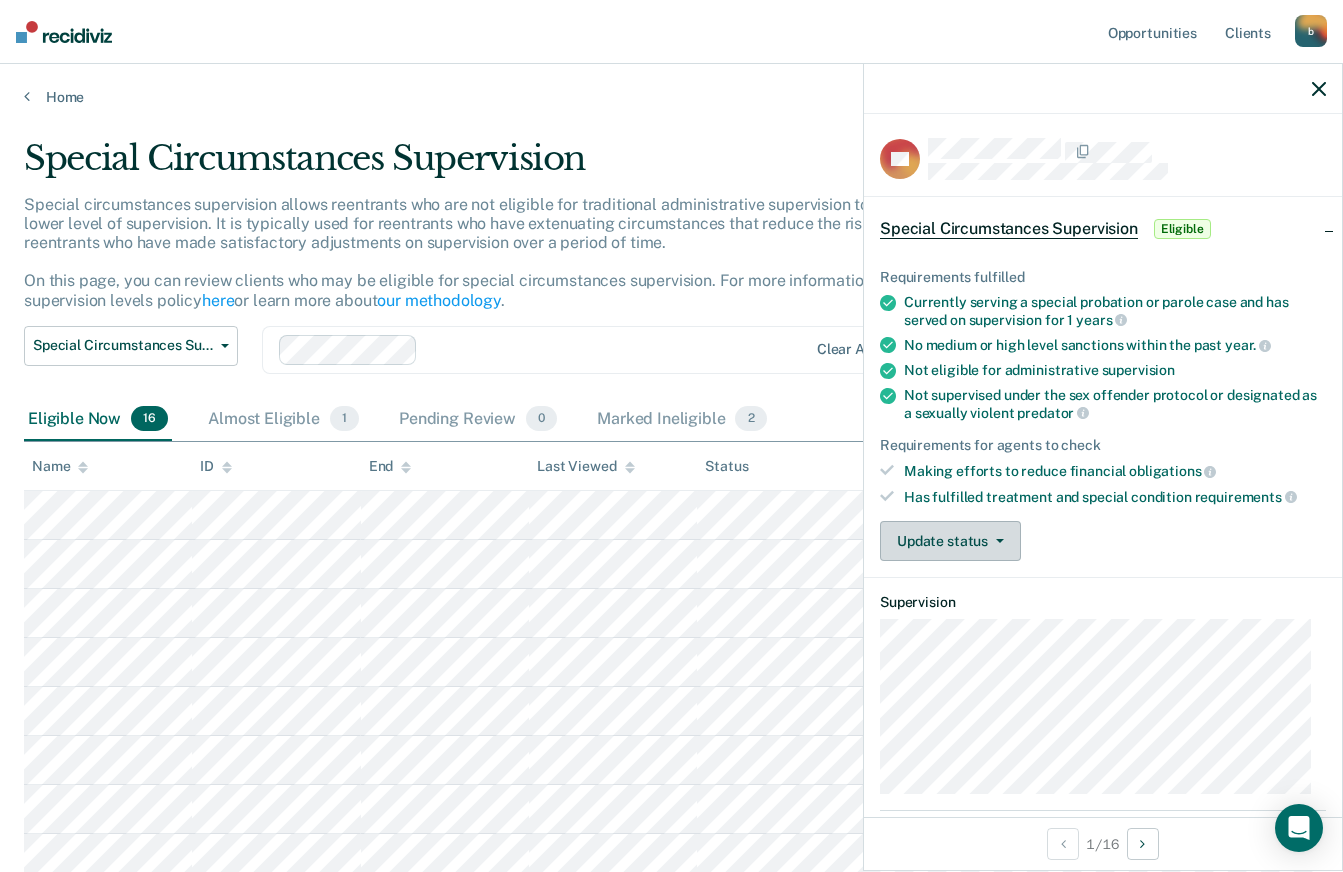 click at bounding box center (1000, 541) 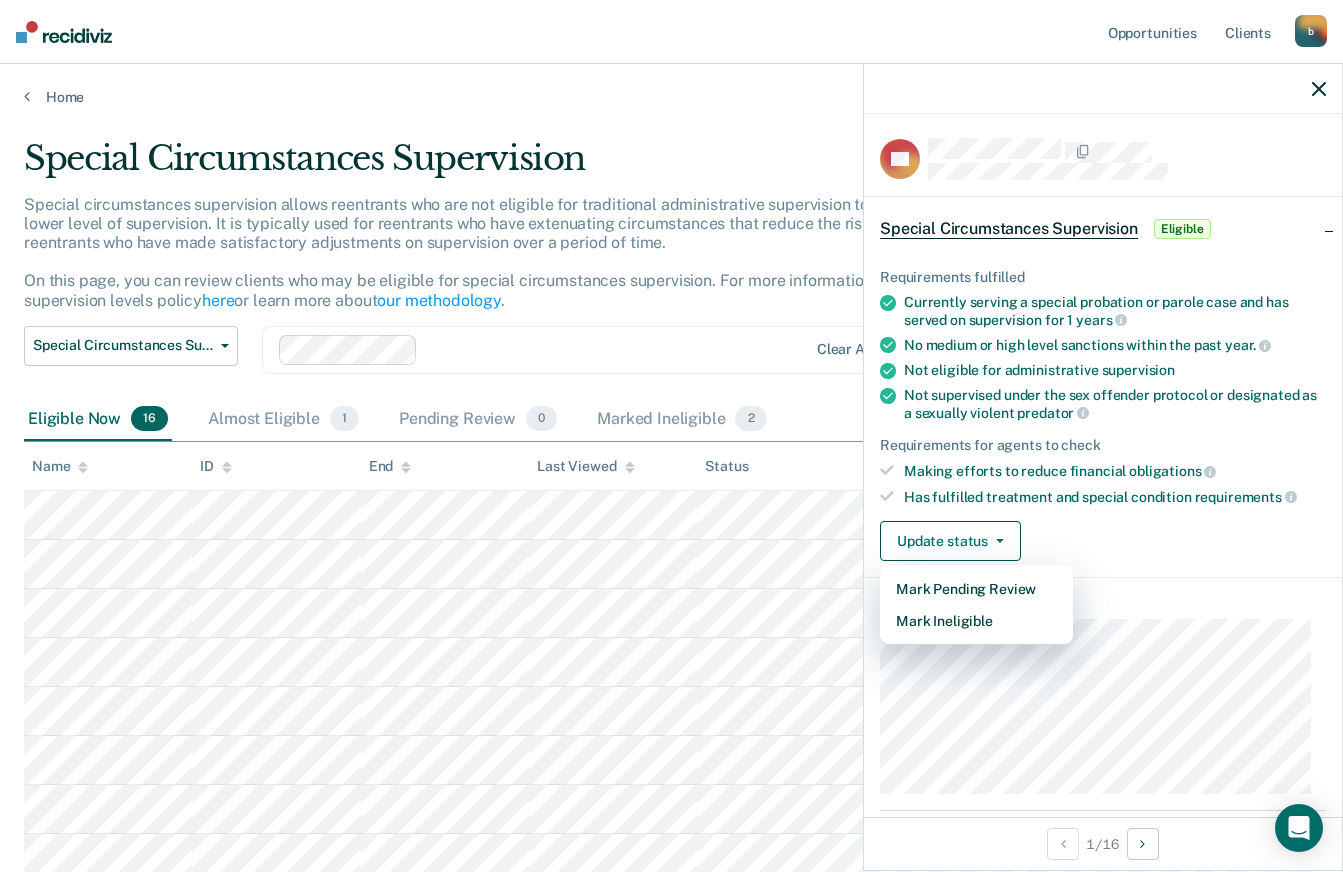 click on "Supervision" at bounding box center [1103, 602] 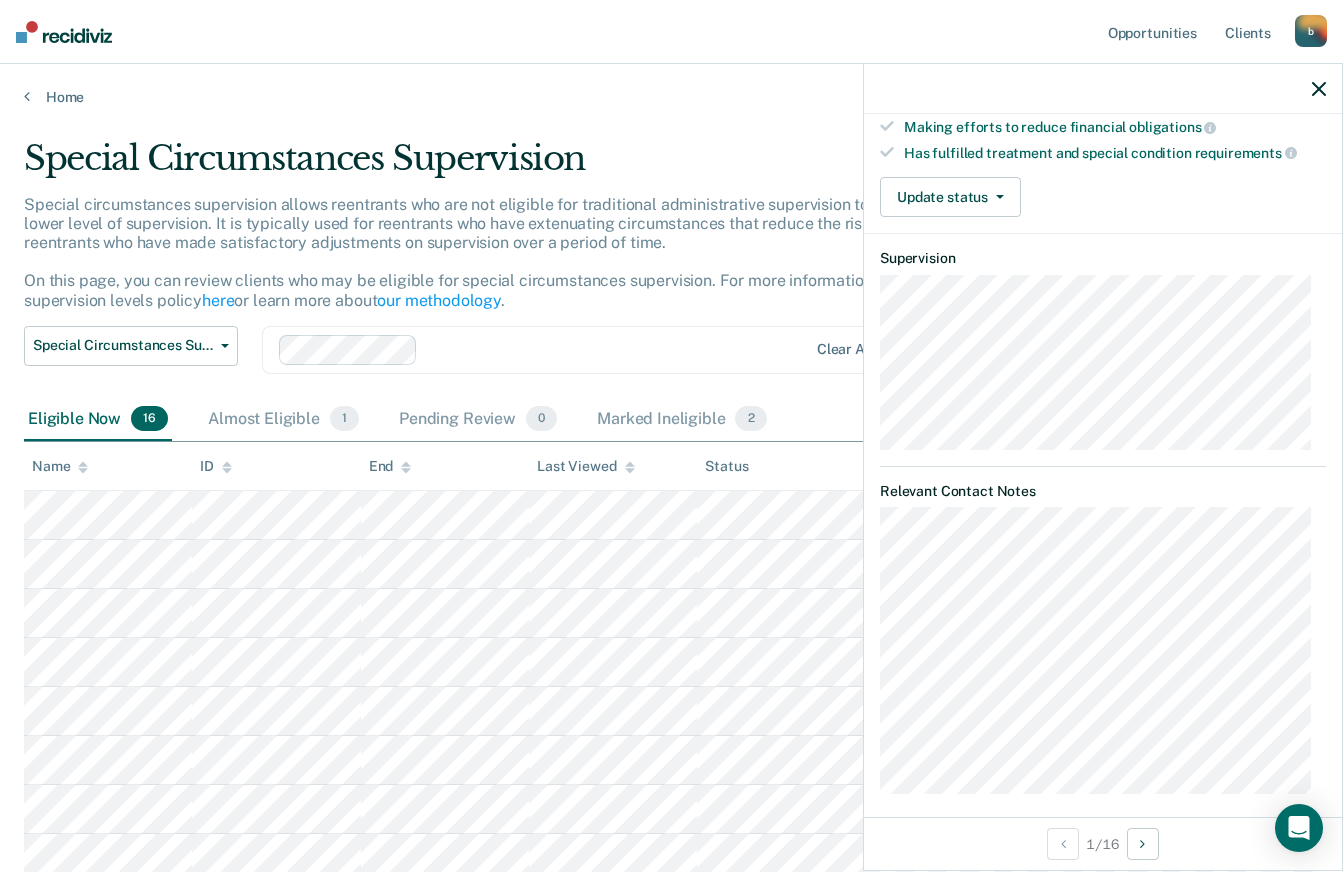 scroll, scrollTop: 359, scrollLeft: 0, axis: vertical 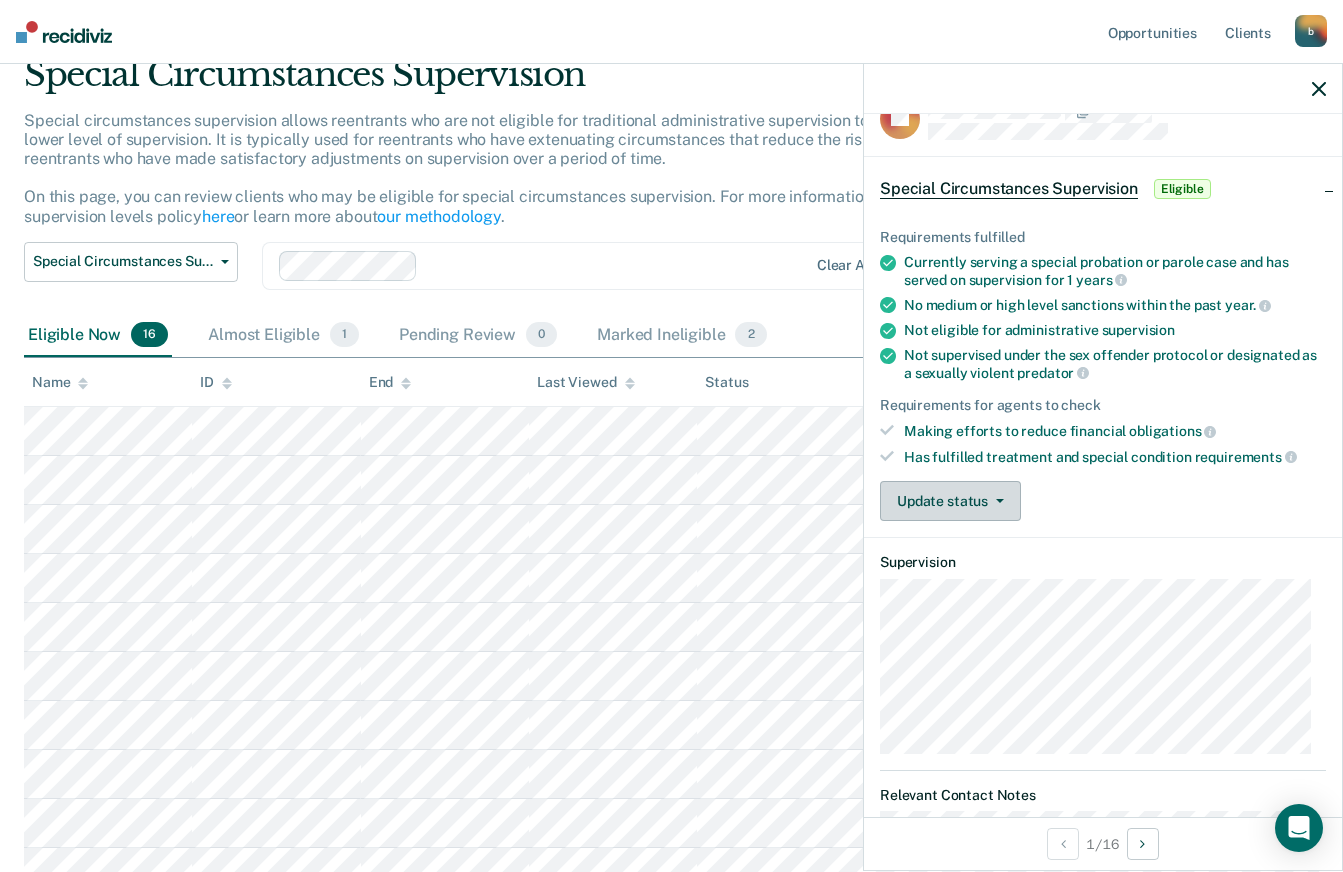 click on "Update status" at bounding box center (950, 501) 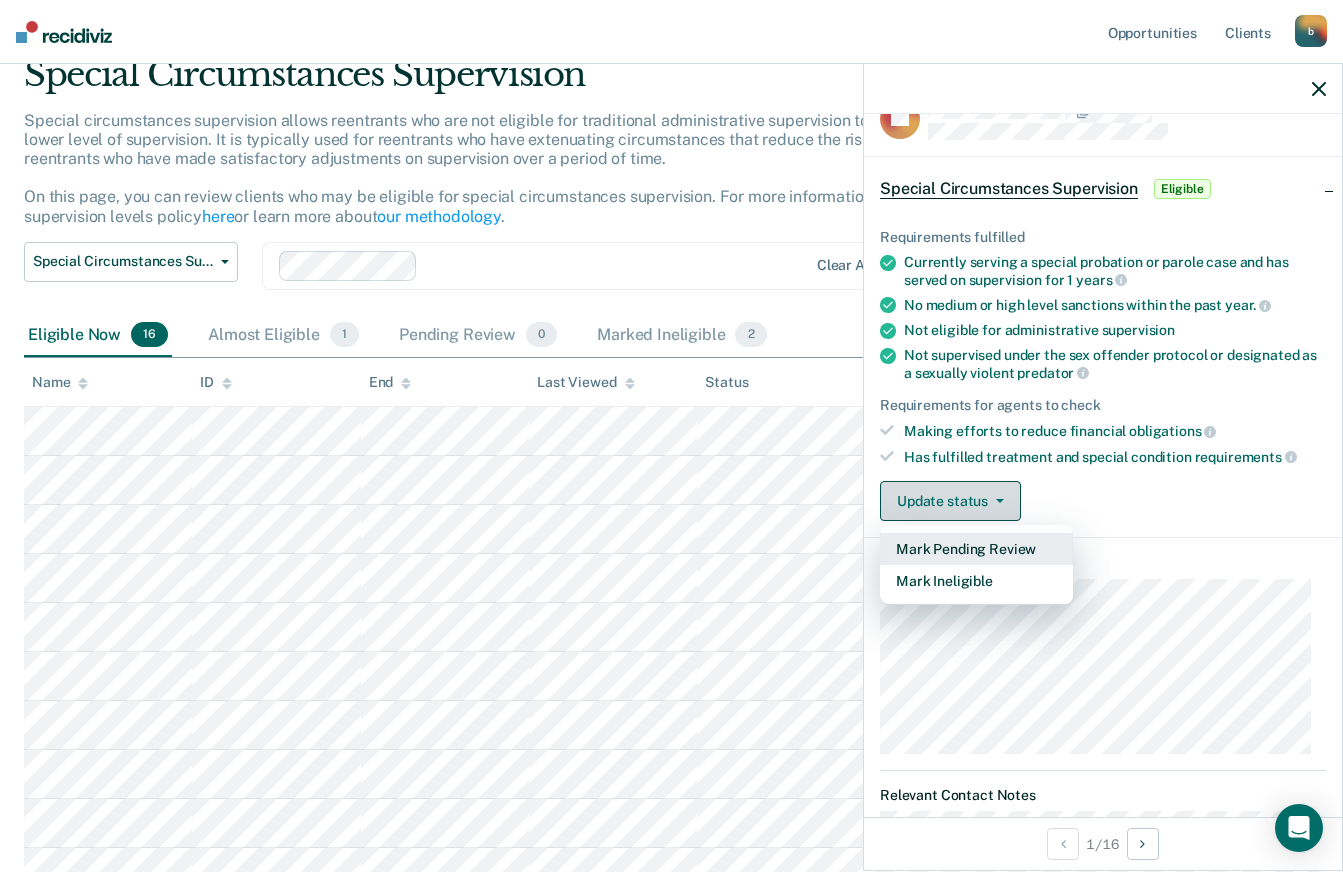 click on "Mark Pending Review" at bounding box center [976, 549] 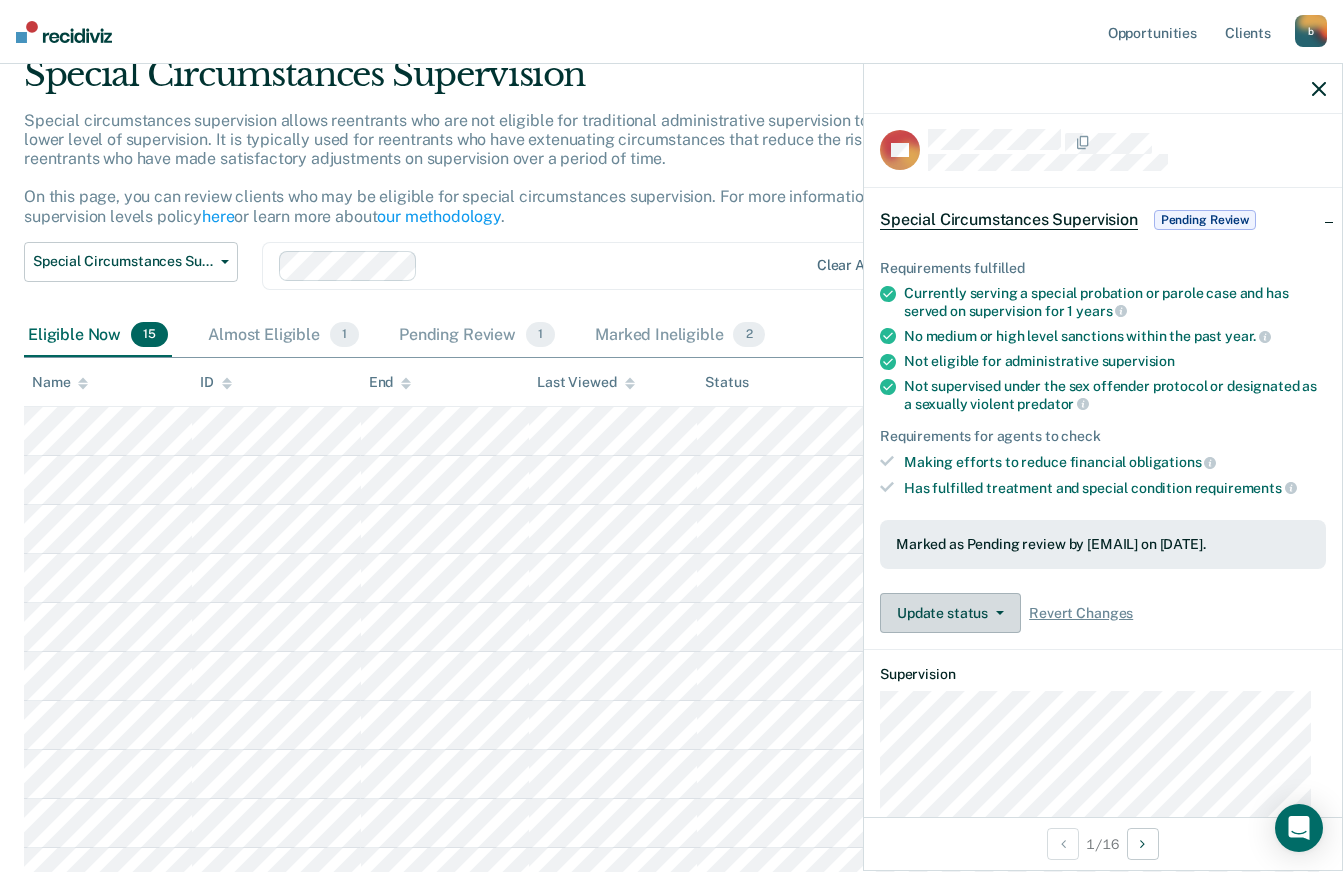 scroll, scrollTop: 0, scrollLeft: 0, axis: both 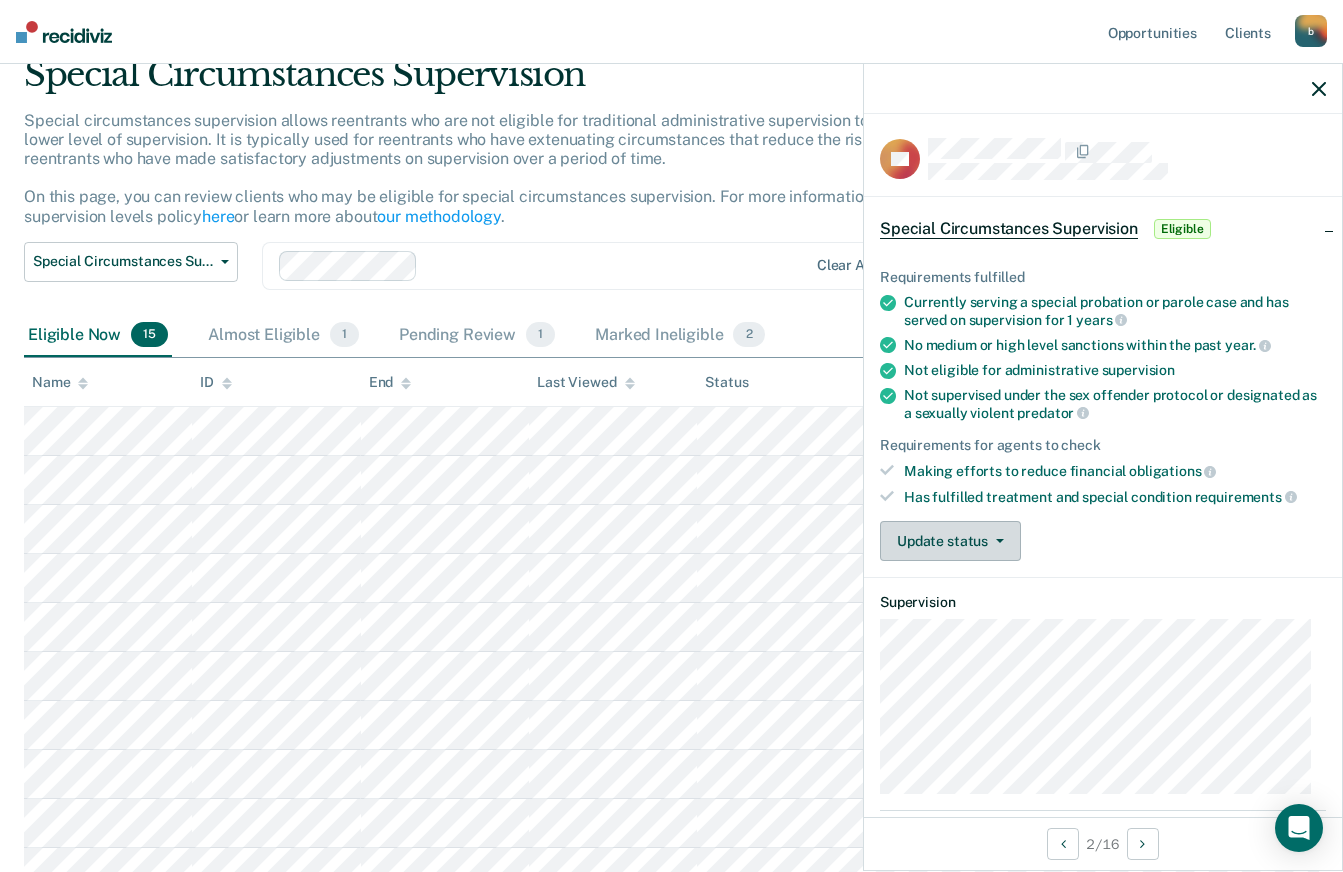 click at bounding box center [1000, 541] 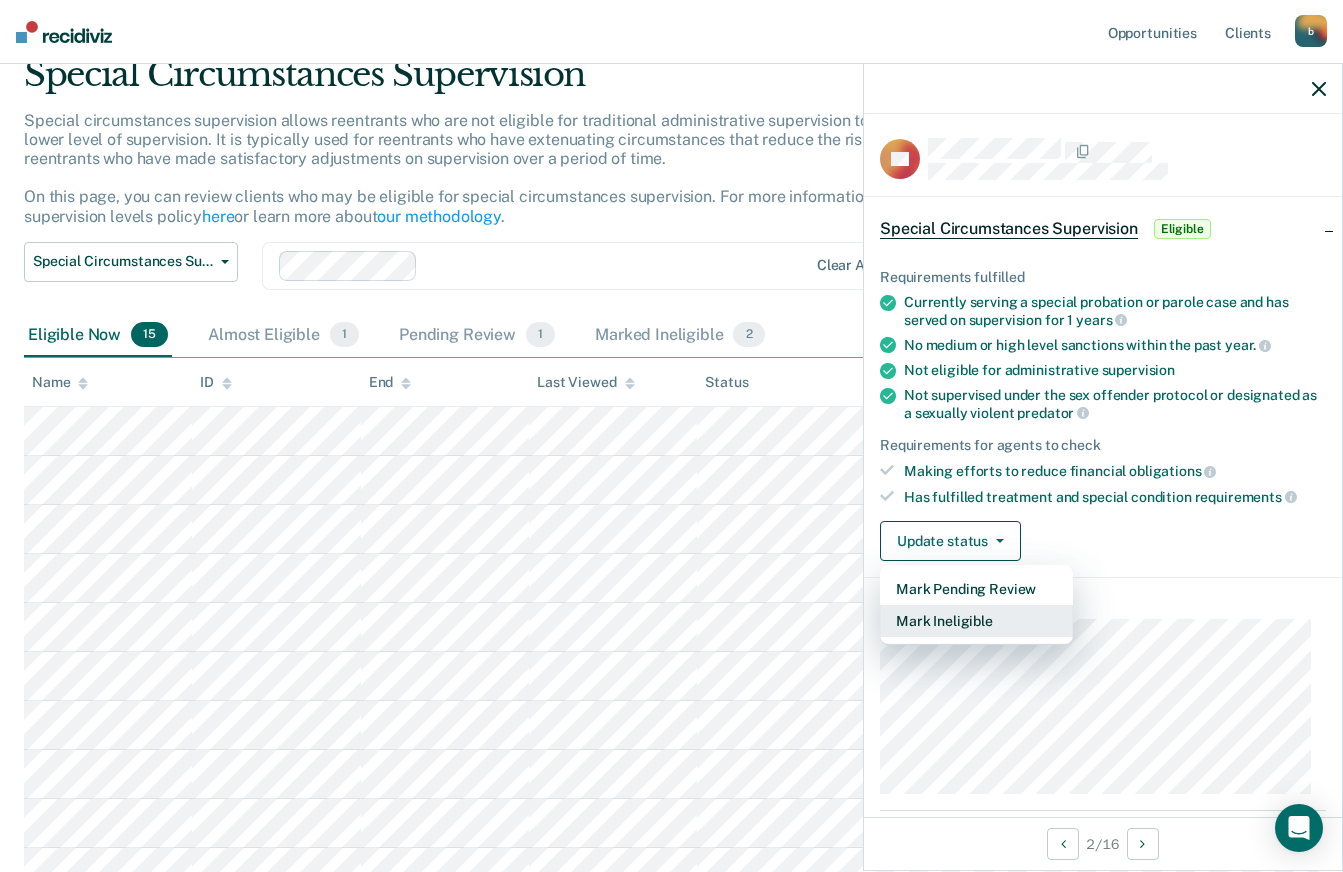 click on "Mark Ineligible" at bounding box center (976, 621) 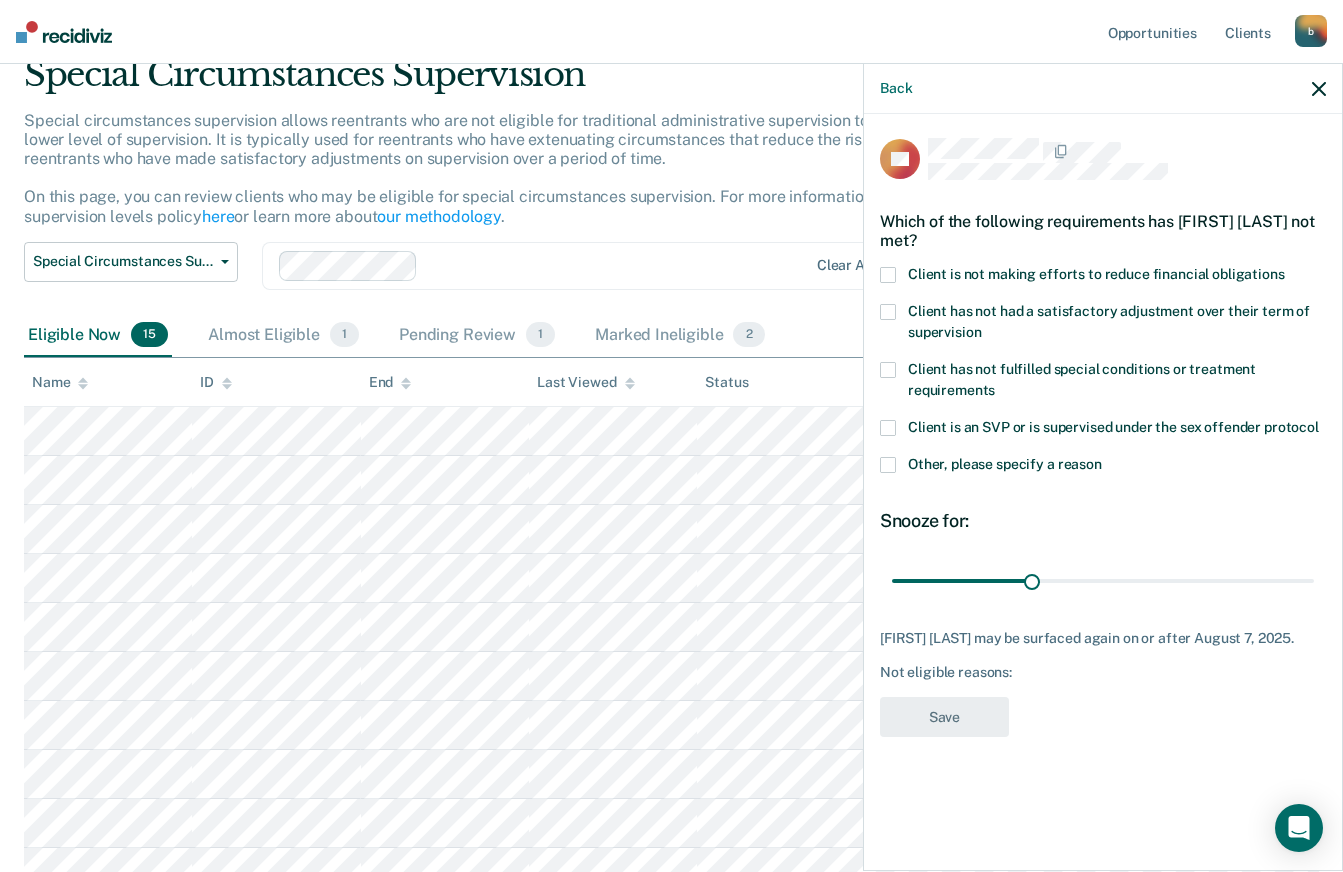 click at bounding box center [888, 275] 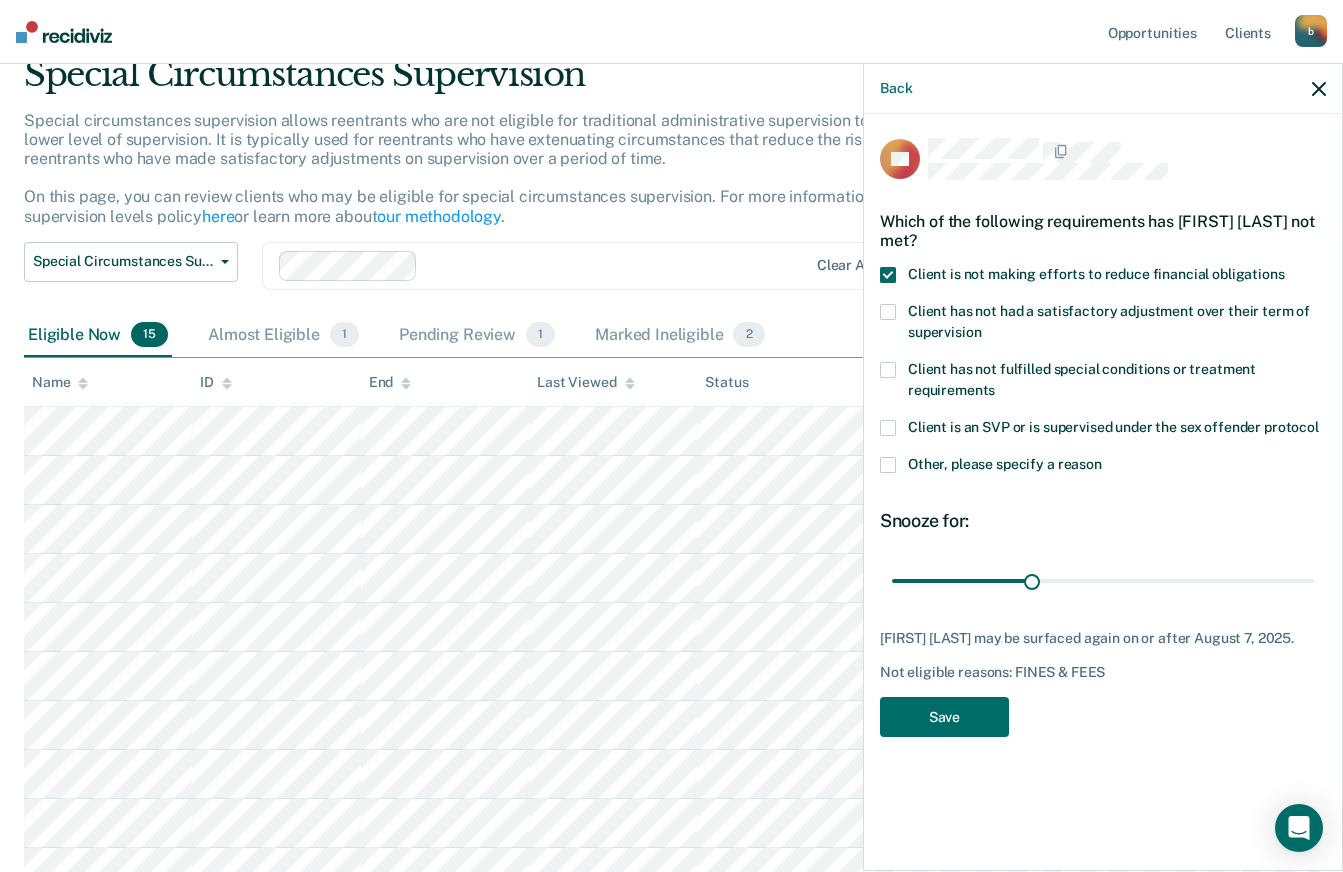 click at bounding box center (888, 312) 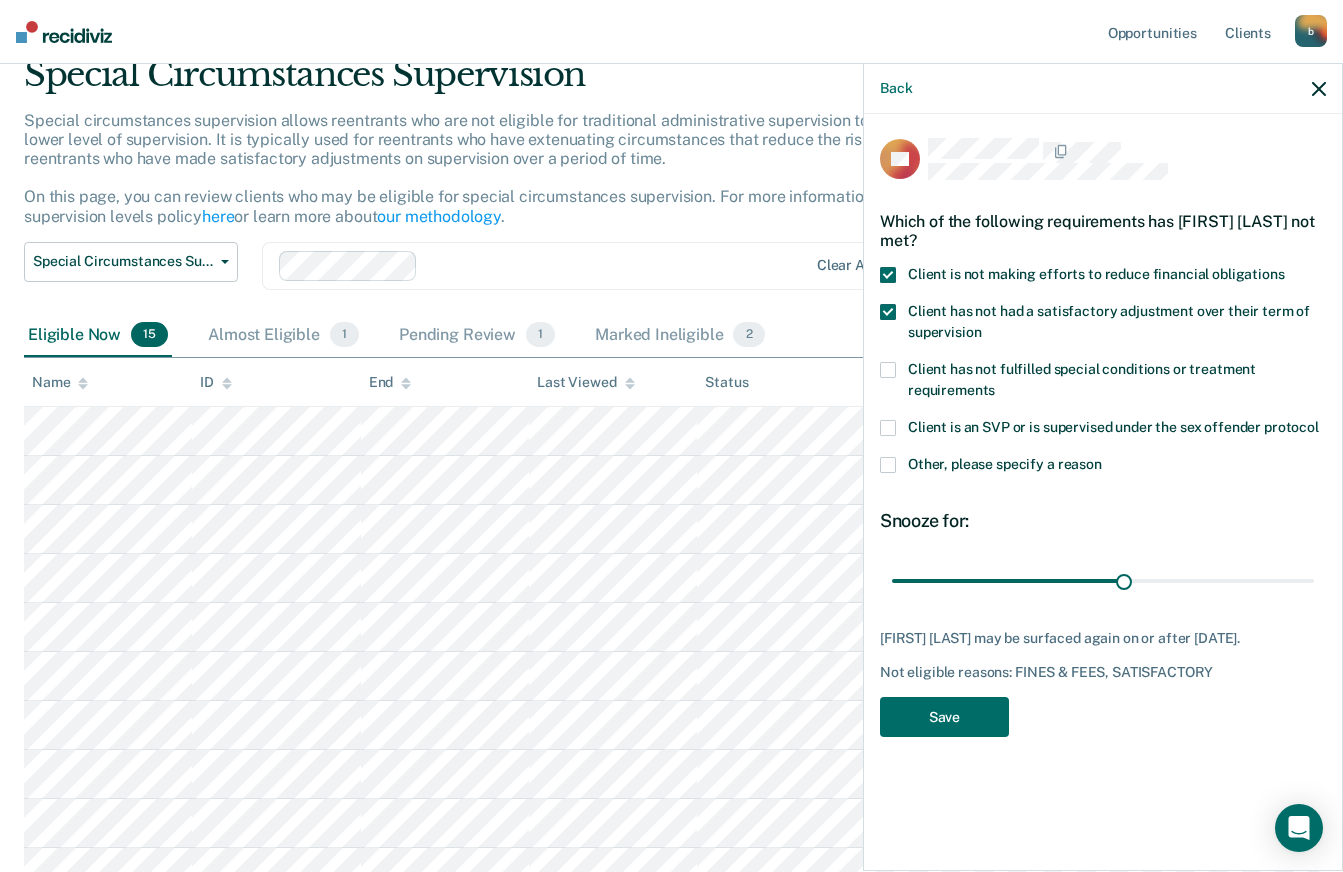 type on "90" 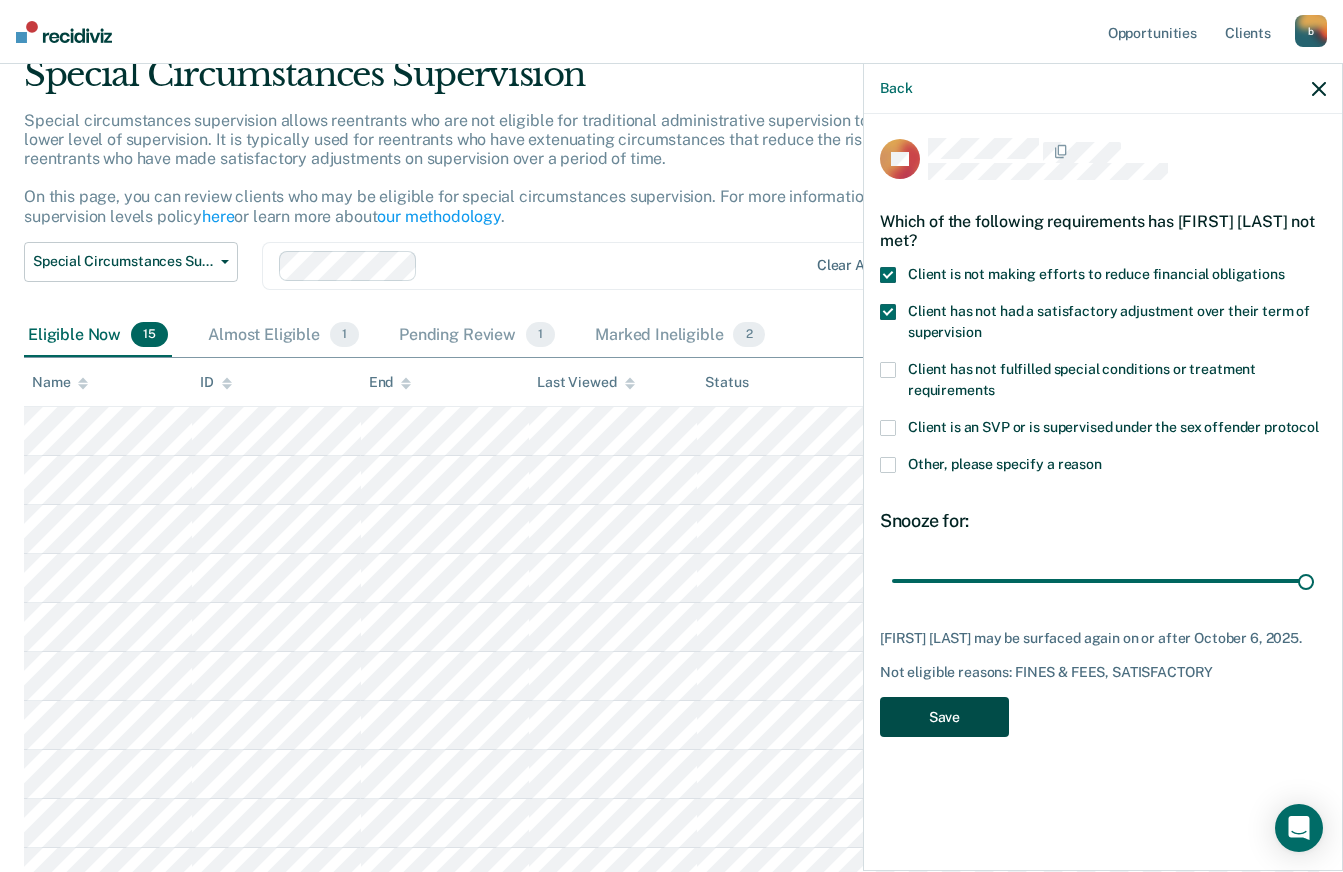 click on "Save" at bounding box center [944, 717] 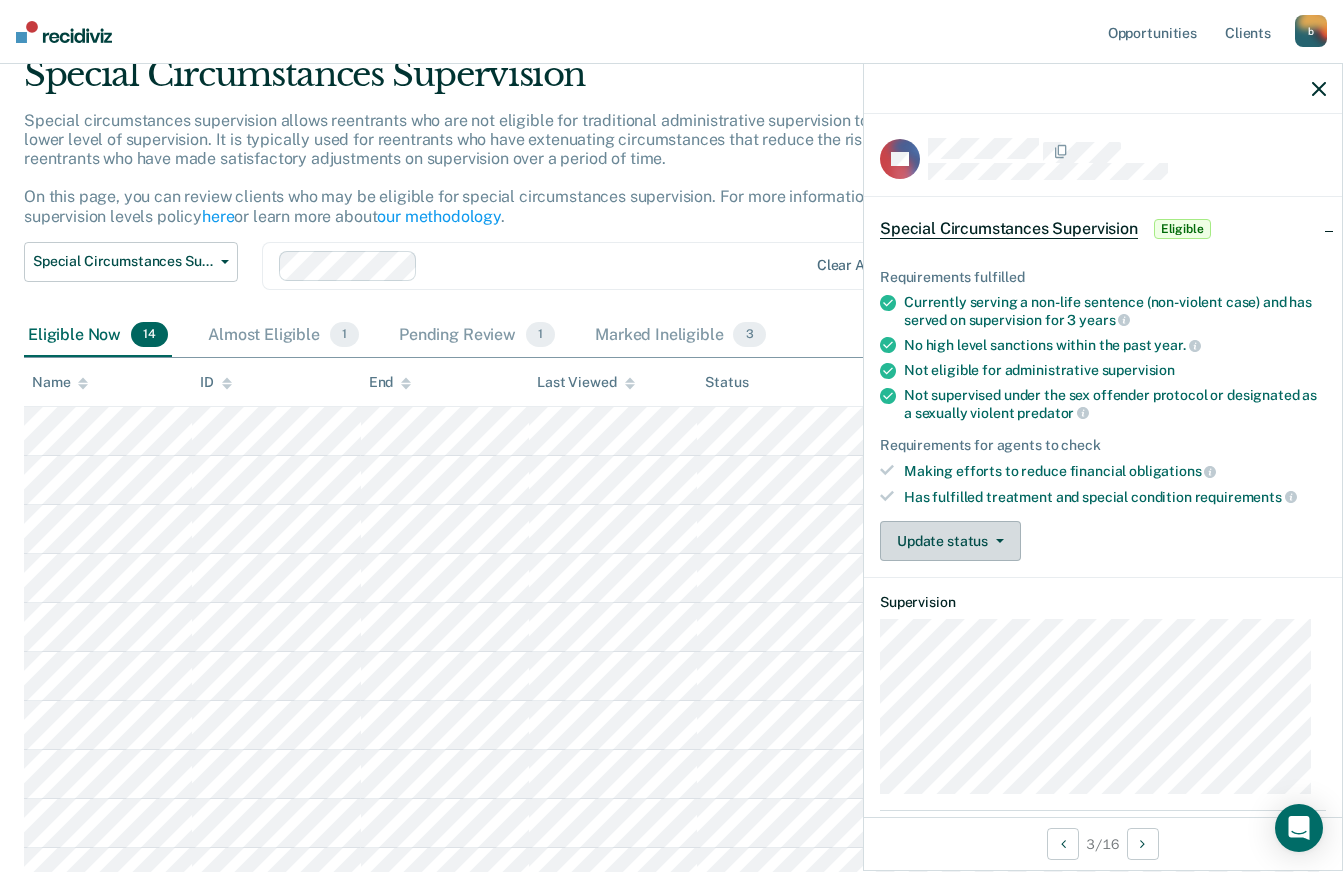 click on "Update status" at bounding box center [950, 541] 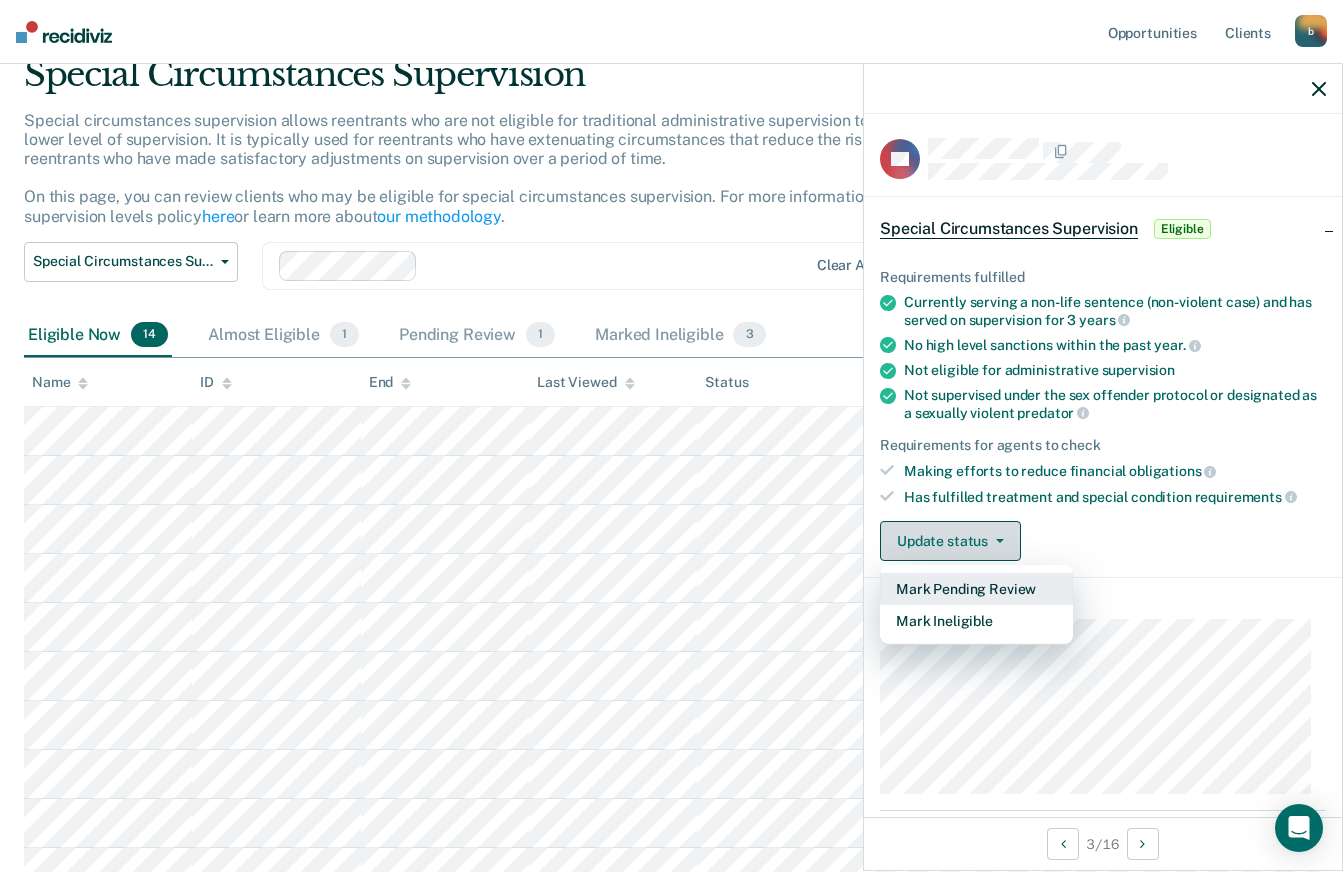 click on "Mark Ineligible" at bounding box center (976, 621) 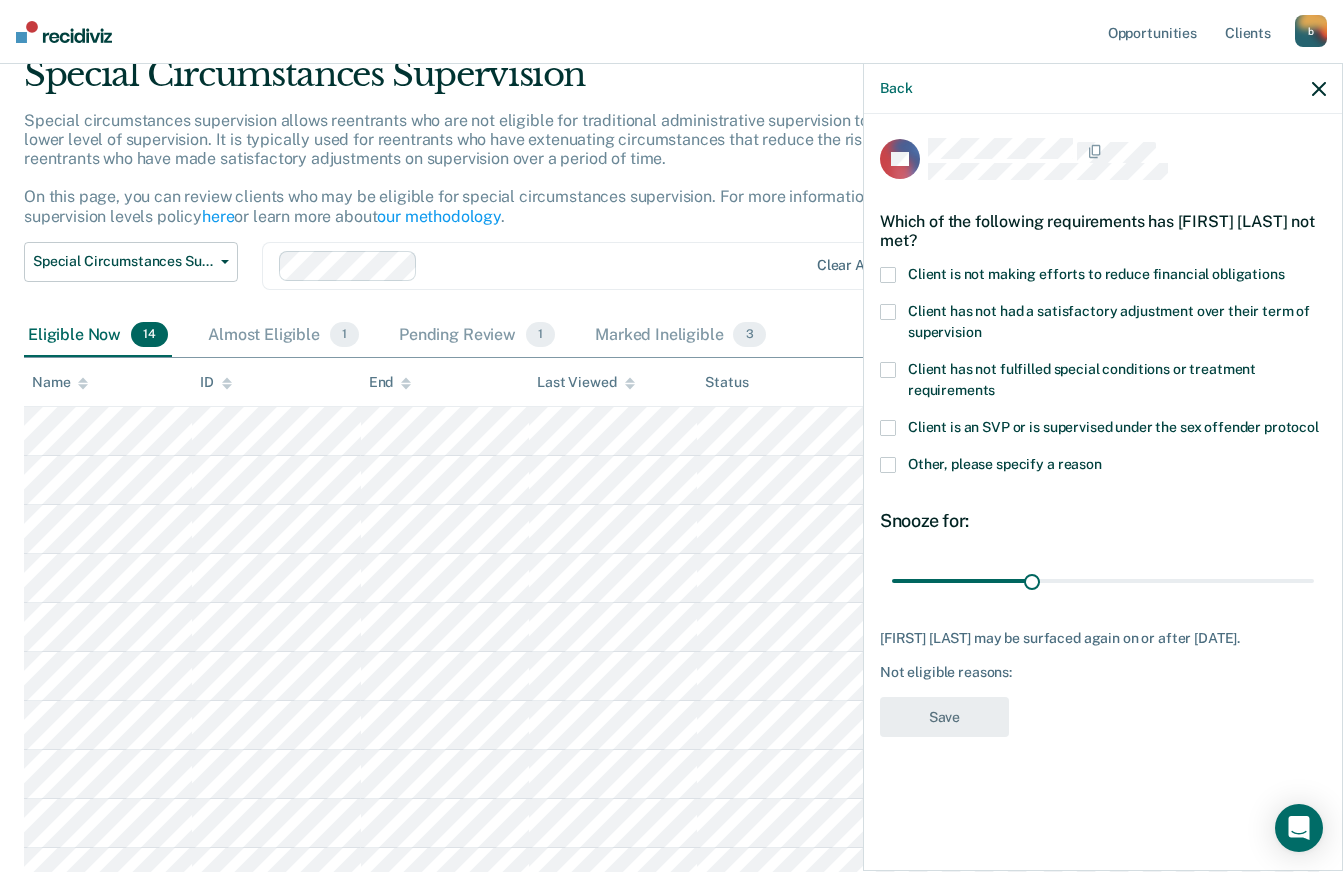 click at bounding box center [888, 275] 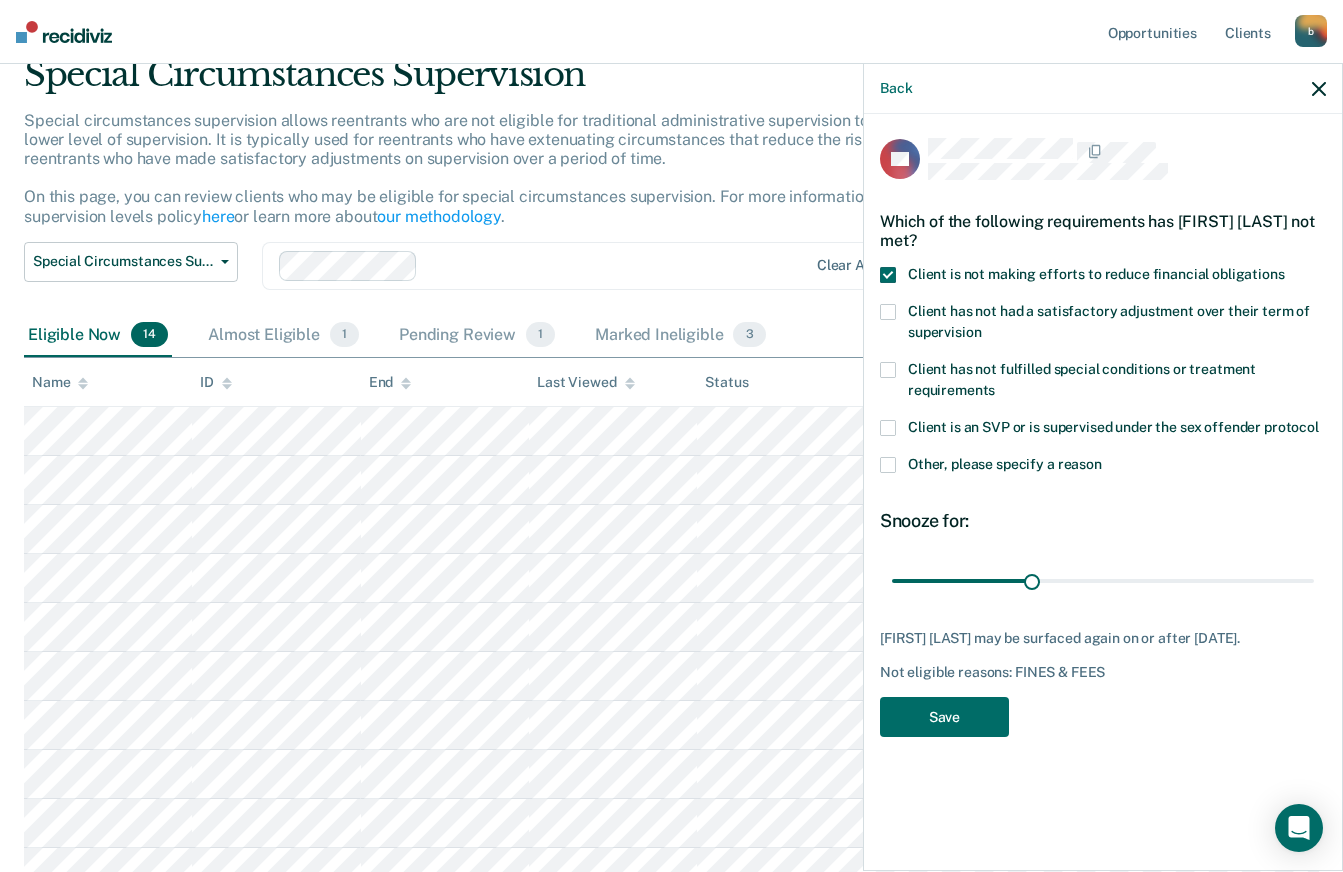 click on "Save" at bounding box center (944, 717) 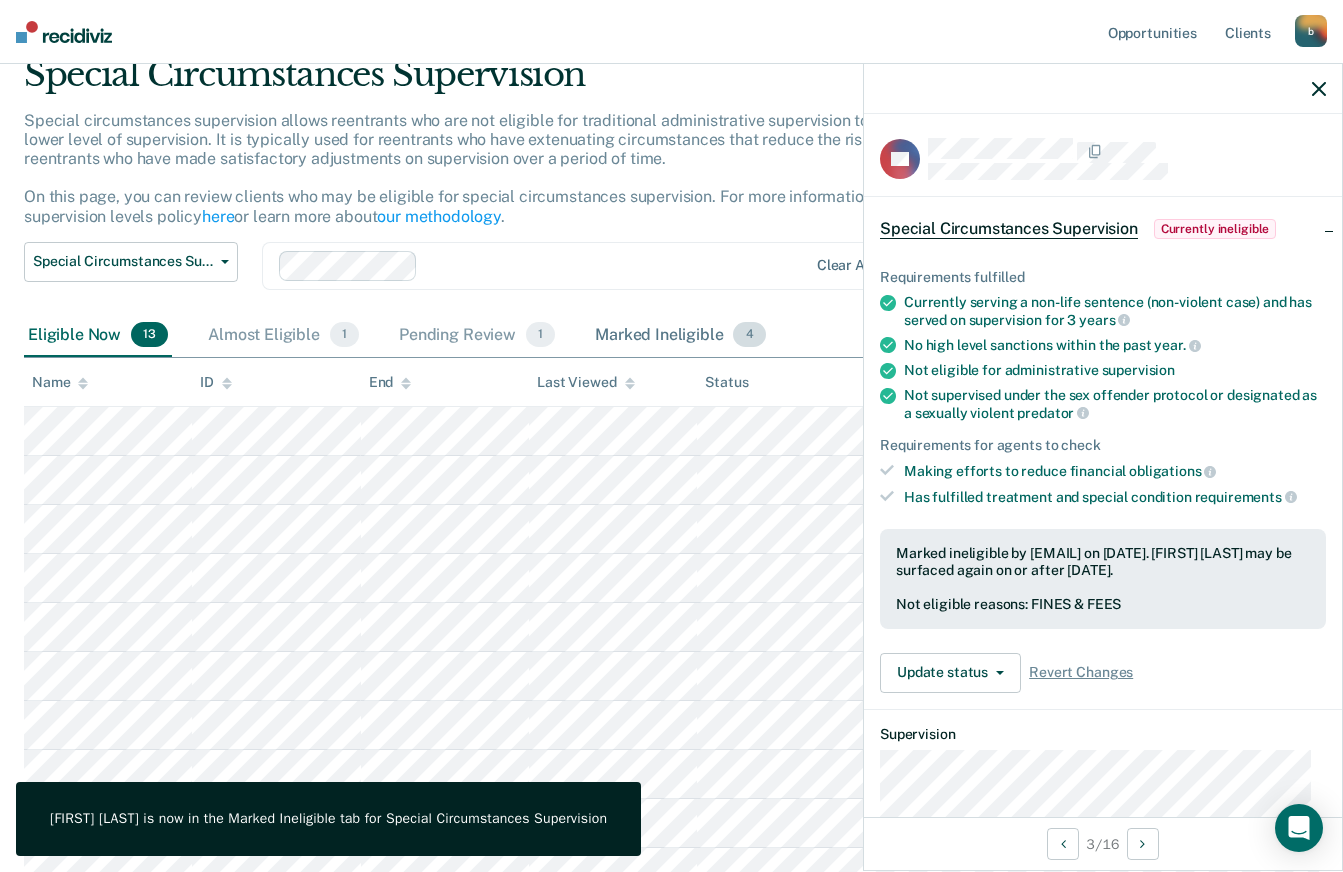 click on "Marked Ineligible 4" at bounding box center [680, 336] 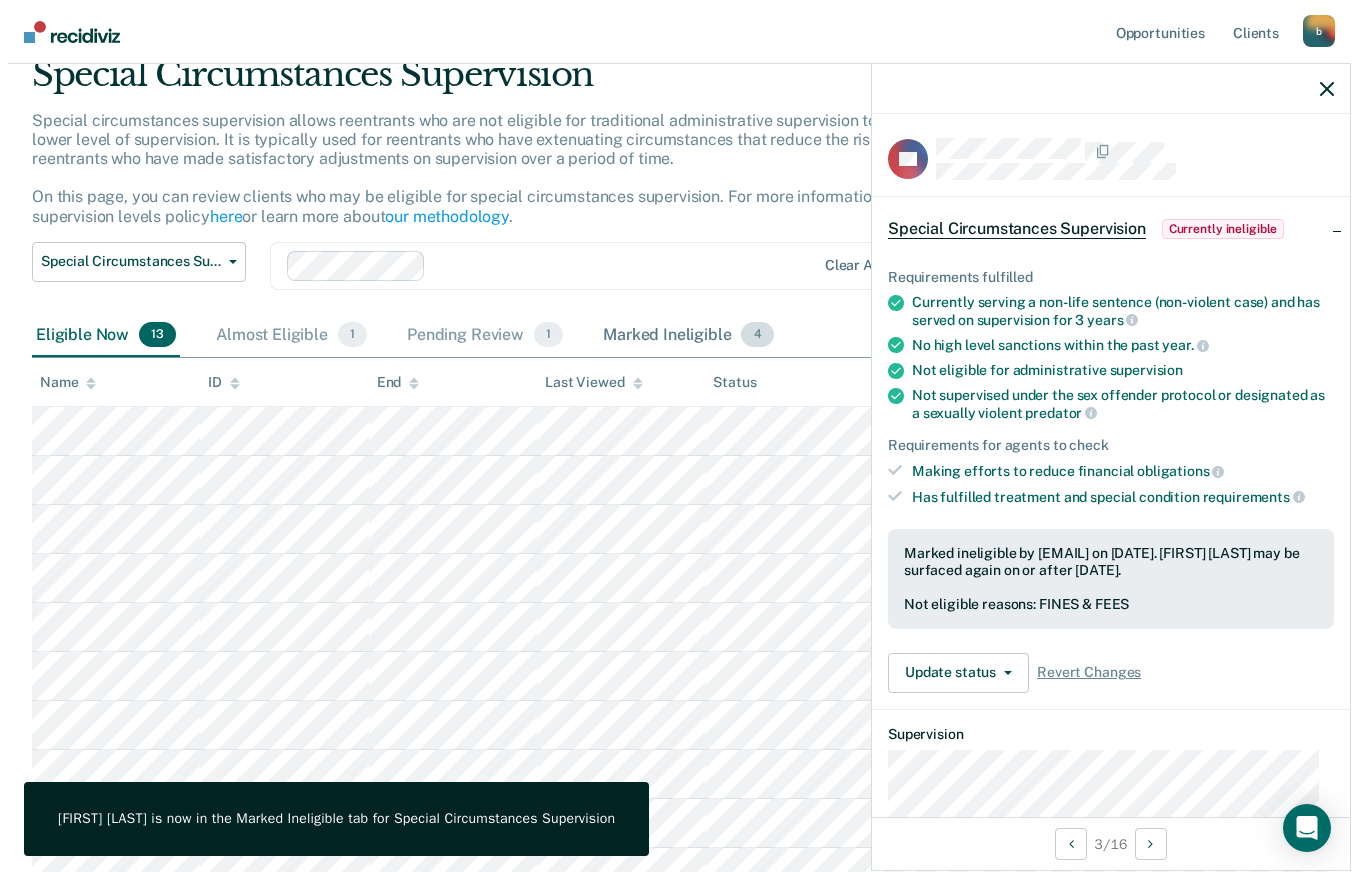 scroll, scrollTop: 0, scrollLeft: 0, axis: both 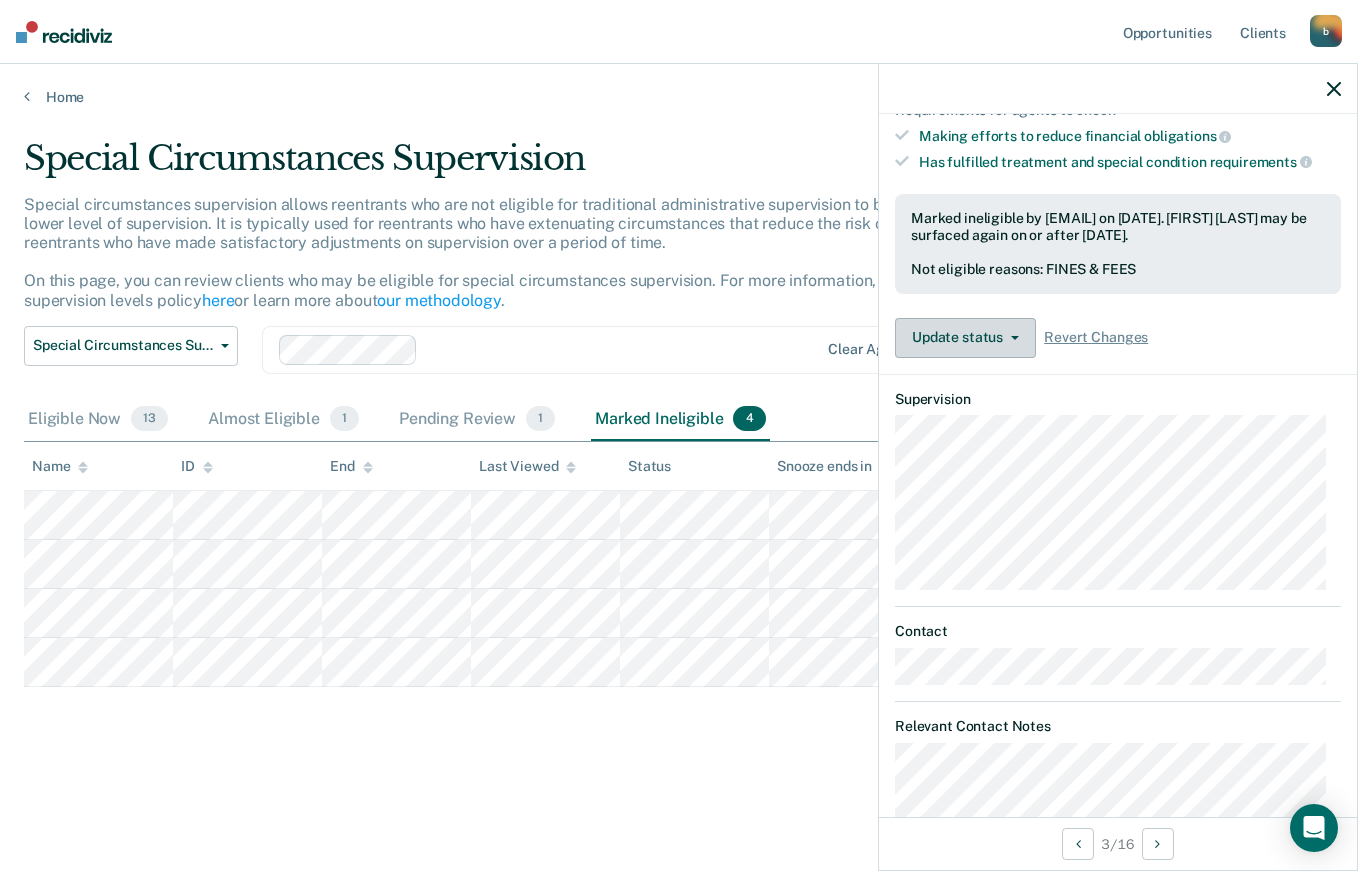 click at bounding box center [1011, 338] 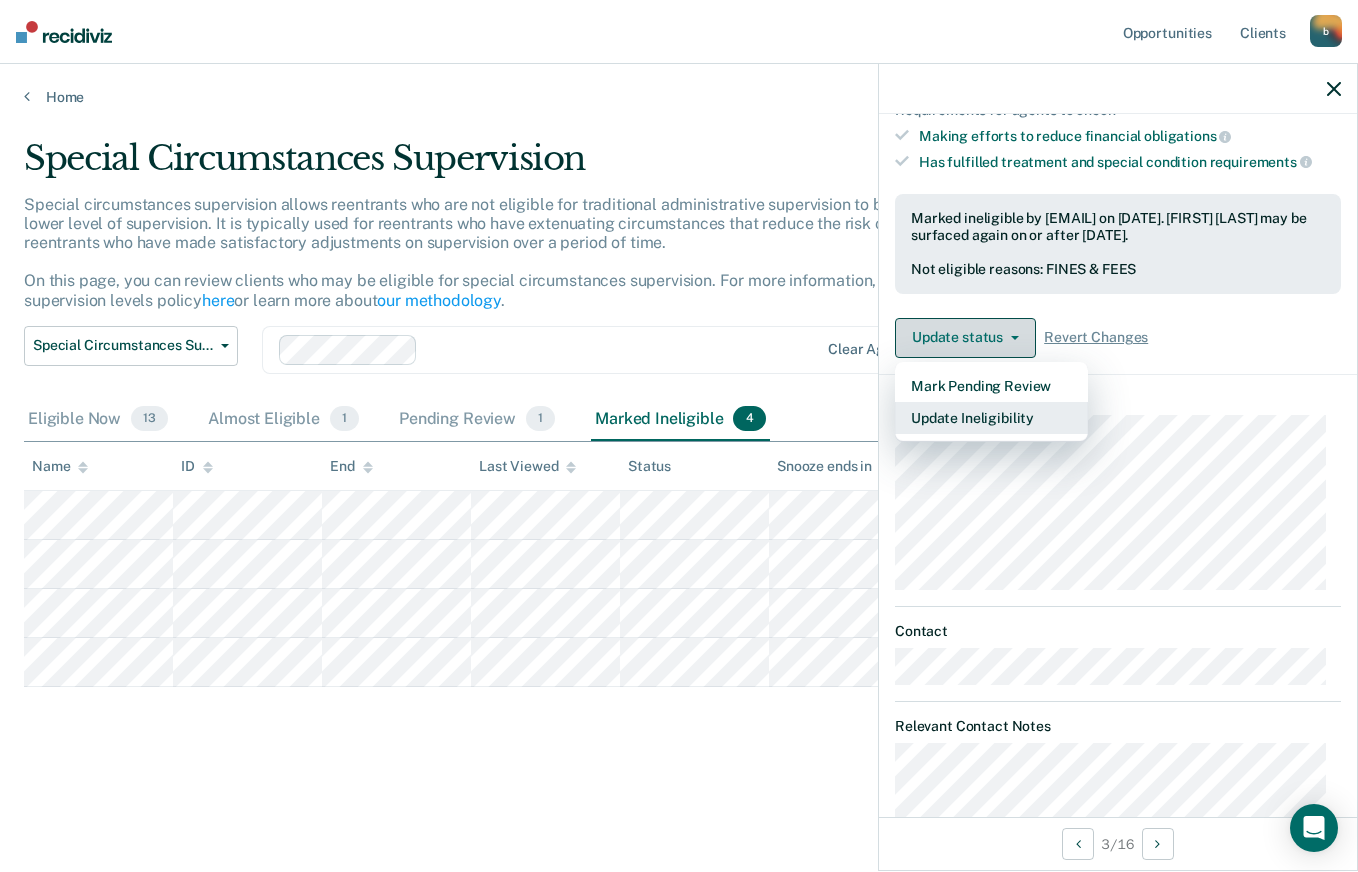 click on "Update Ineligibility" at bounding box center (991, 418) 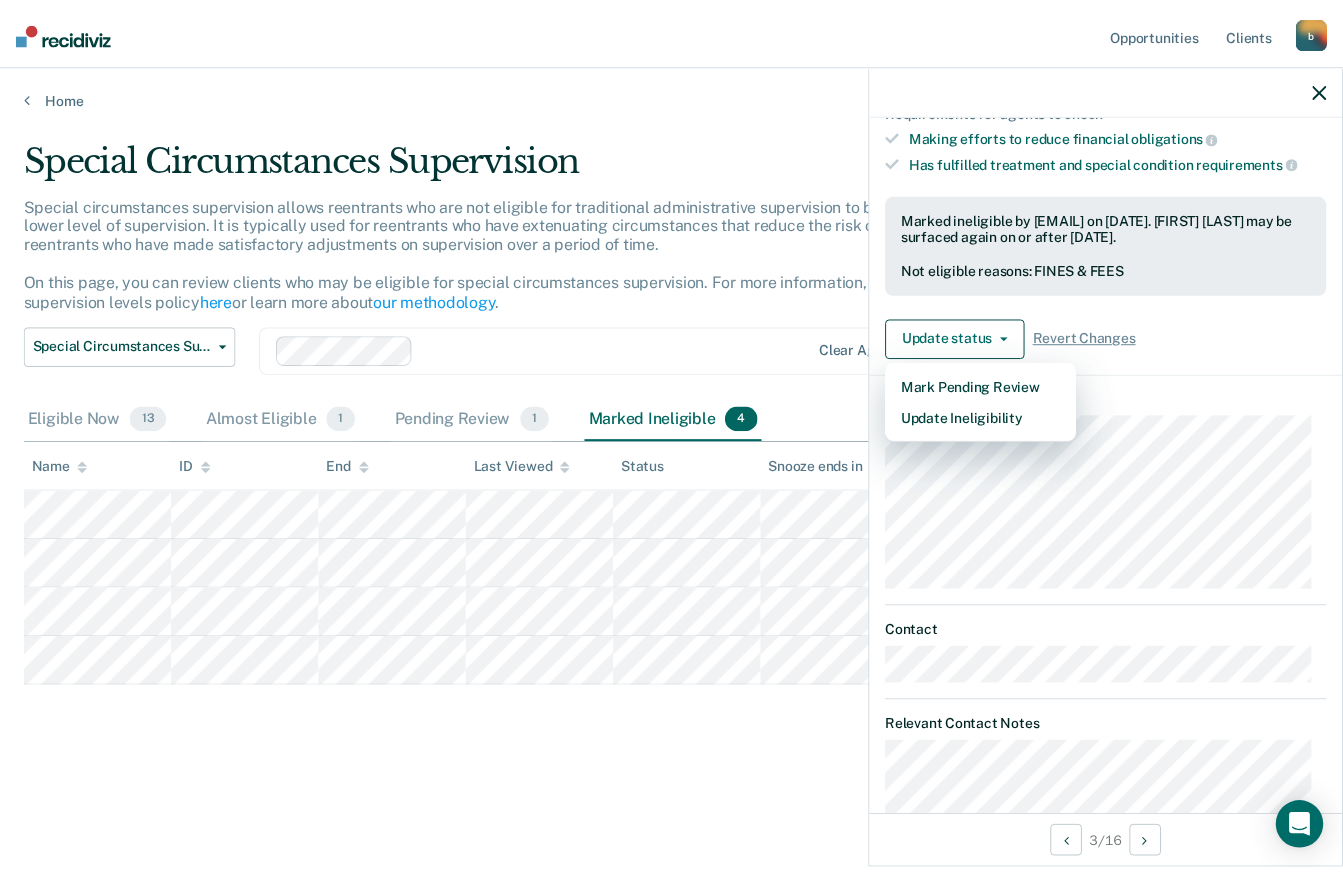 scroll, scrollTop: 0, scrollLeft: 0, axis: both 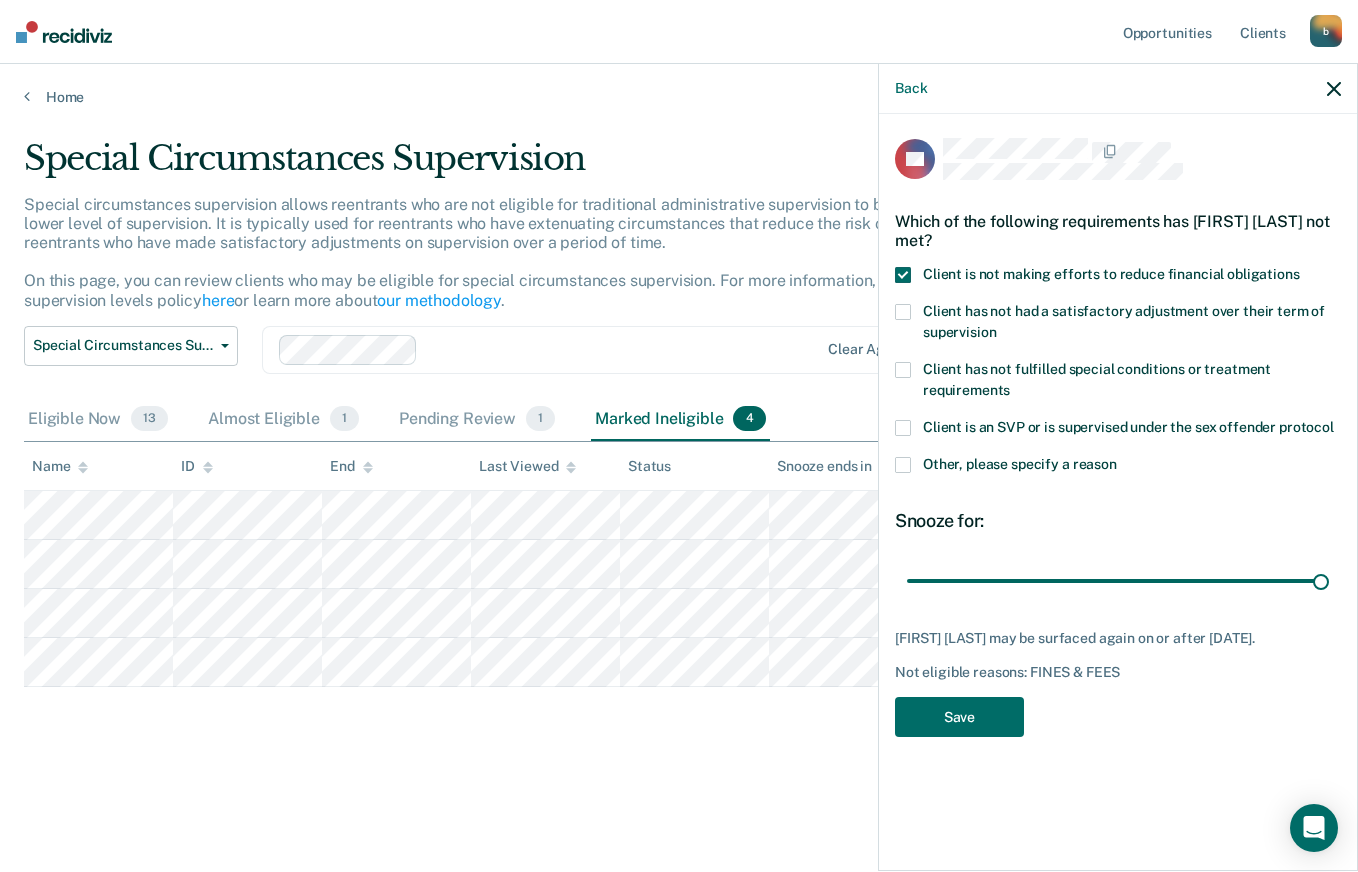 type on "90" 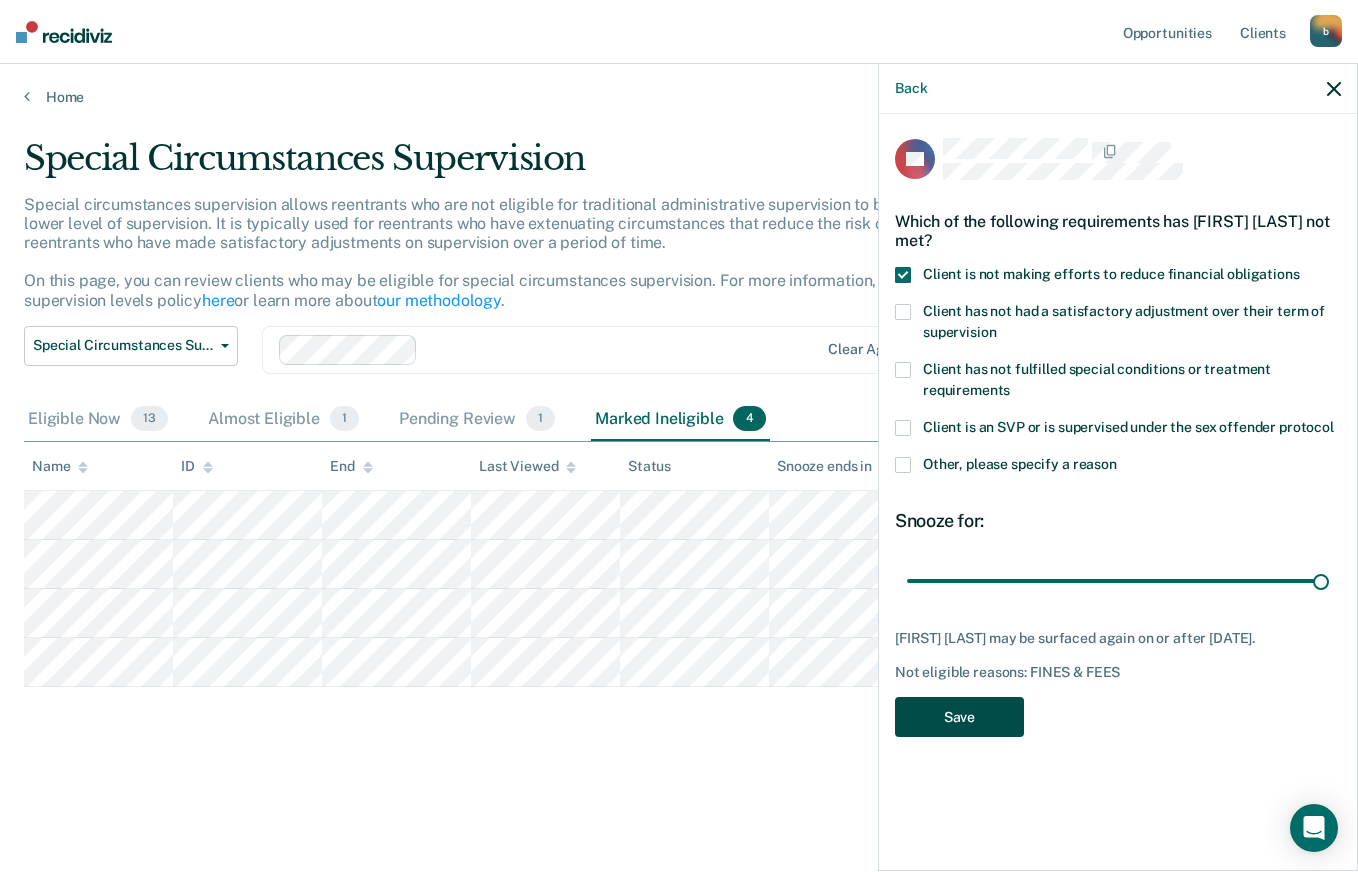 click on "Save" at bounding box center [959, 717] 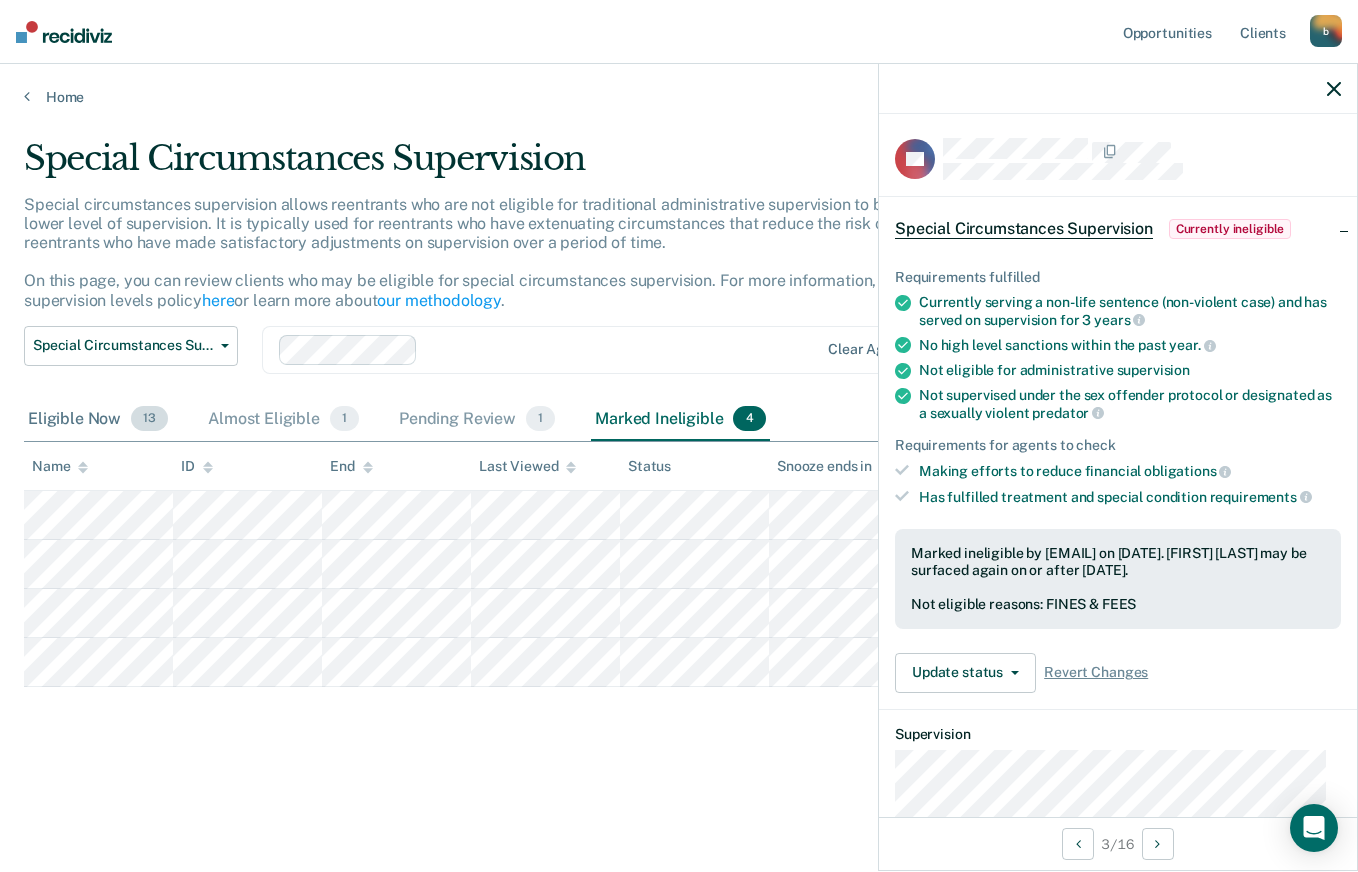click on "Eligible Now 13" at bounding box center (98, 420) 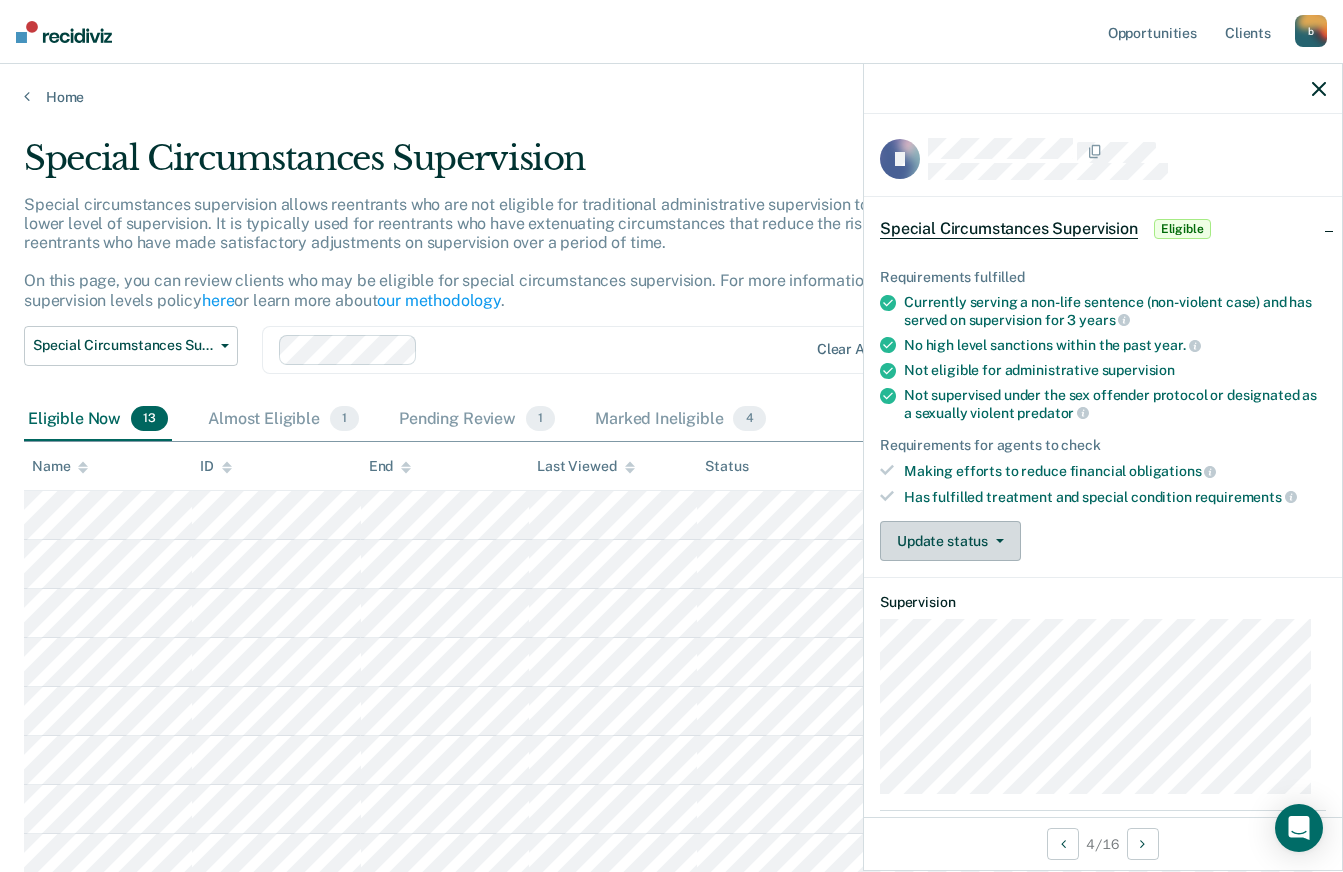 click on "Update status" at bounding box center (950, 541) 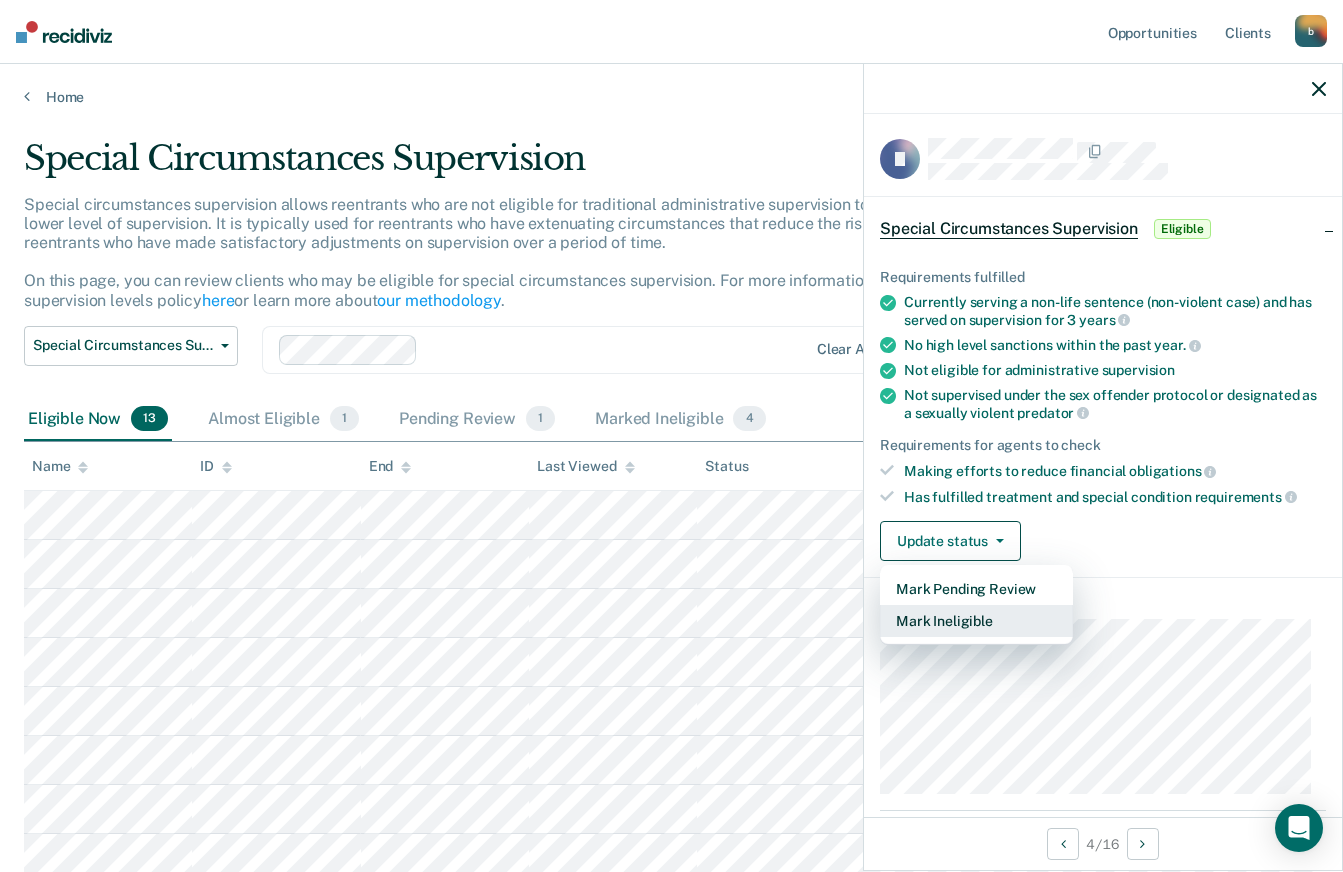 click on "Mark Ineligible" at bounding box center [976, 621] 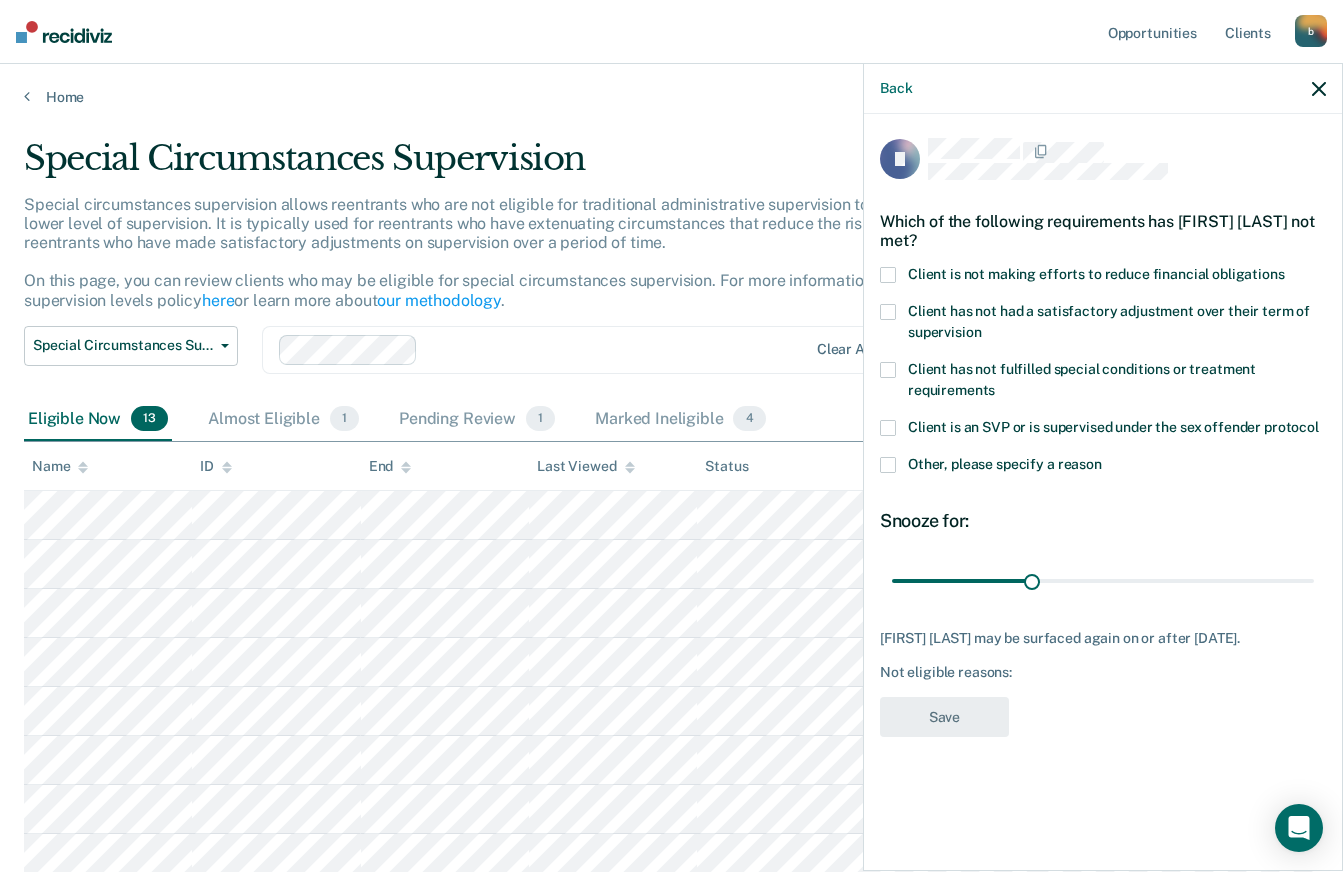 click at bounding box center (888, 275) 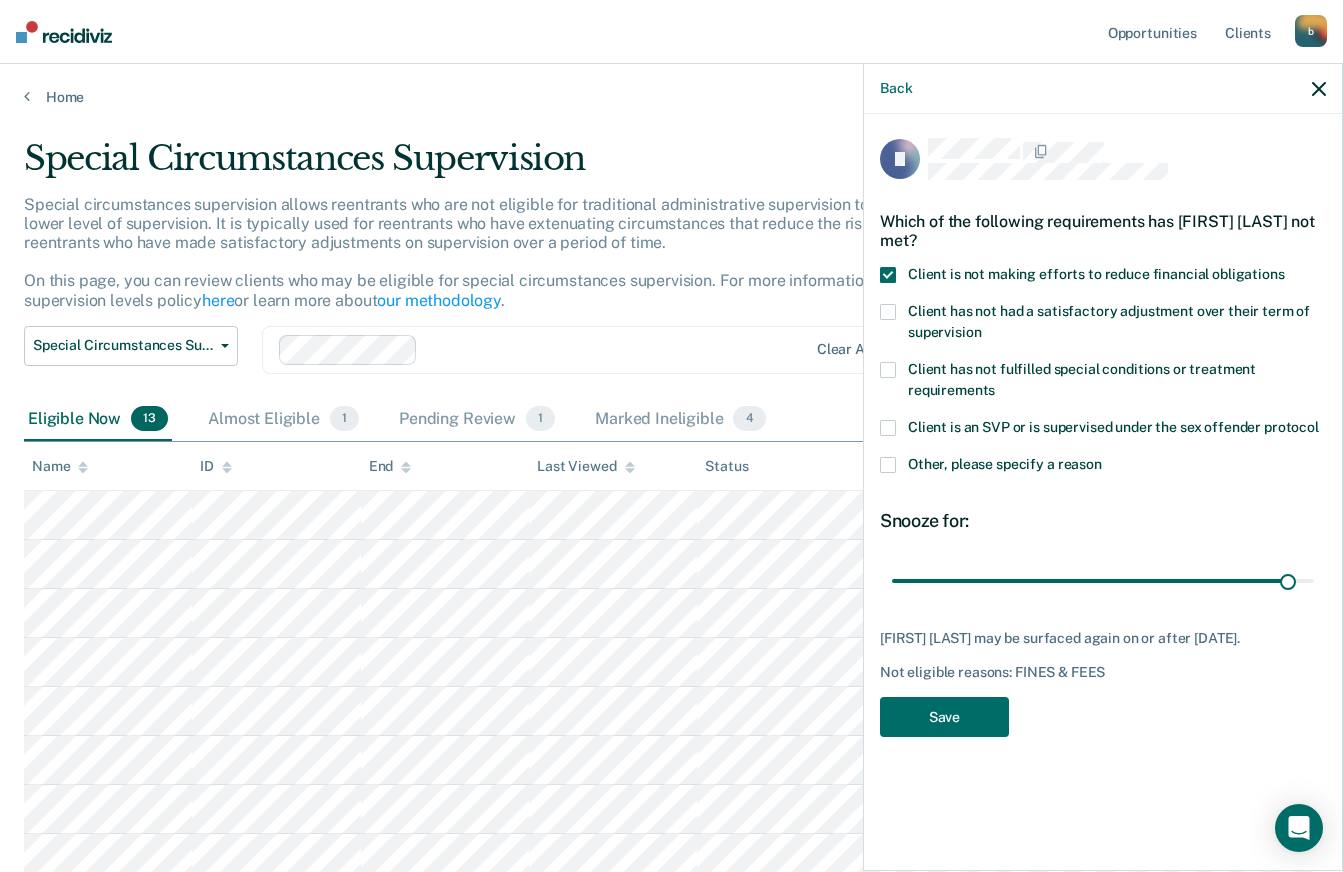 type on "90" 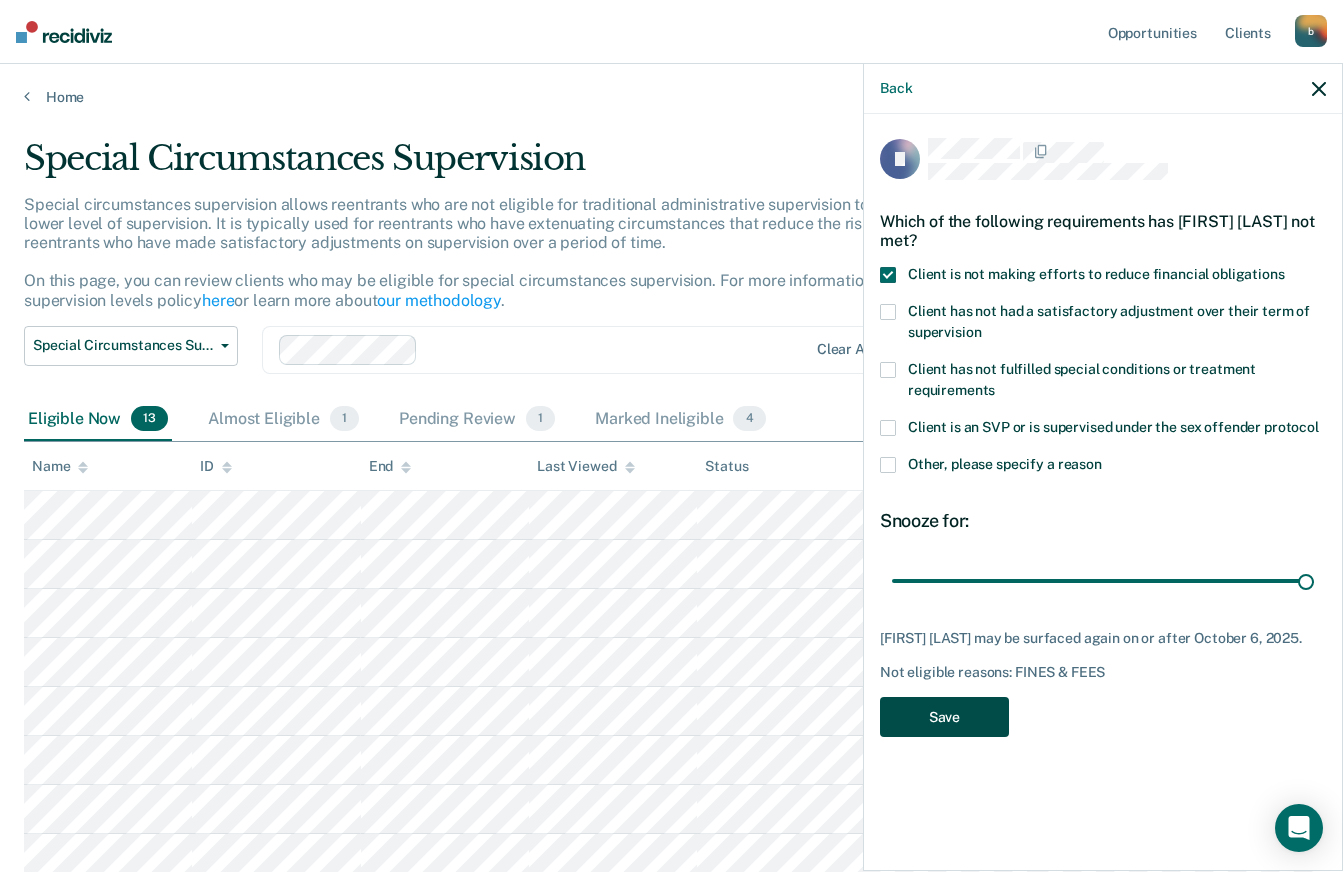 click on "Save" at bounding box center [944, 717] 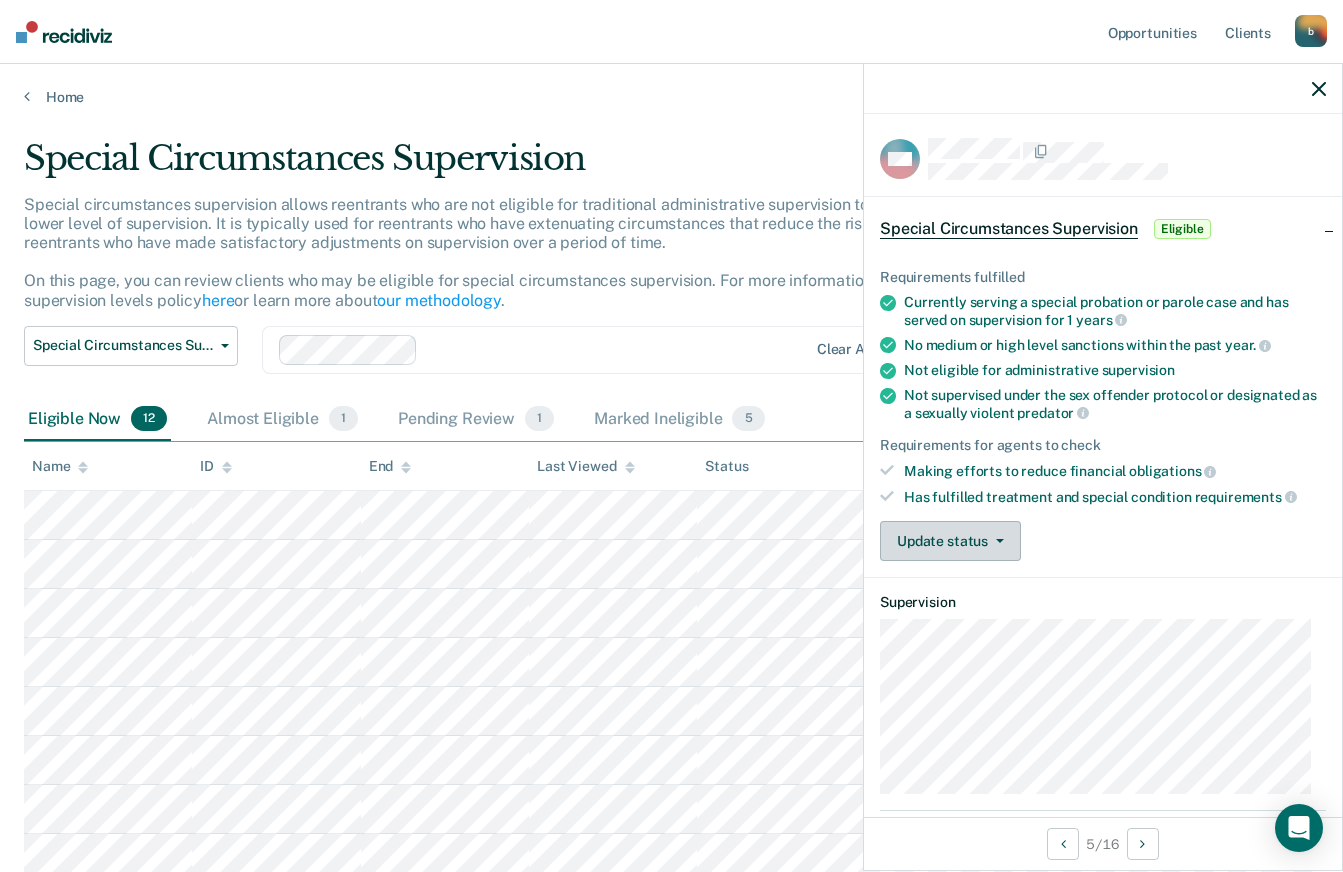 click on "Update status" at bounding box center (950, 541) 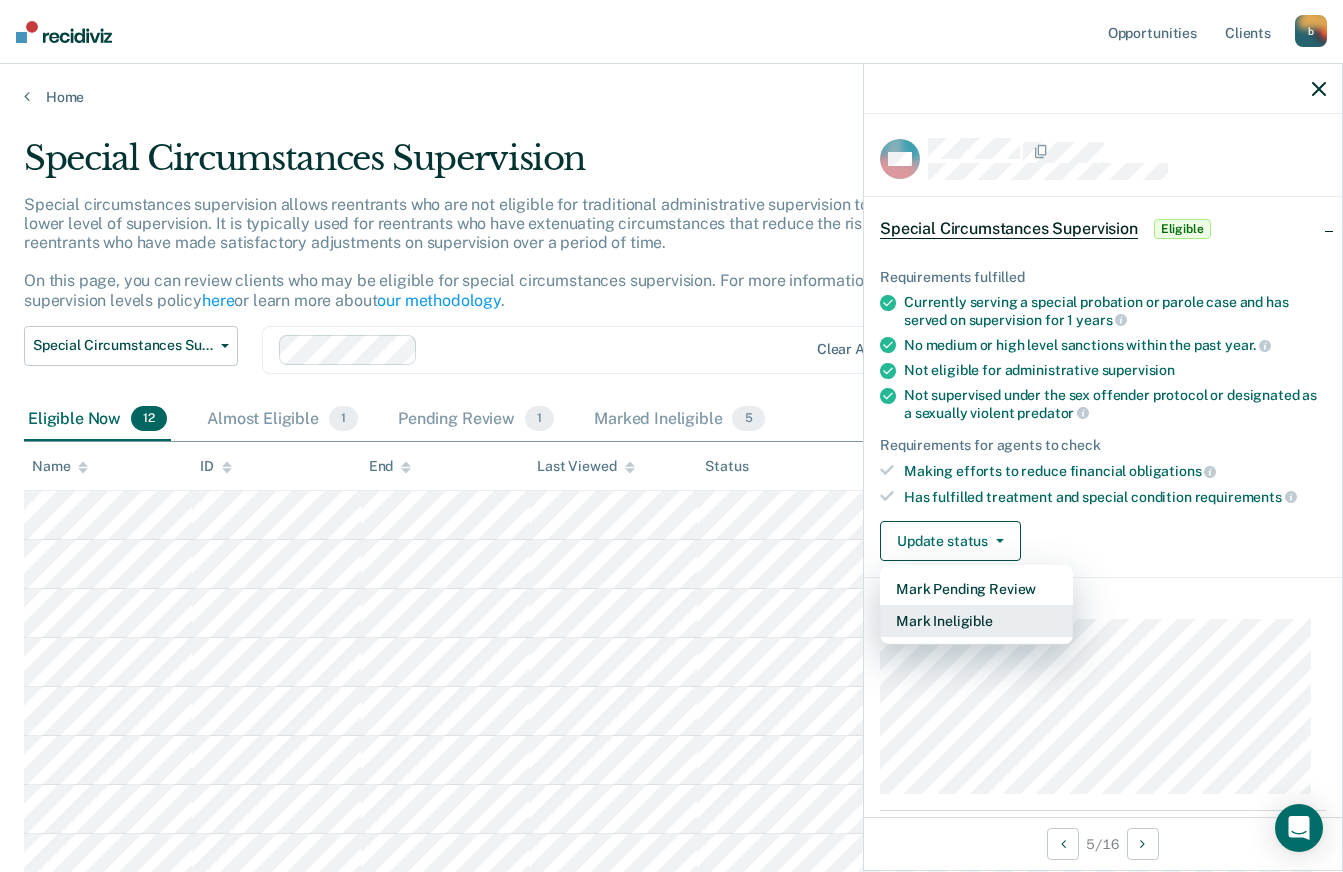 click on "Mark Ineligible" at bounding box center (976, 621) 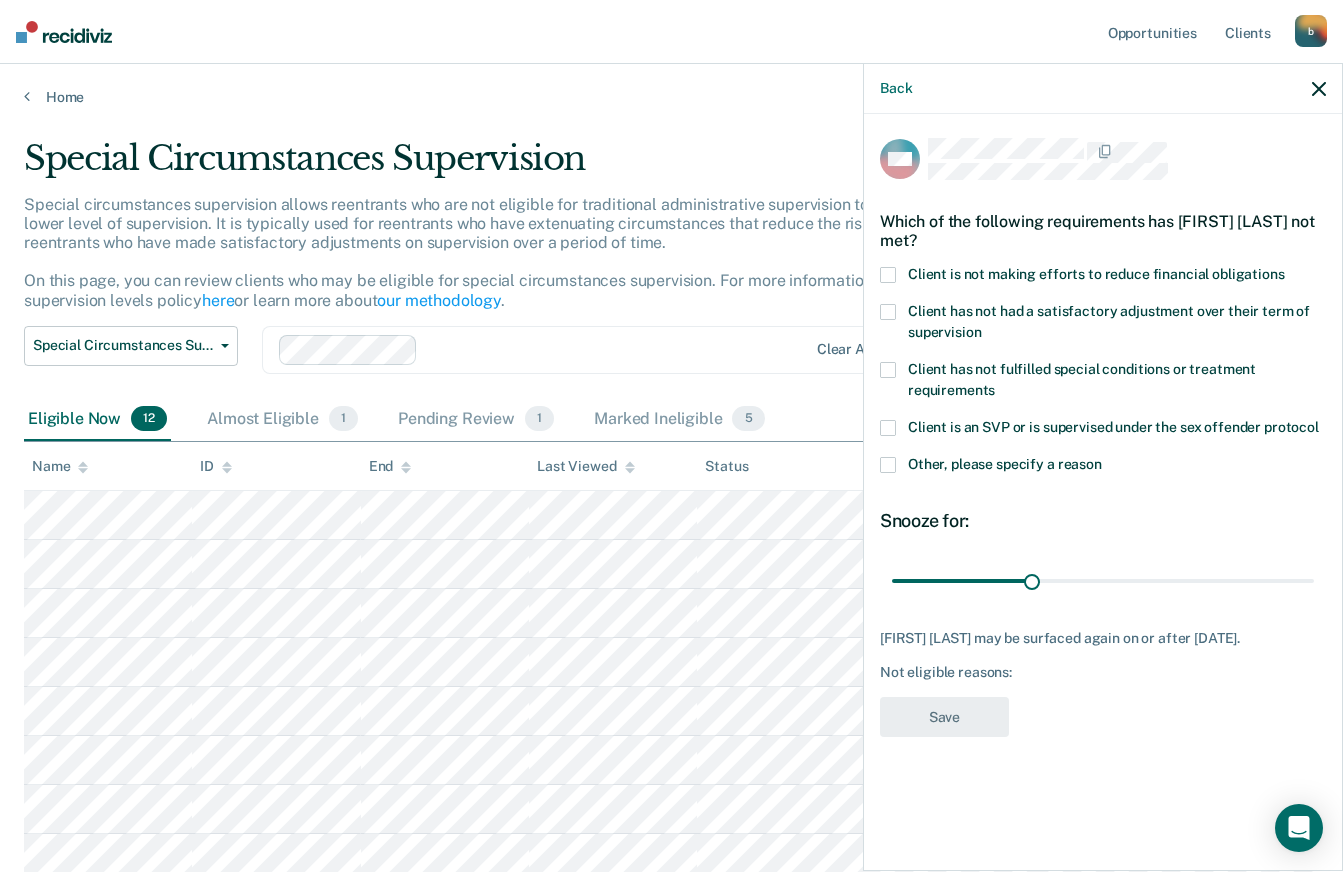 click at bounding box center (888, 275) 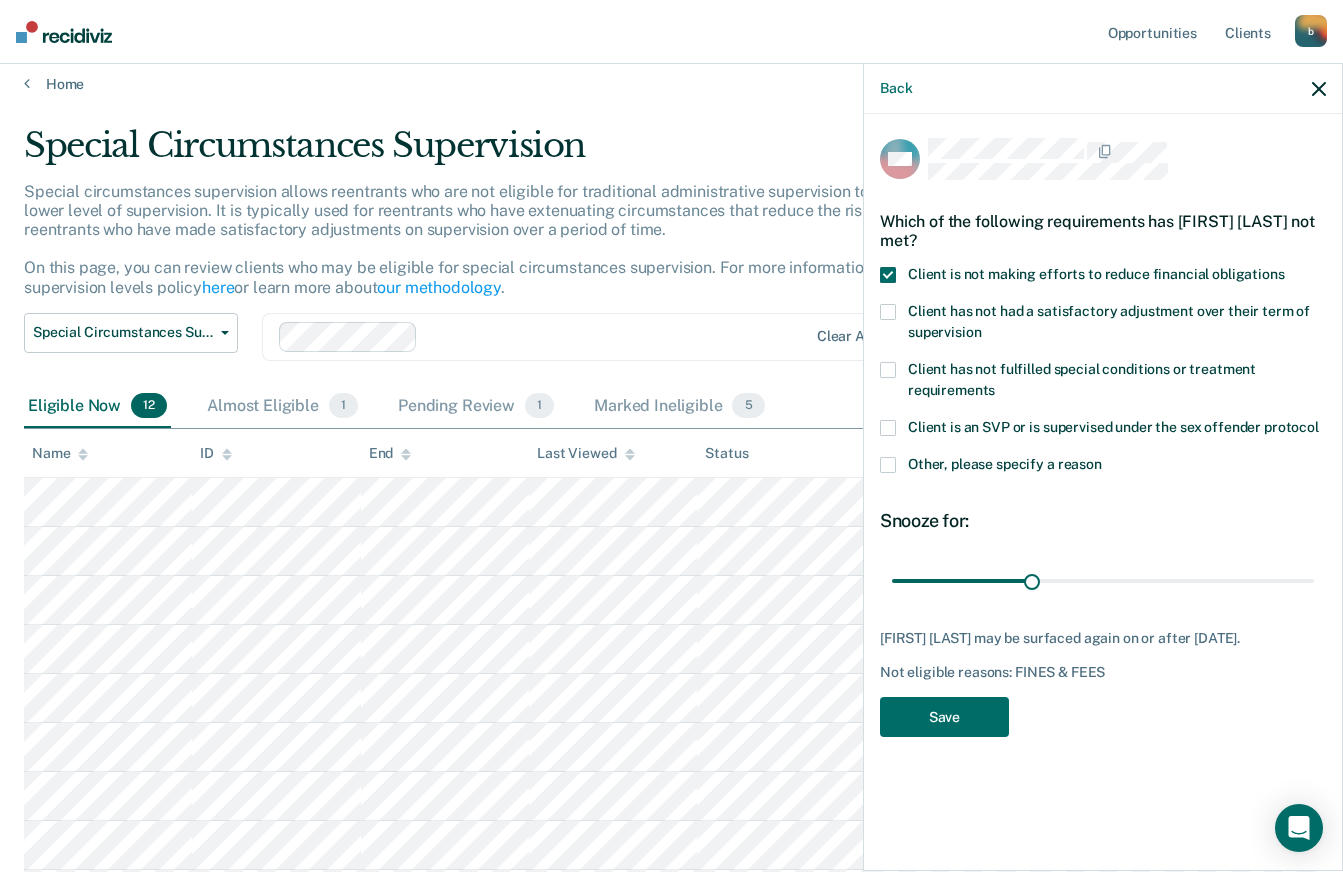 scroll, scrollTop: 0, scrollLeft: 0, axis: both 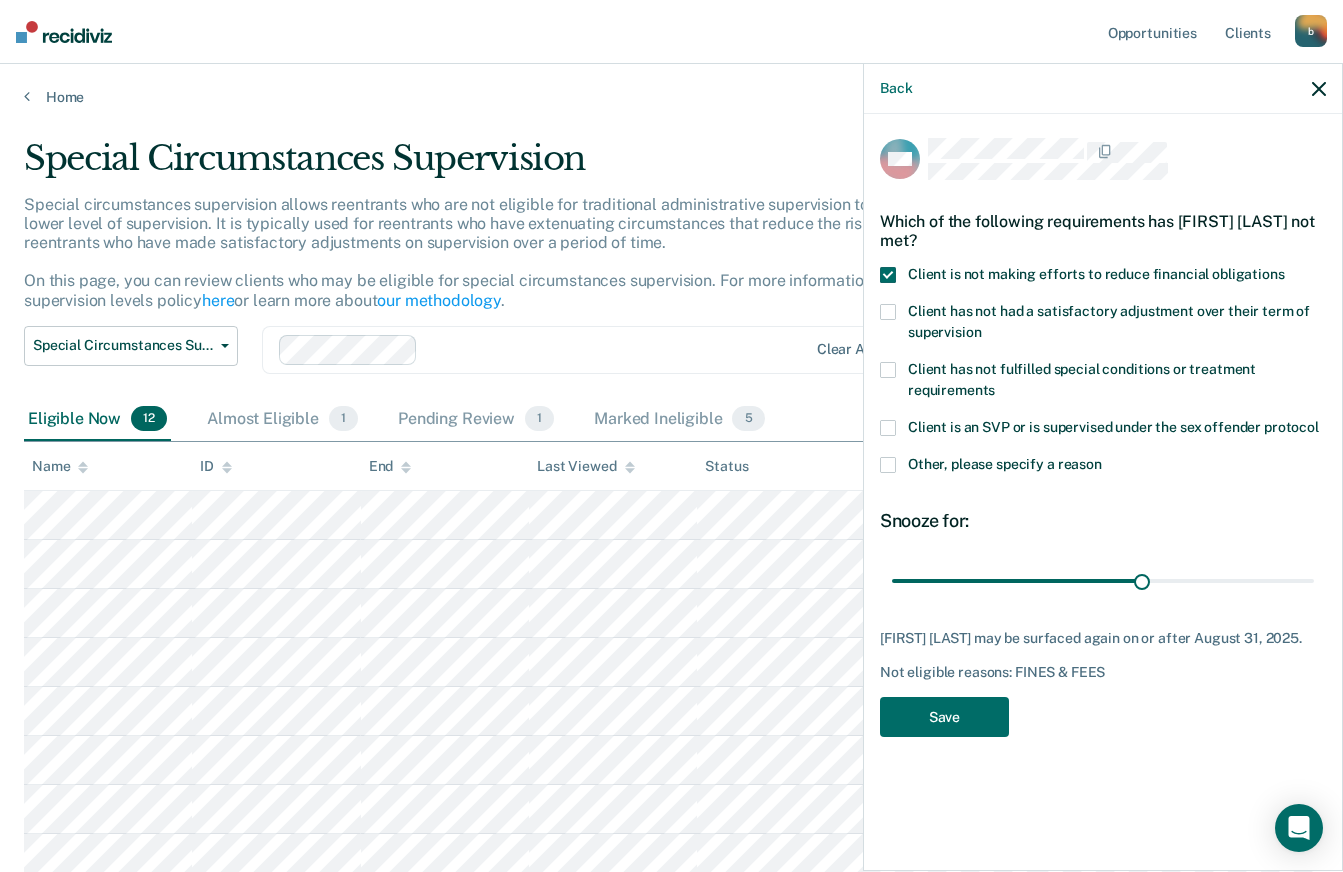 type on "90" 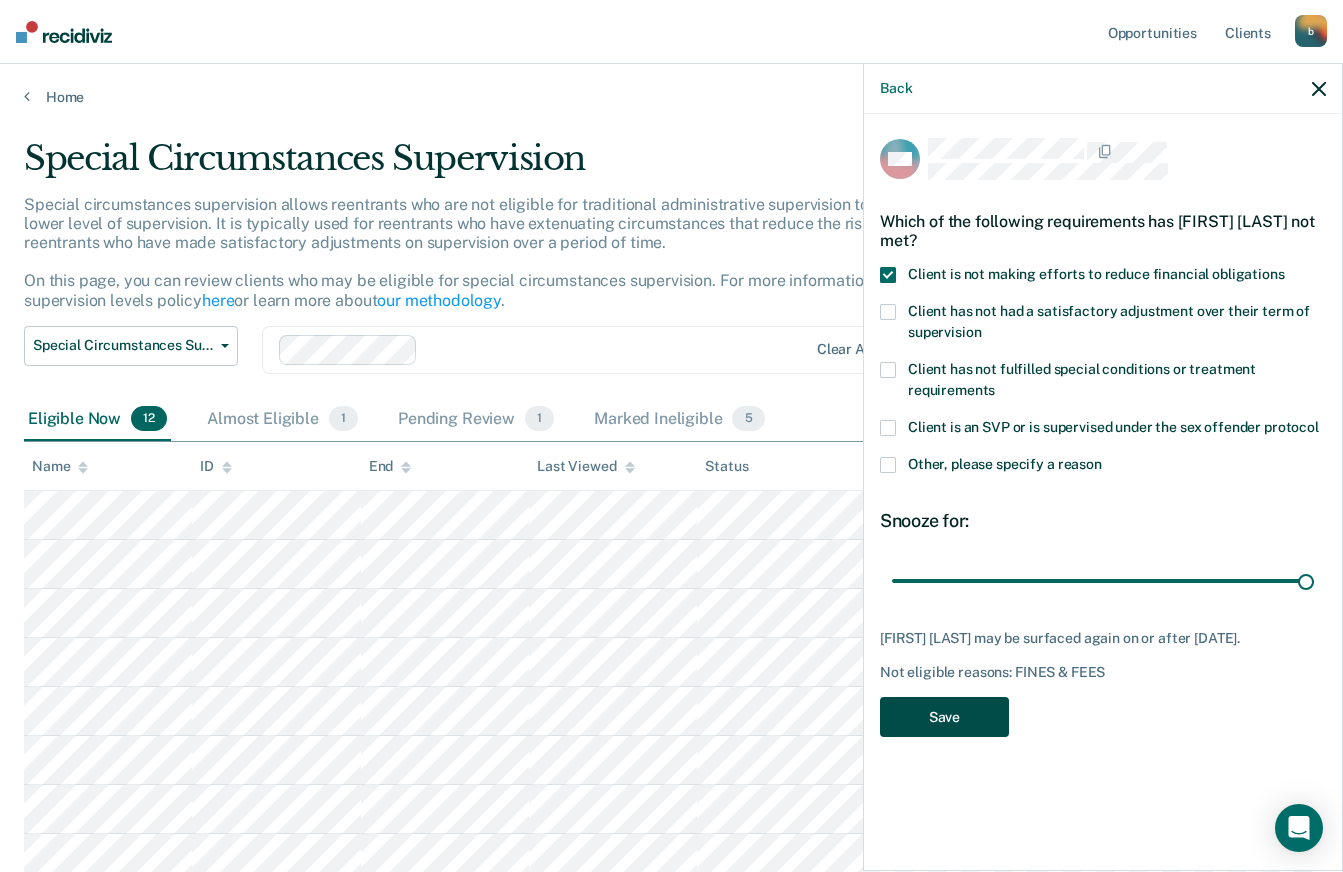 click on "Save" at bounding box center (944, 717) 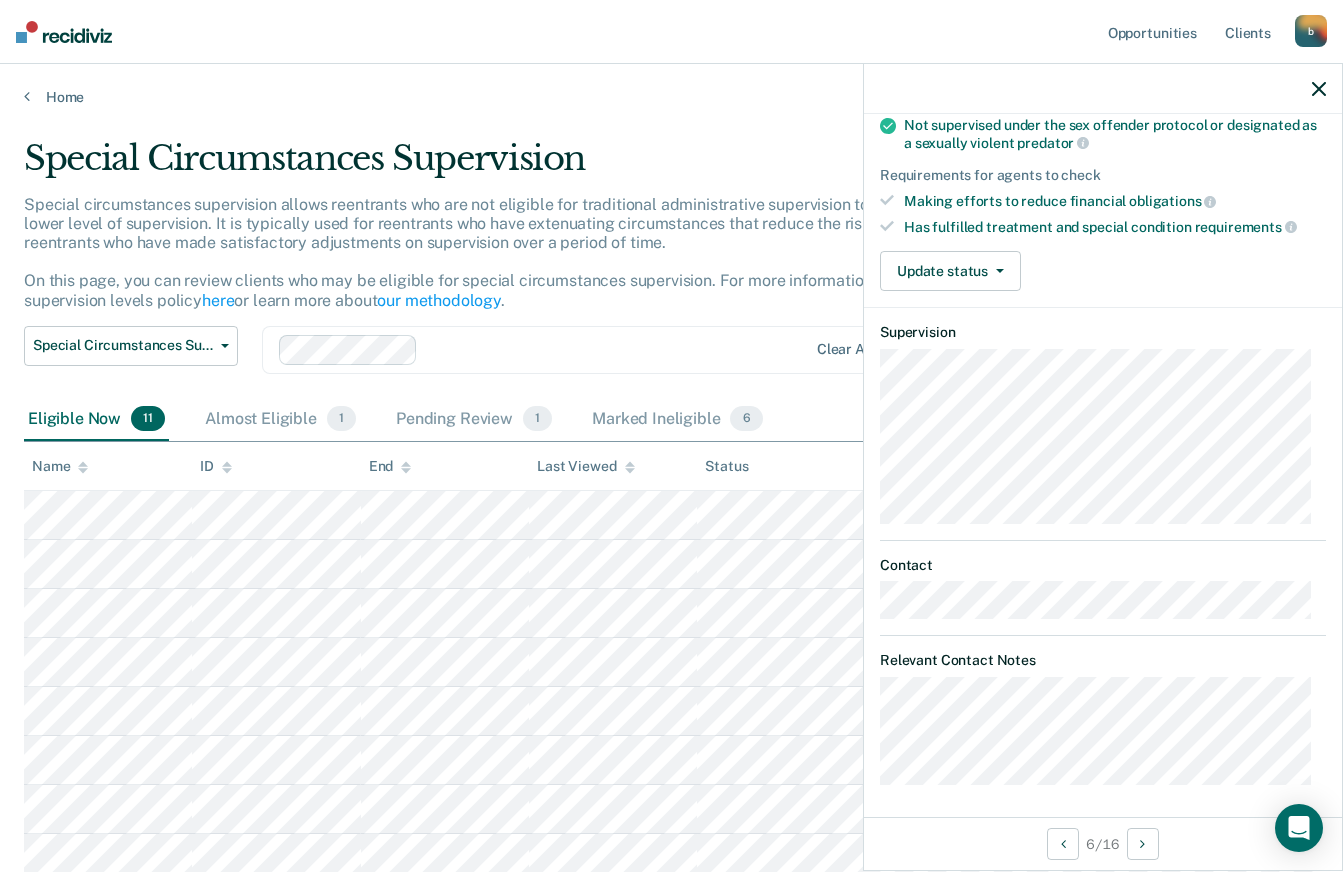 scroll, scrollTop: 275, scrollLeft: 0, axis: vertical 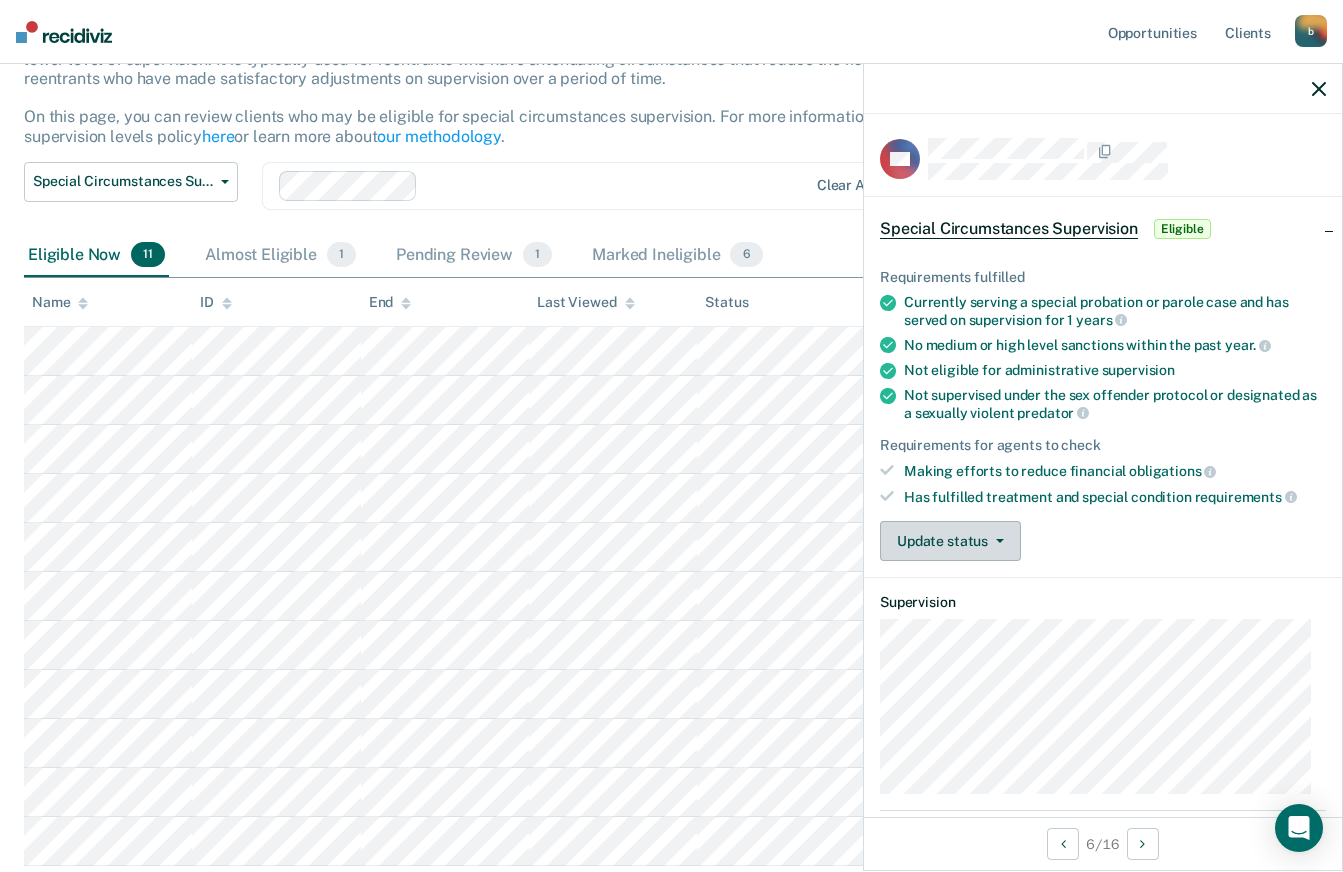 click on "Update status" at bounding box center [950, 541] 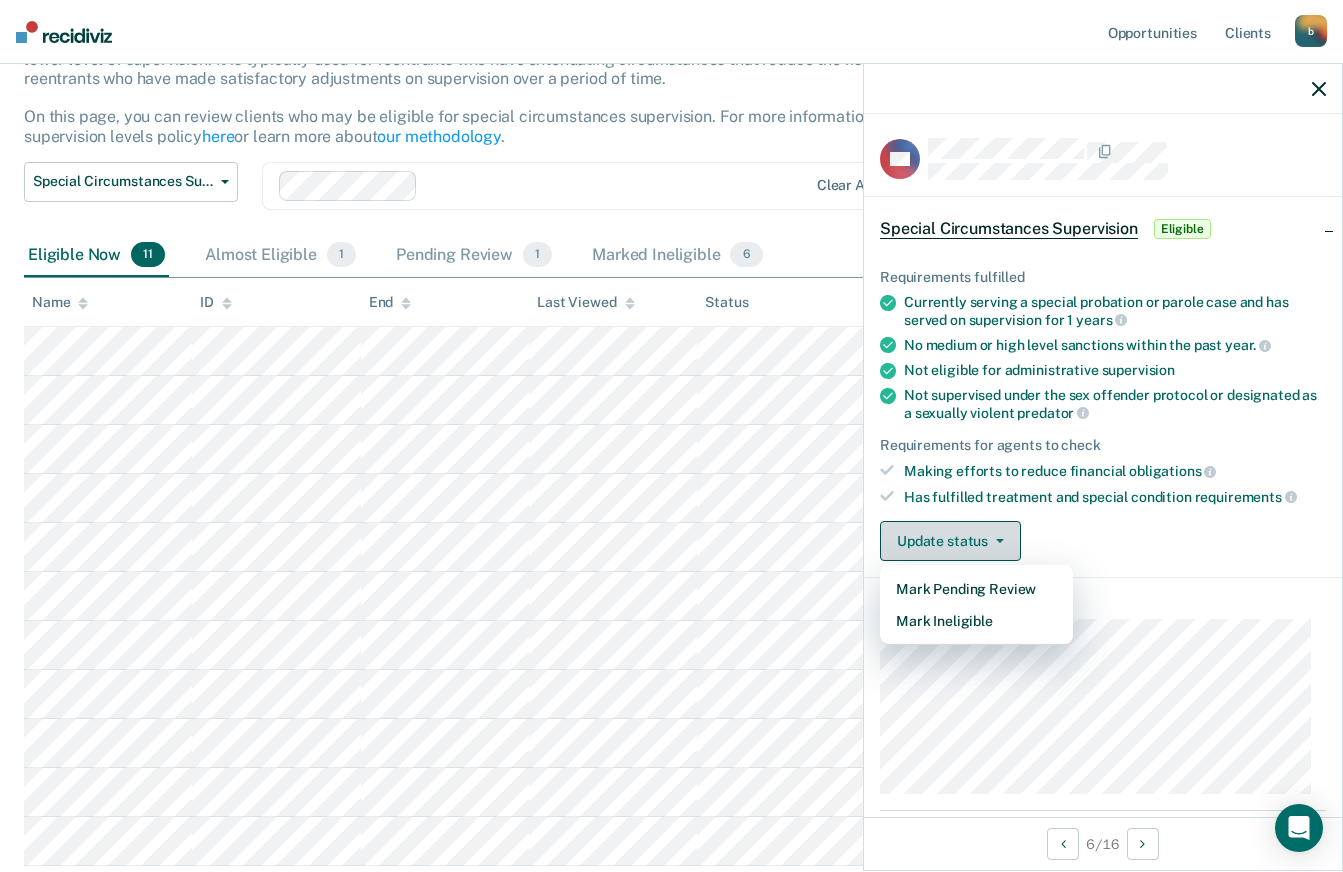 click on "Mark Ineligible" at bounding box center (976, 621) 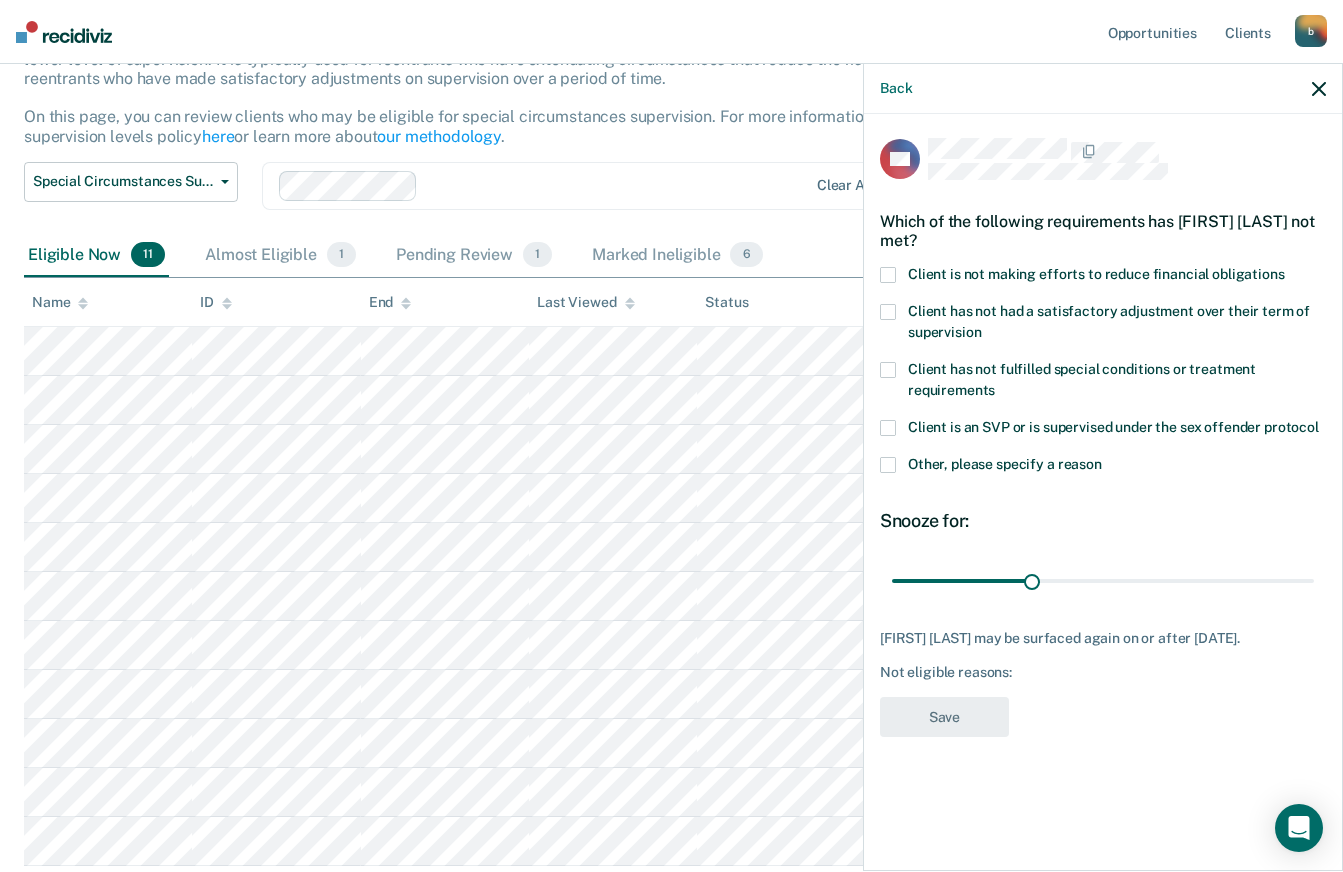 click at bounding box center (888, 275) 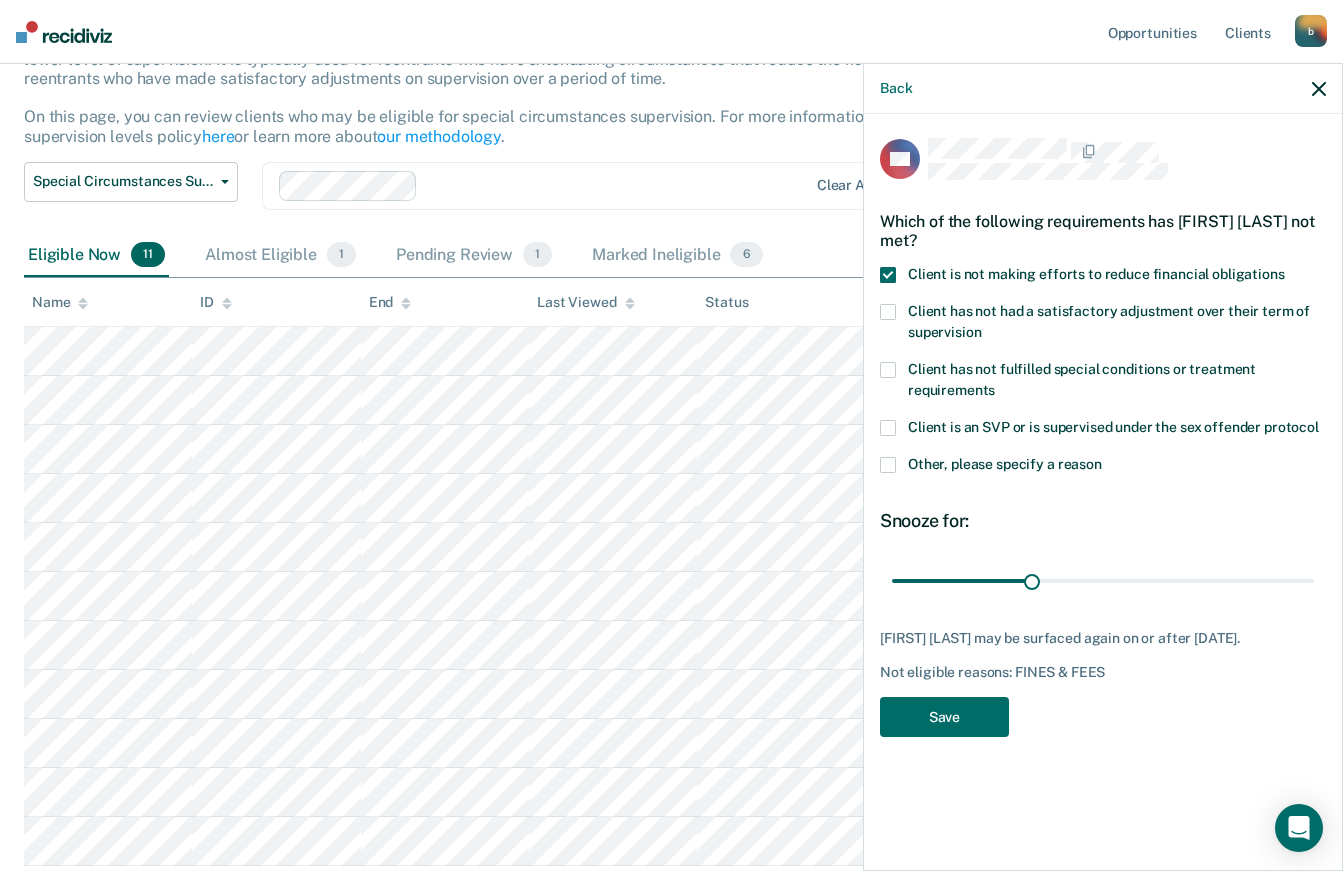 click on "Client has not had a satisfactory adjustment over their term of supervision" at bounding box center (1103, 325) 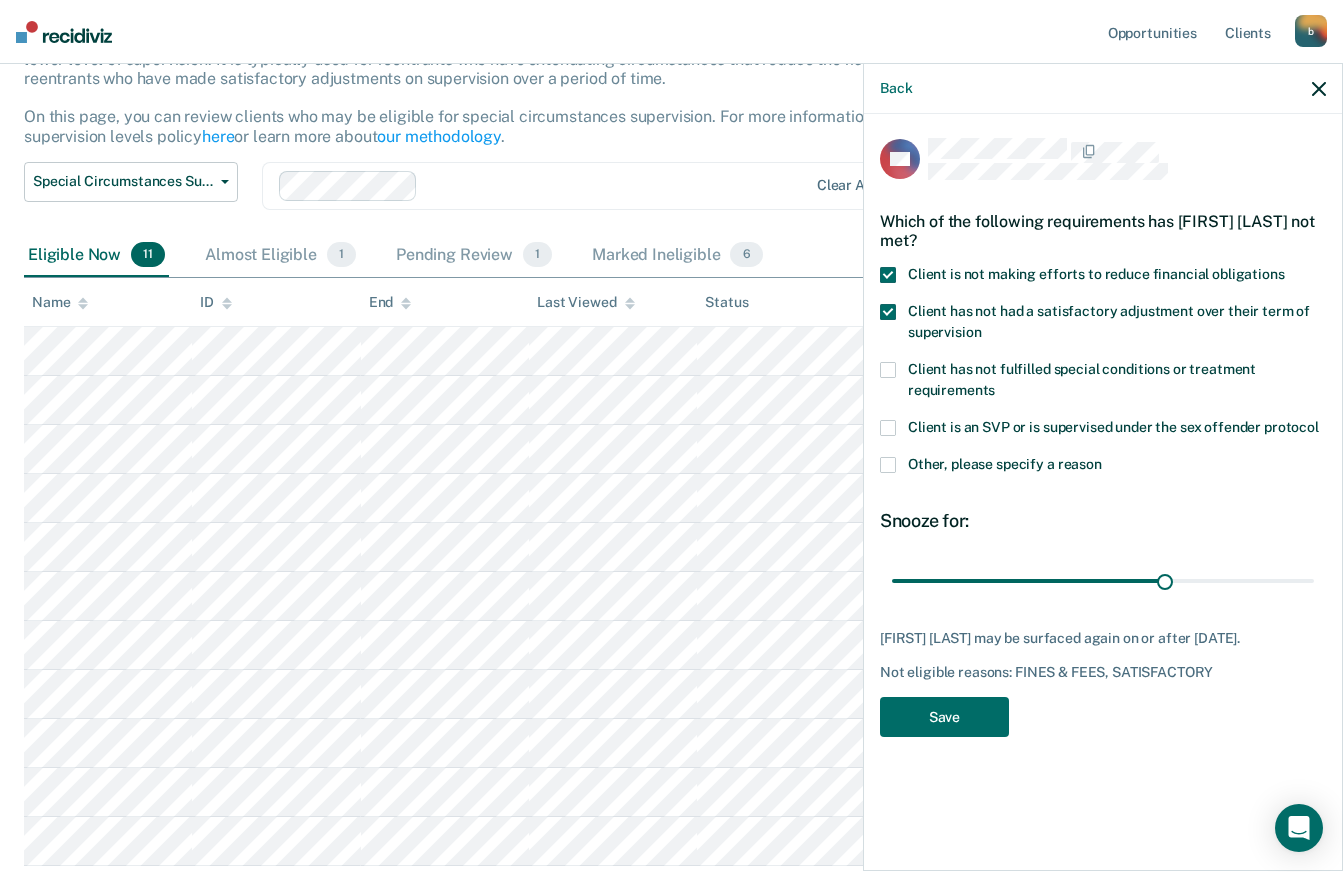 type on "90" 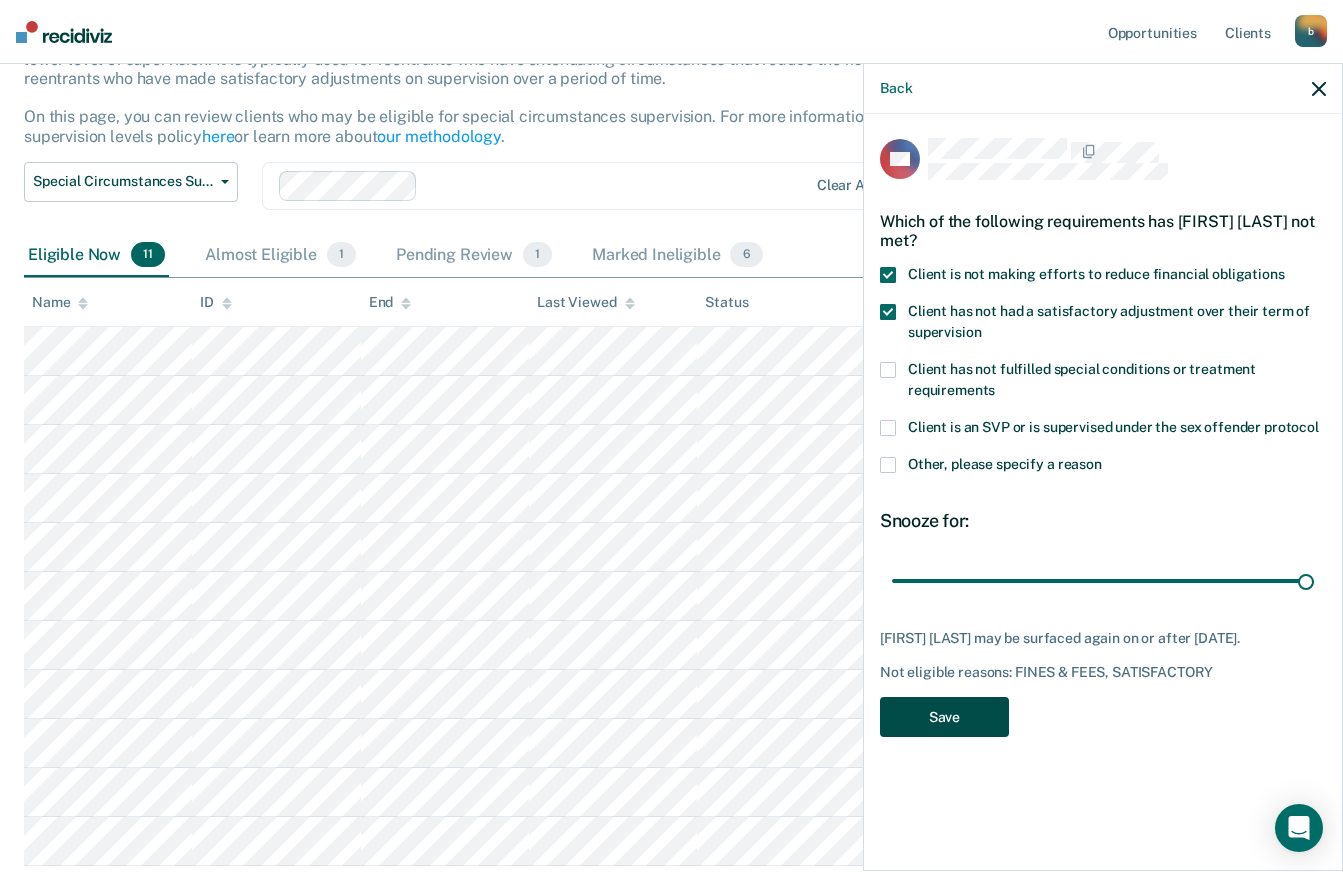 click on "Save" at bounding box center [944, 717] 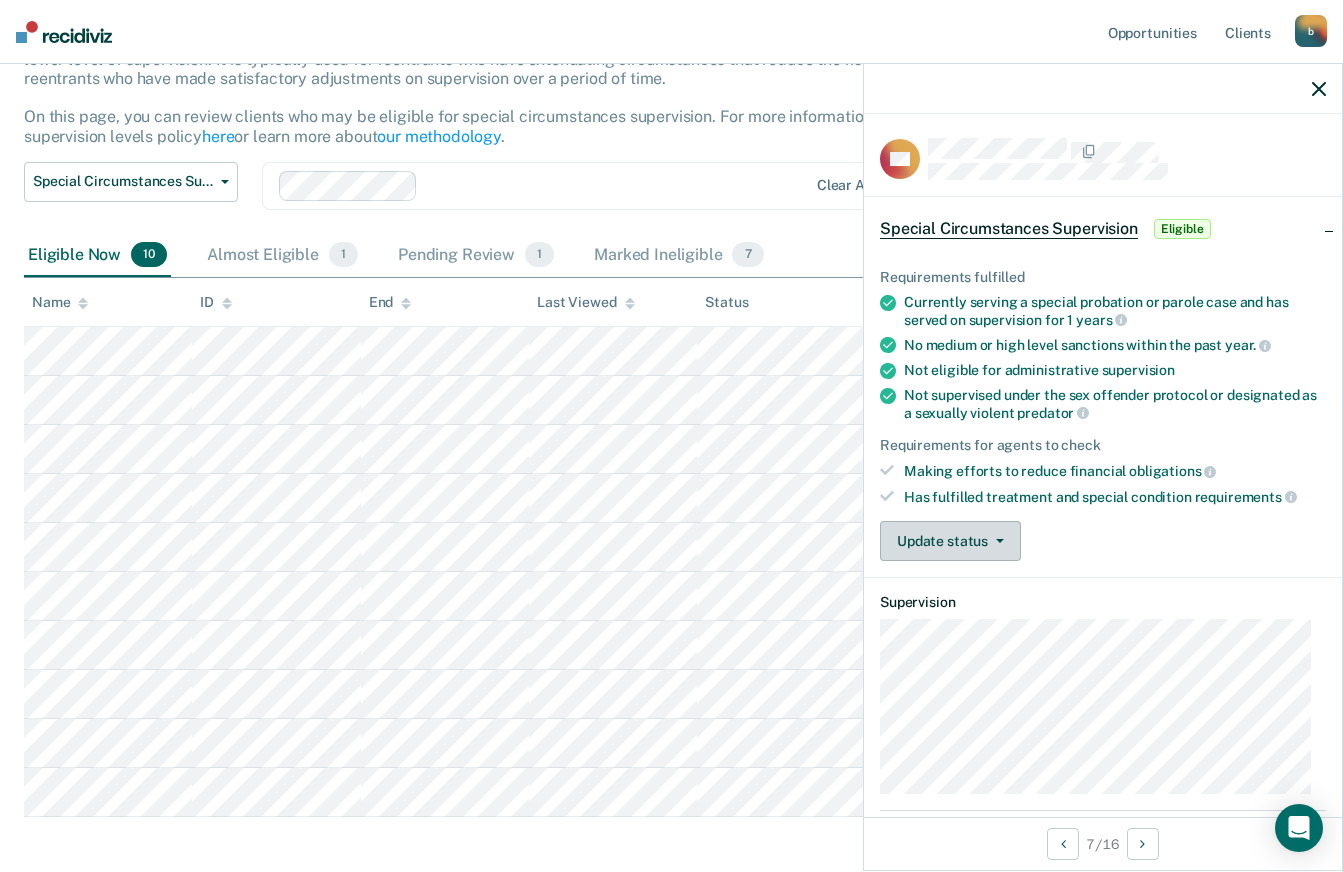 click on "Update status" at bounding box center (950, 541) 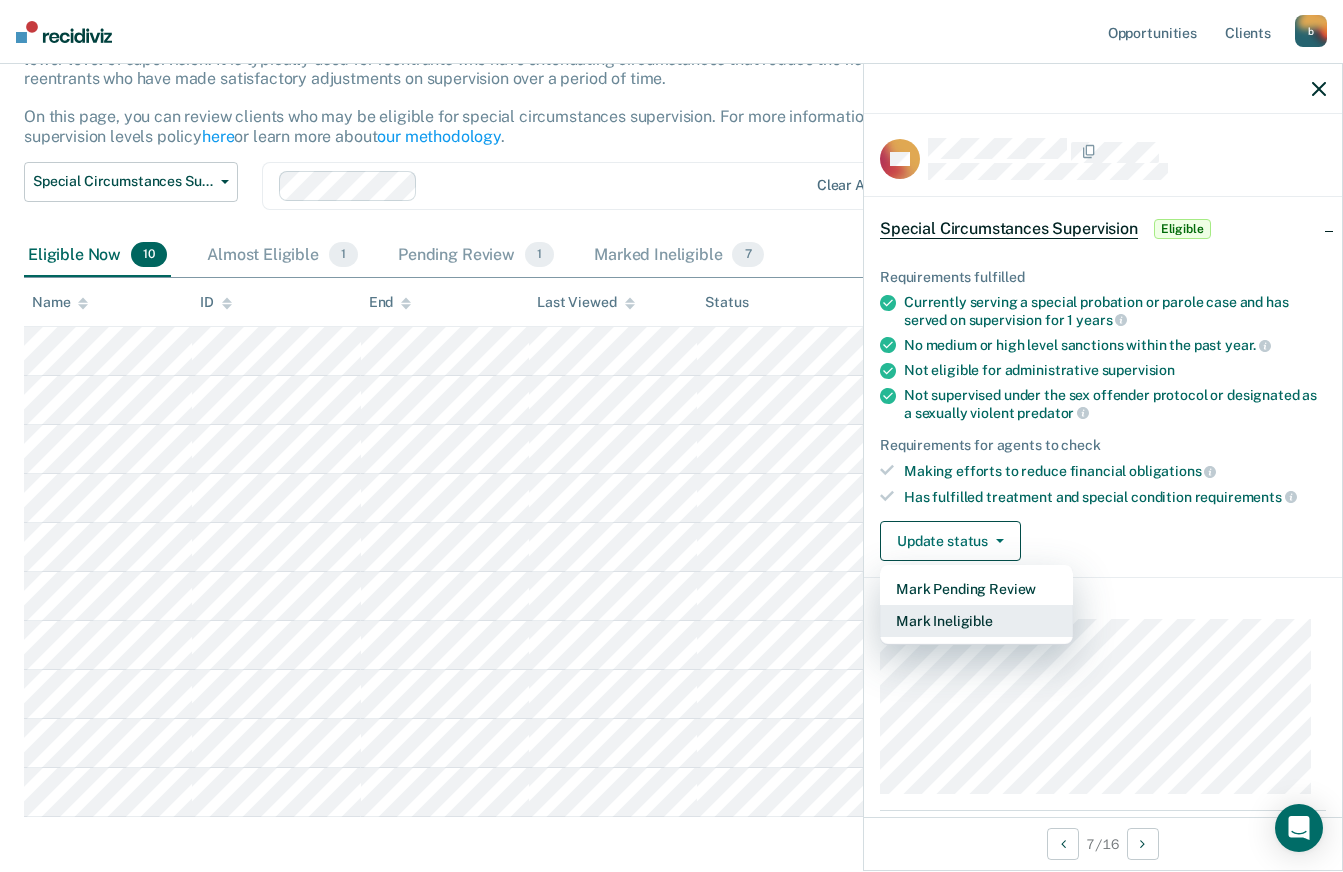 click on "Mark Ineligible" at bounding box center [976, 621] 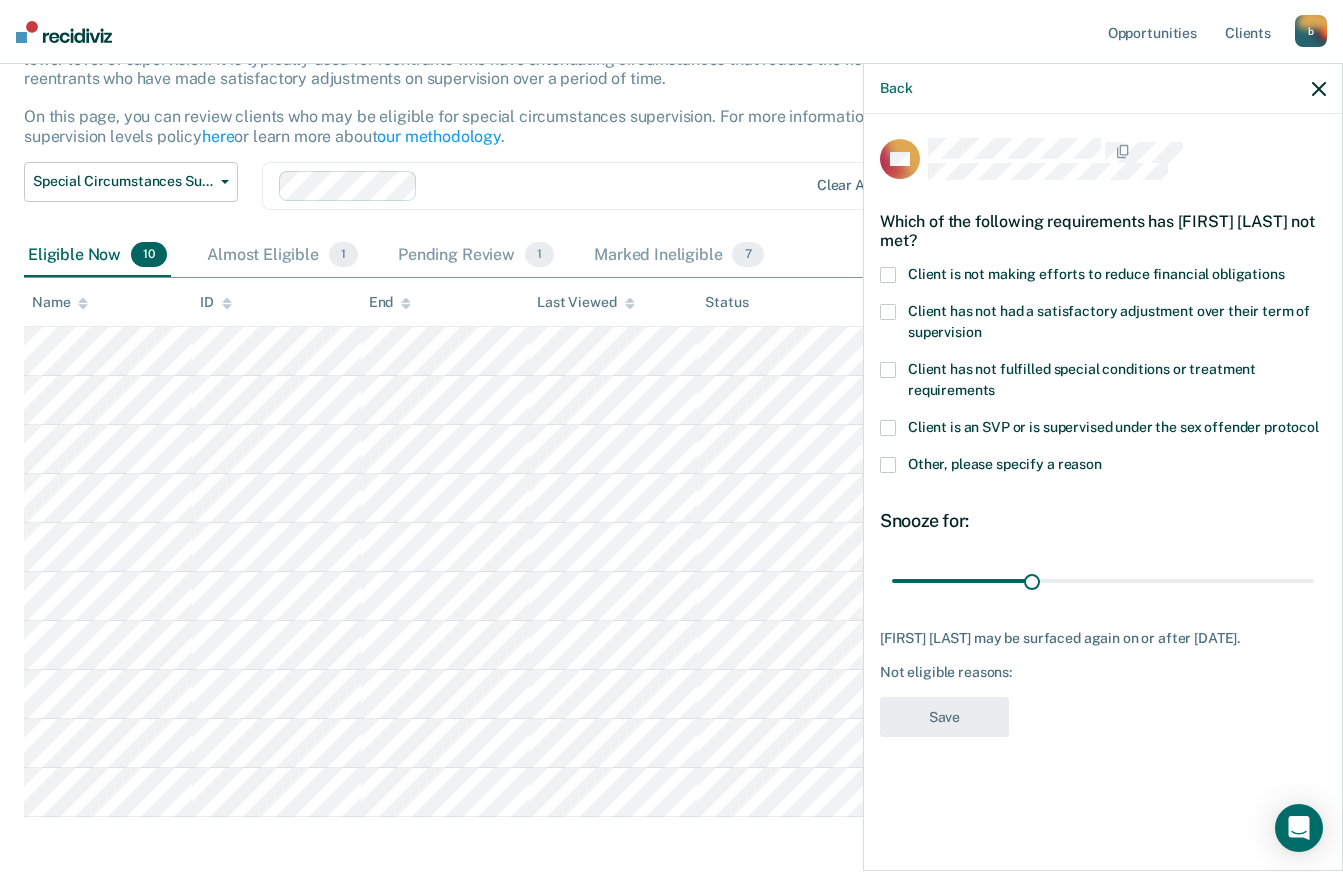 click at bounding box center (888, 275) 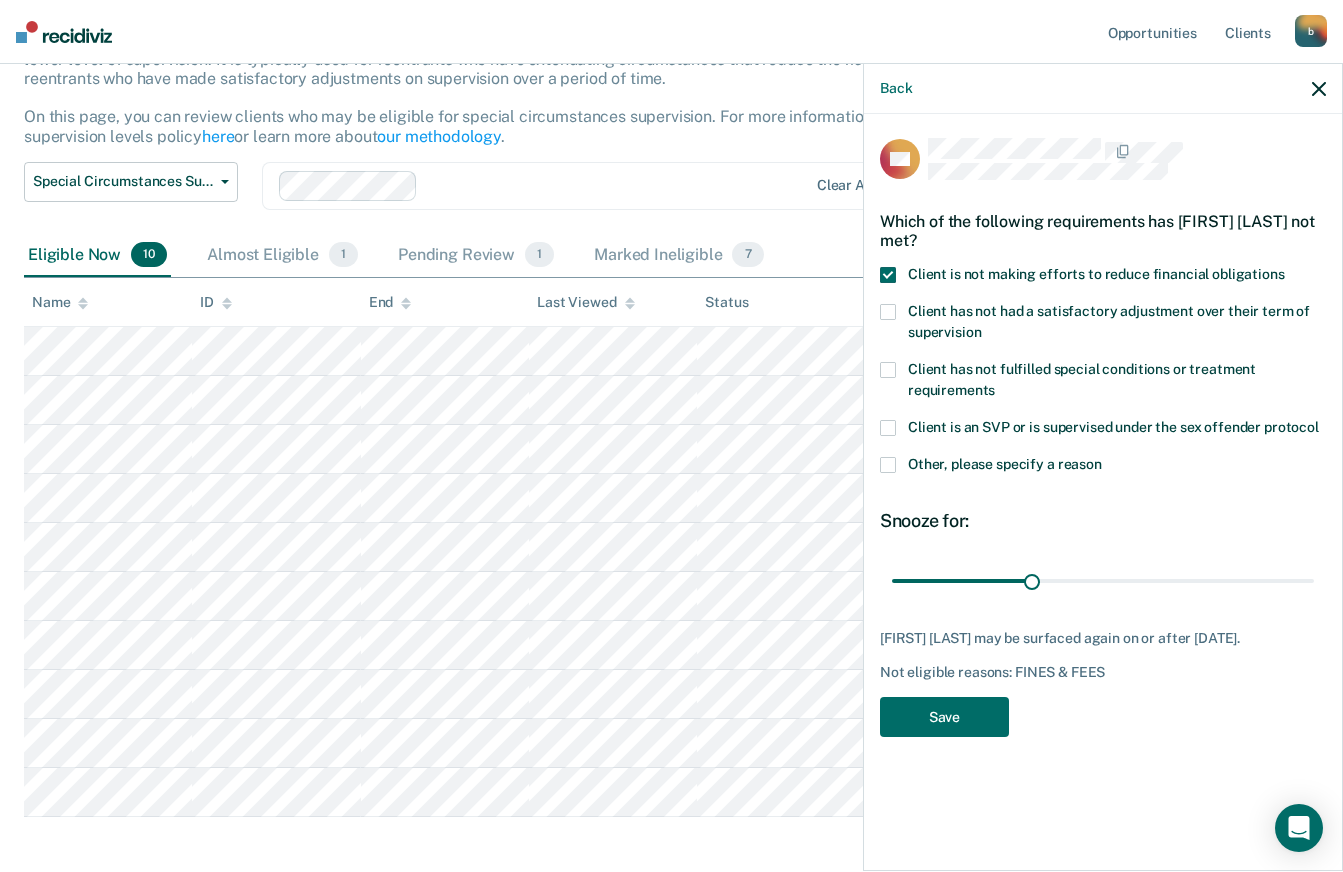 click at bounding box center (888, 312) 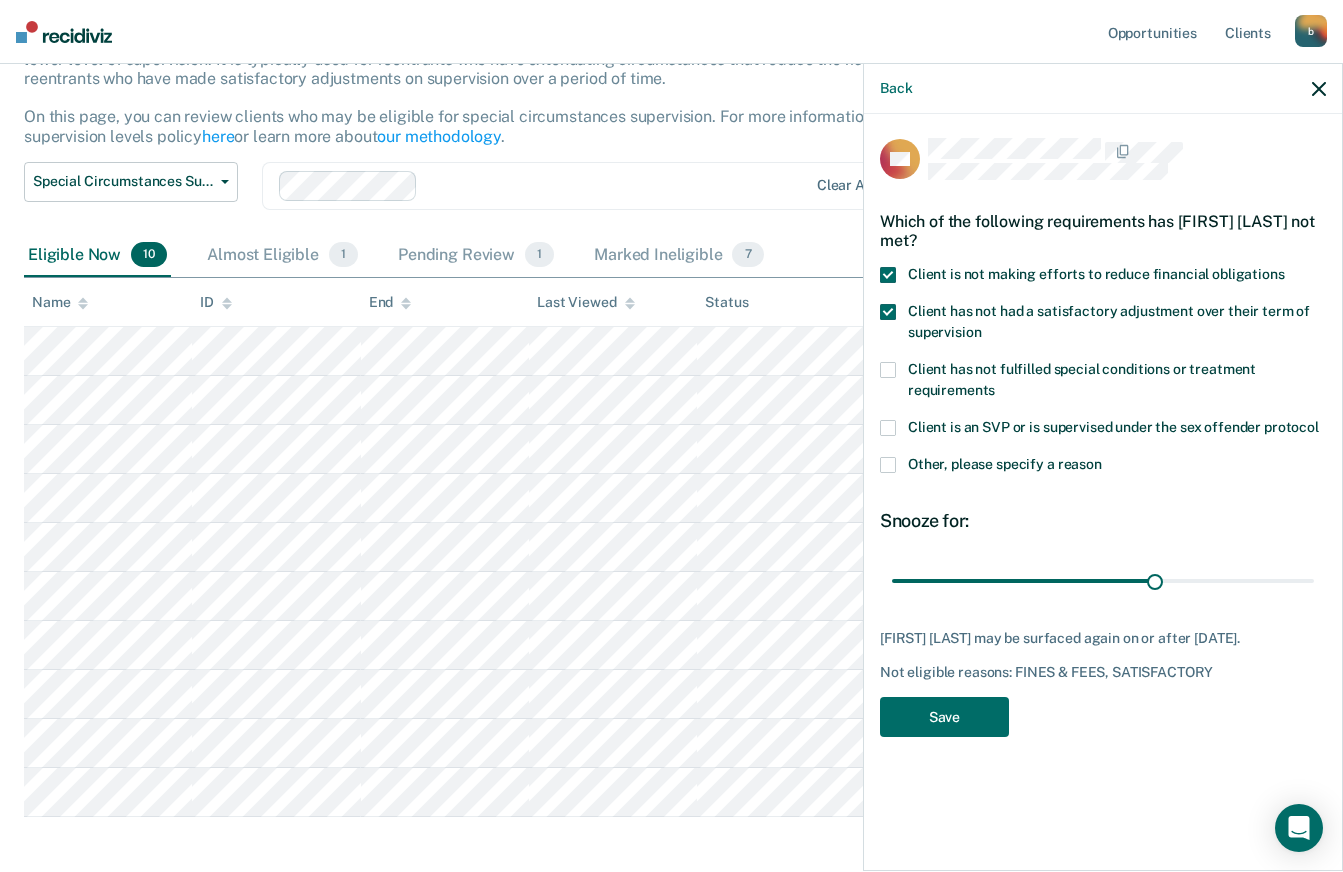 type on "90" 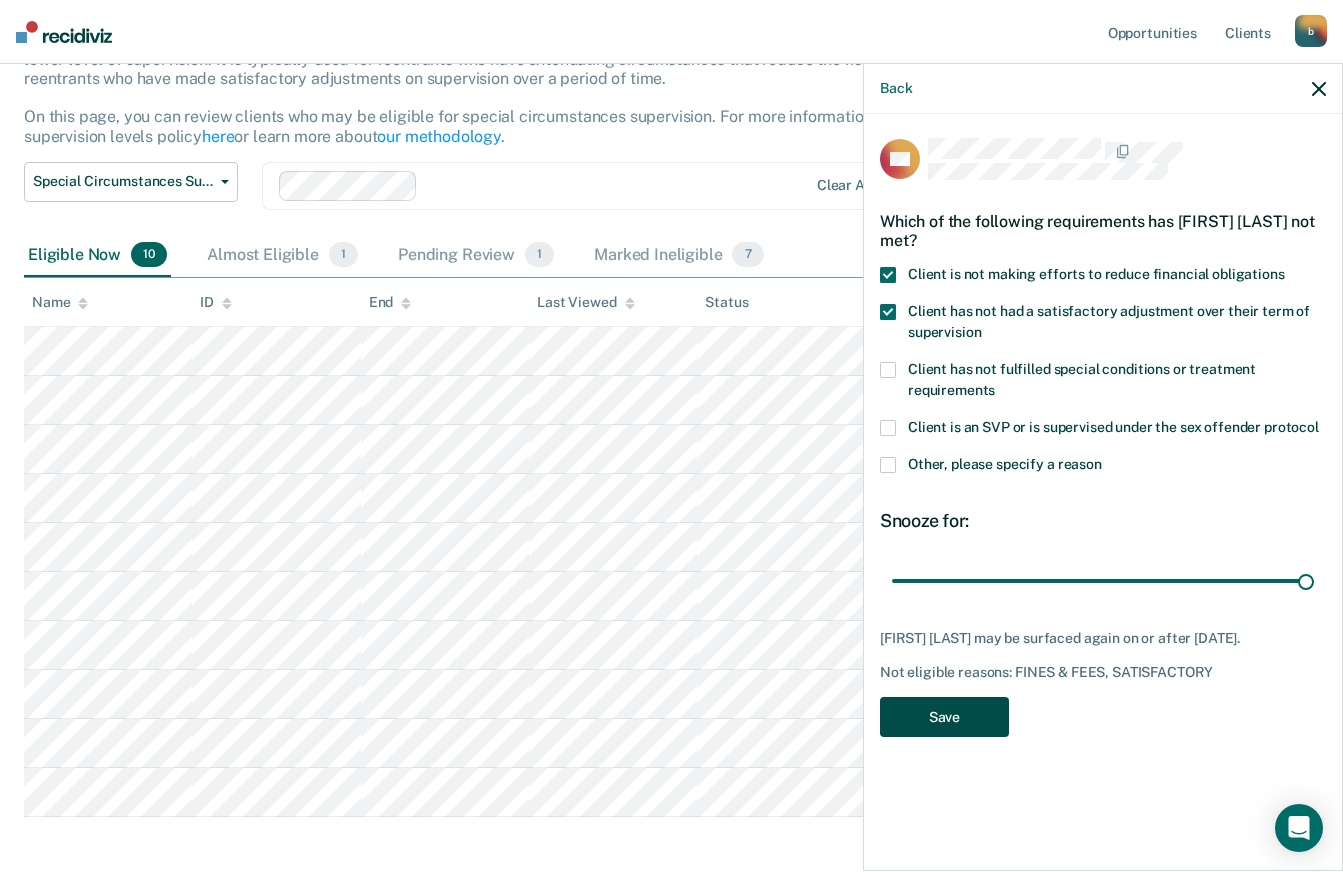 click on "Save" at bounding box center [944, 717] 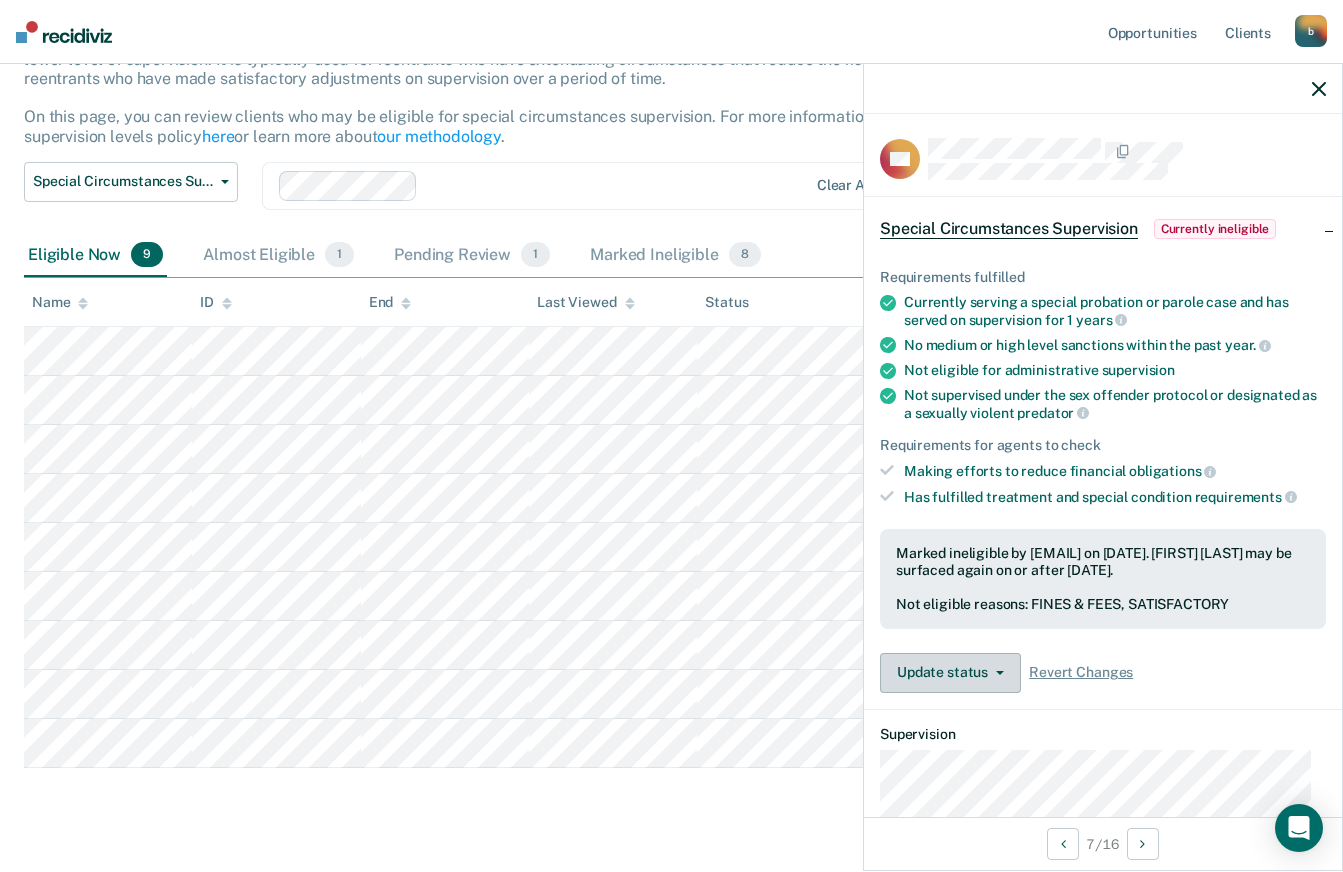 click on "Update status" at bounding box center (950, 673) 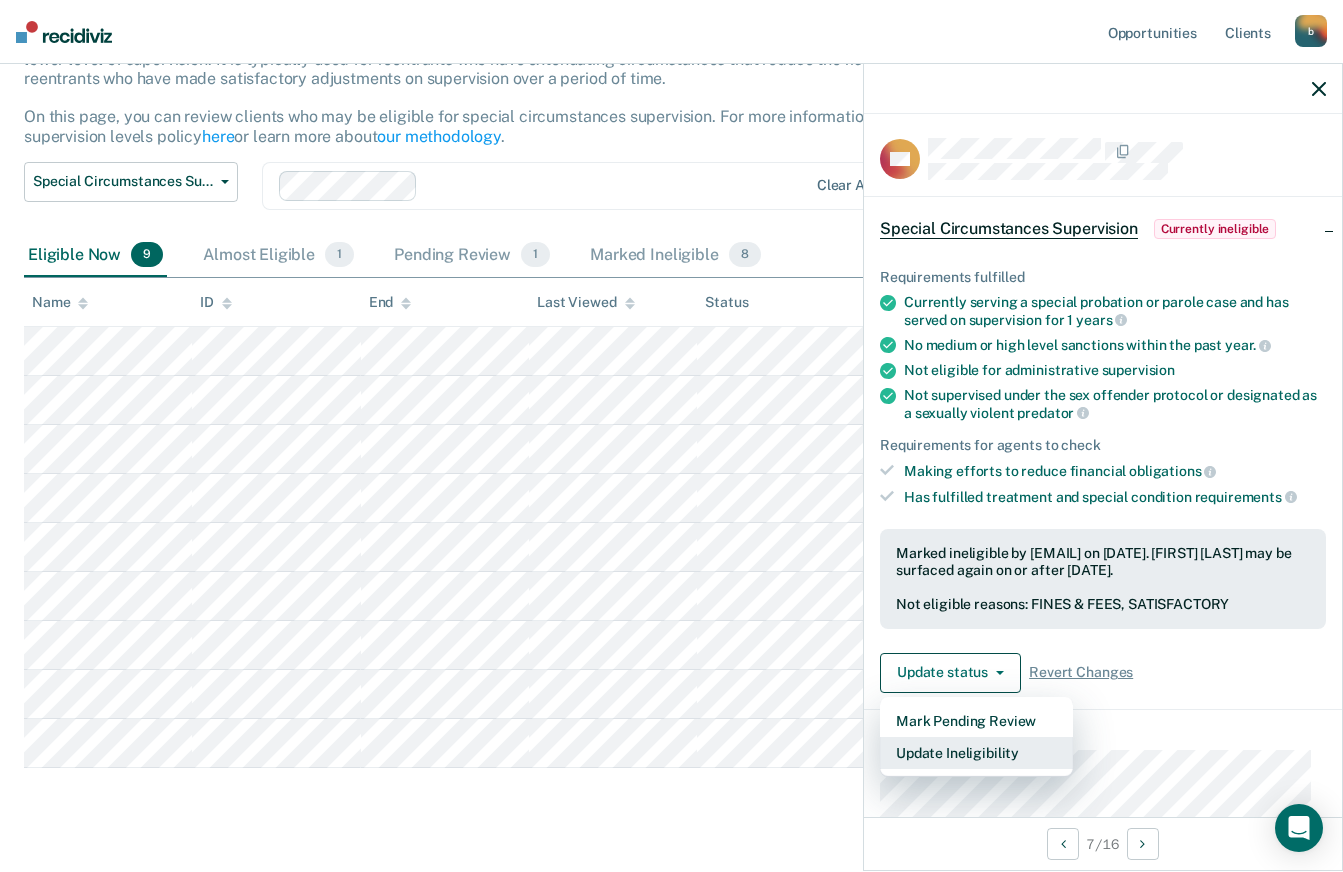 click on "Update Ineligibility" at bounding box center (976, 753) 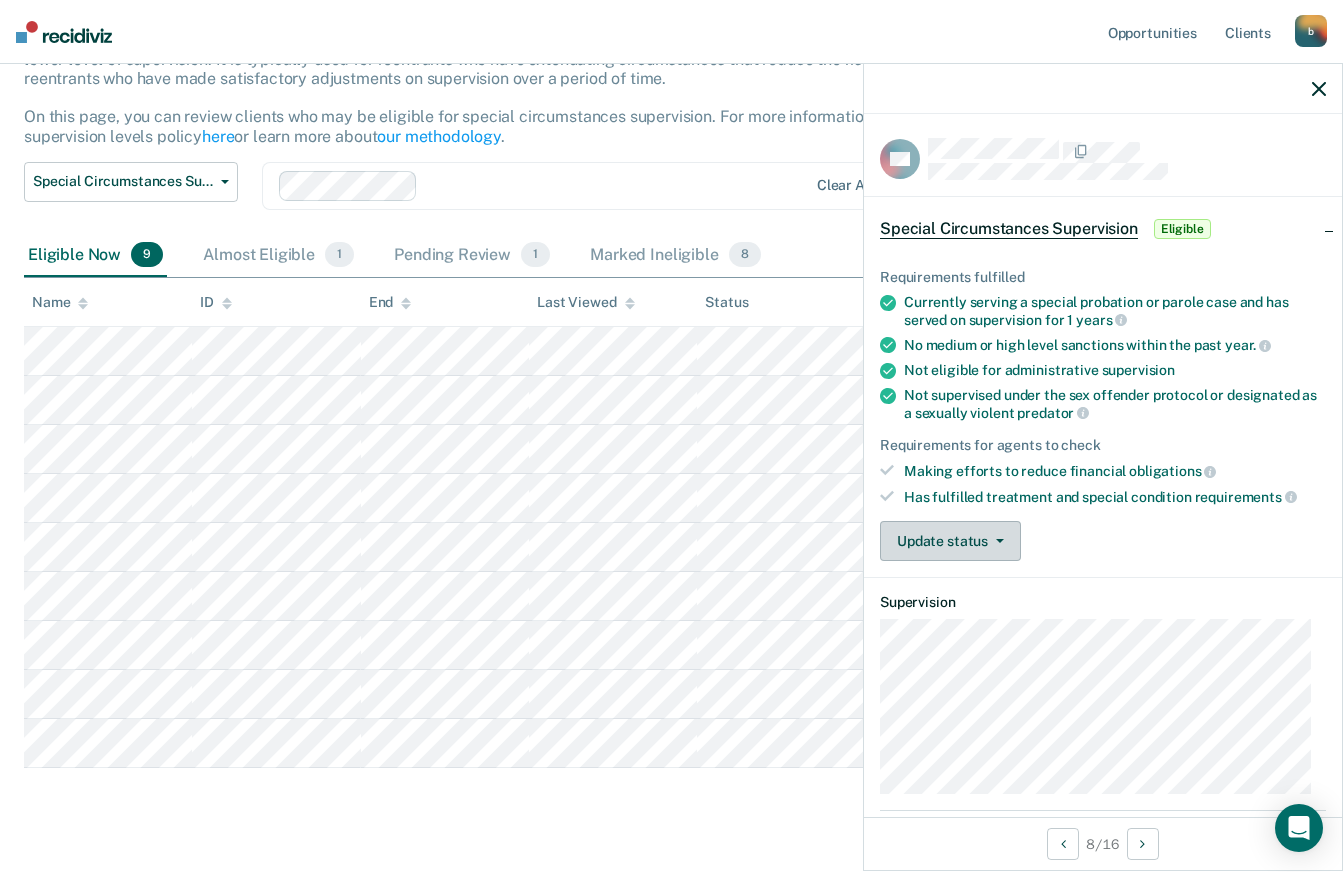 click at bounding box center (1000, 541) 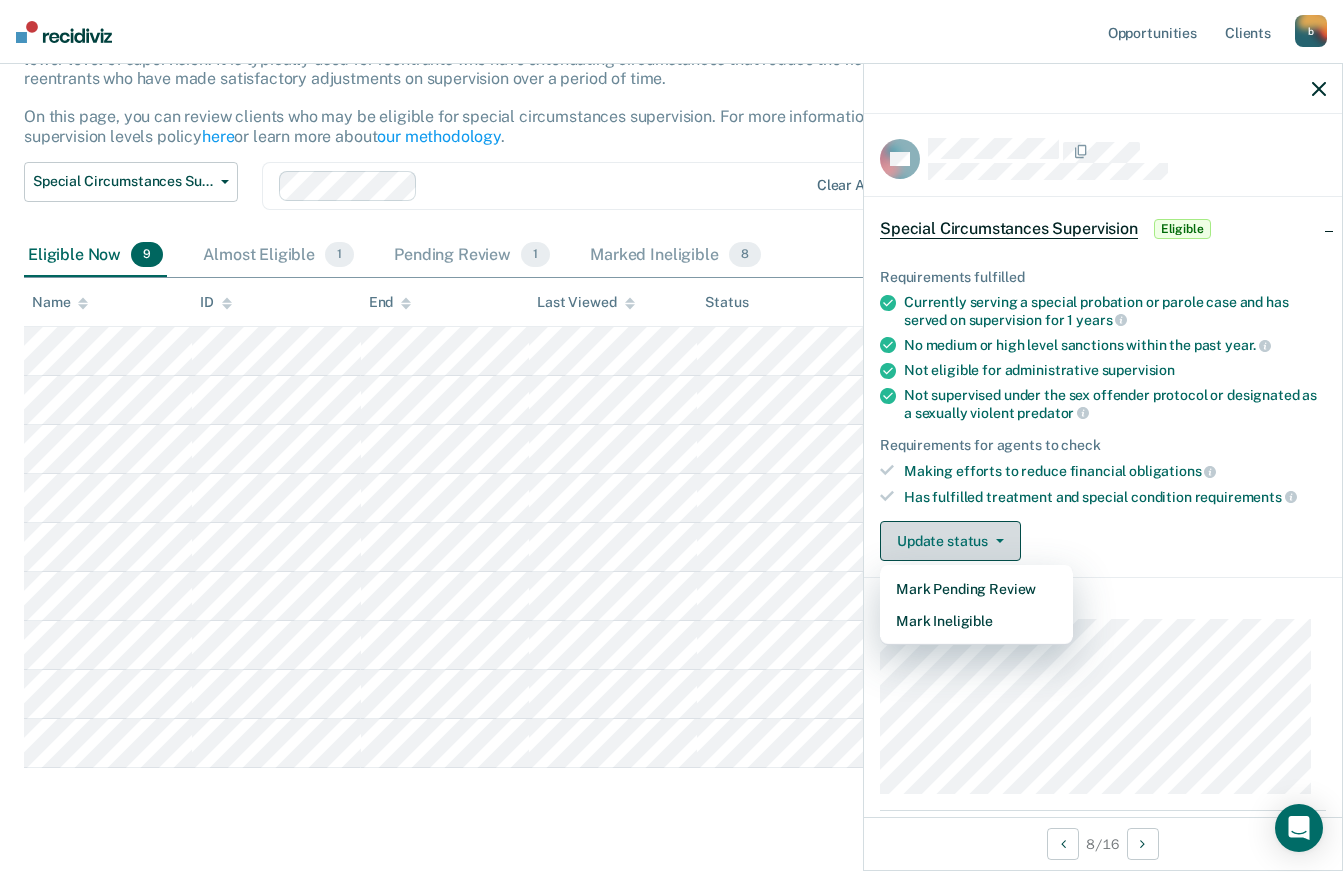 click on "Mark Ineligible" at bounding box center (976, 621) 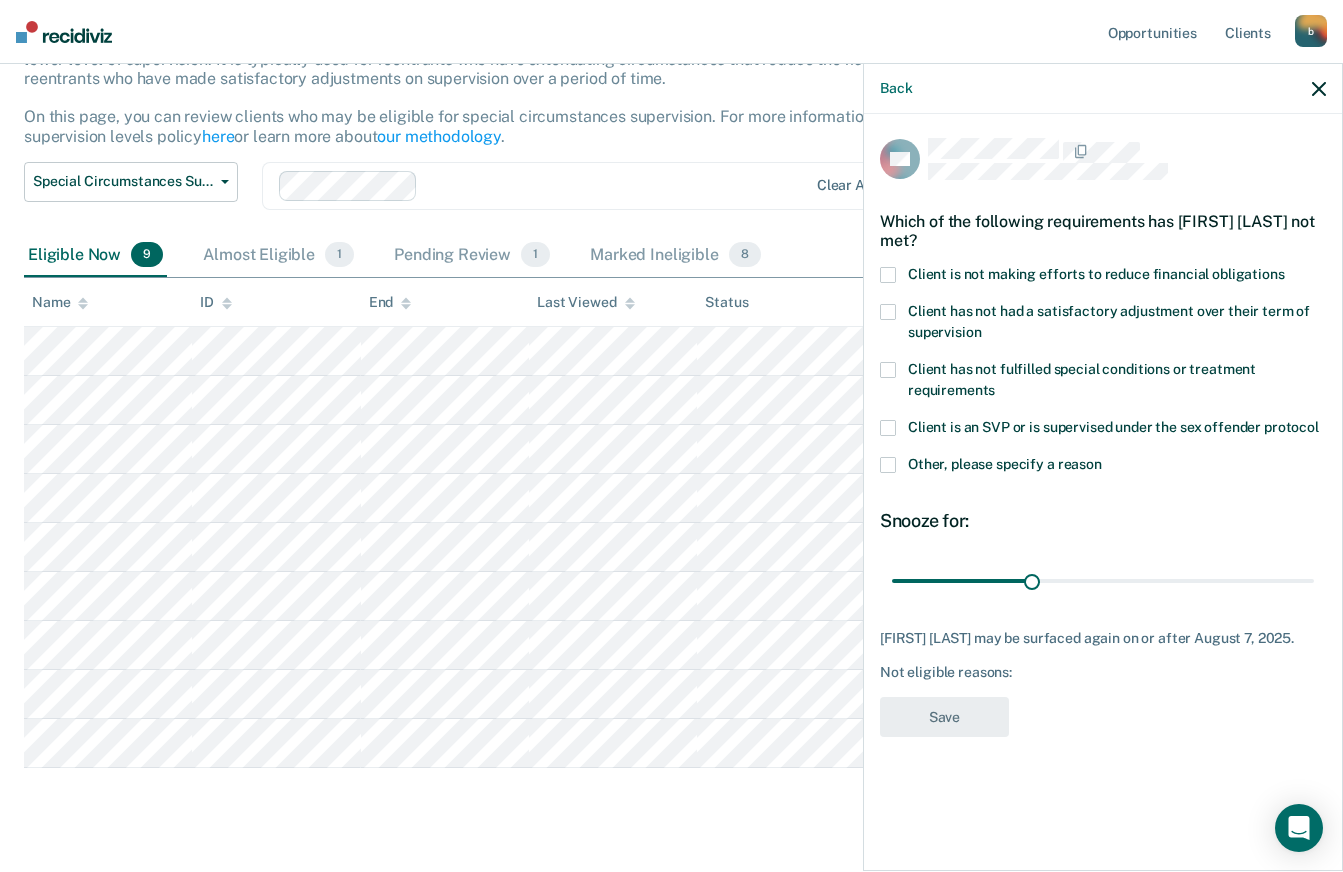 click at bounding box center (888, 275) 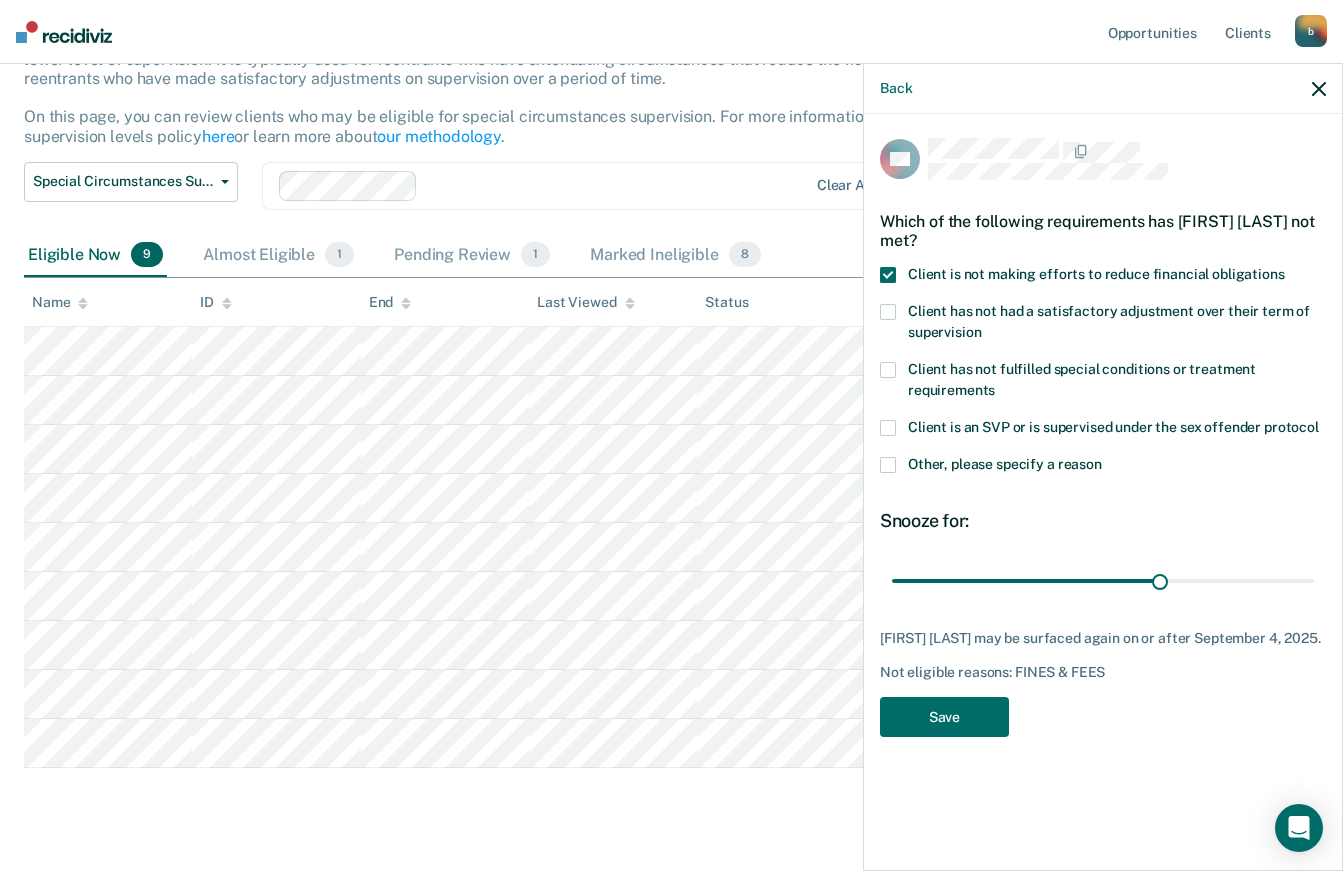 type on "90" 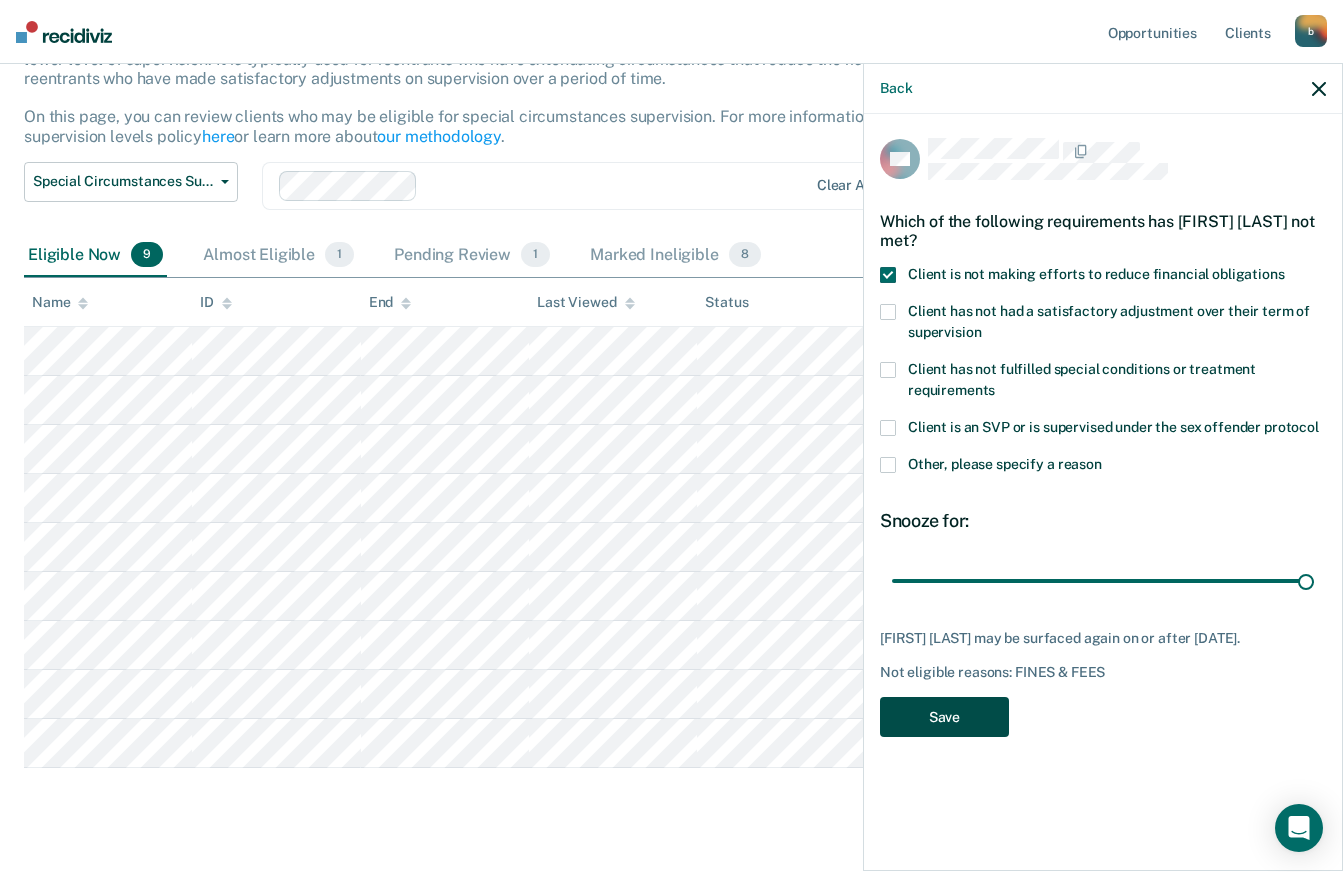 click on "Save" at bounding box center [944, 717] 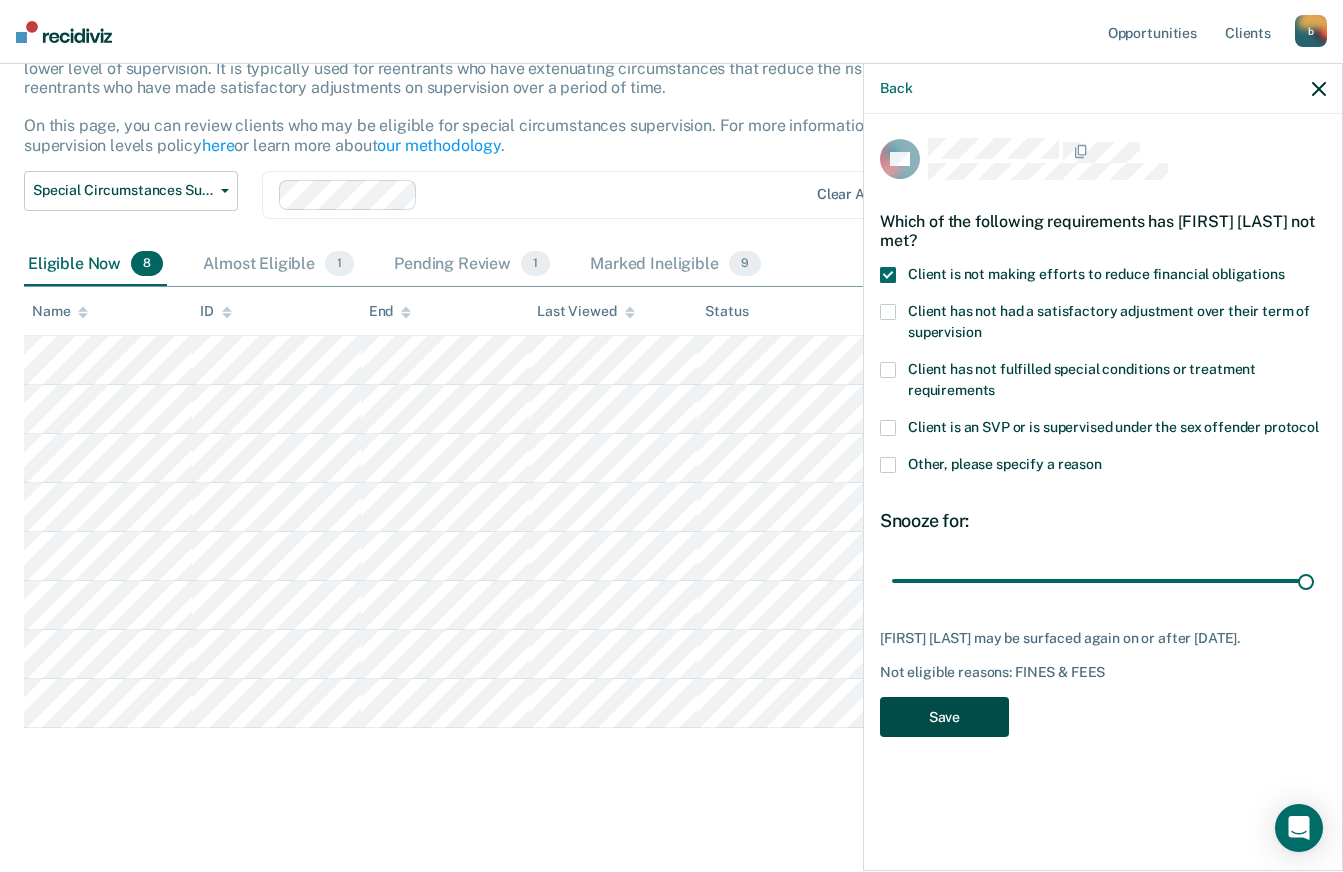 scroll, scrollTop: 155, scrollLeft: 0, axis: vertical 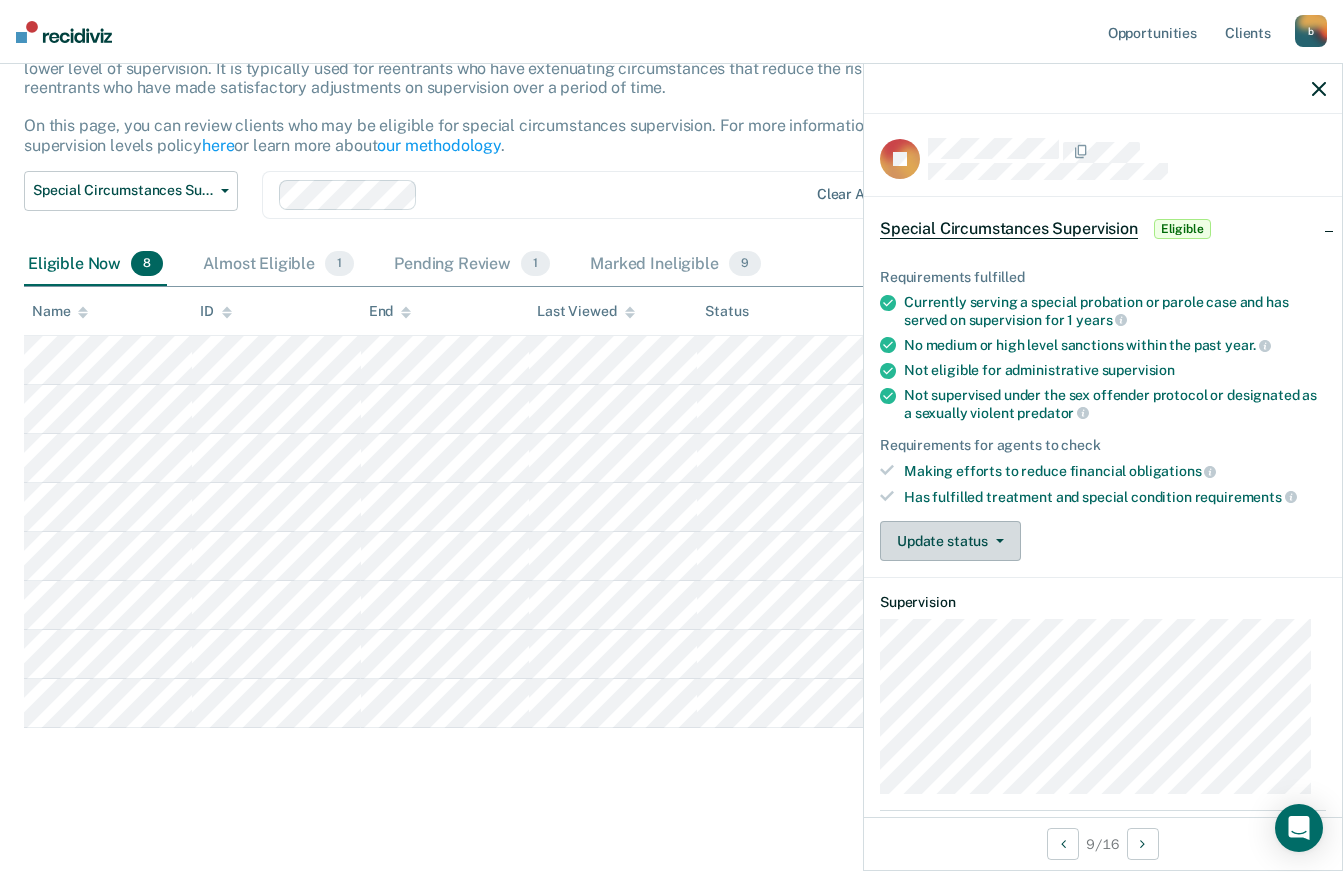 click at bounding box center [1000, 541] 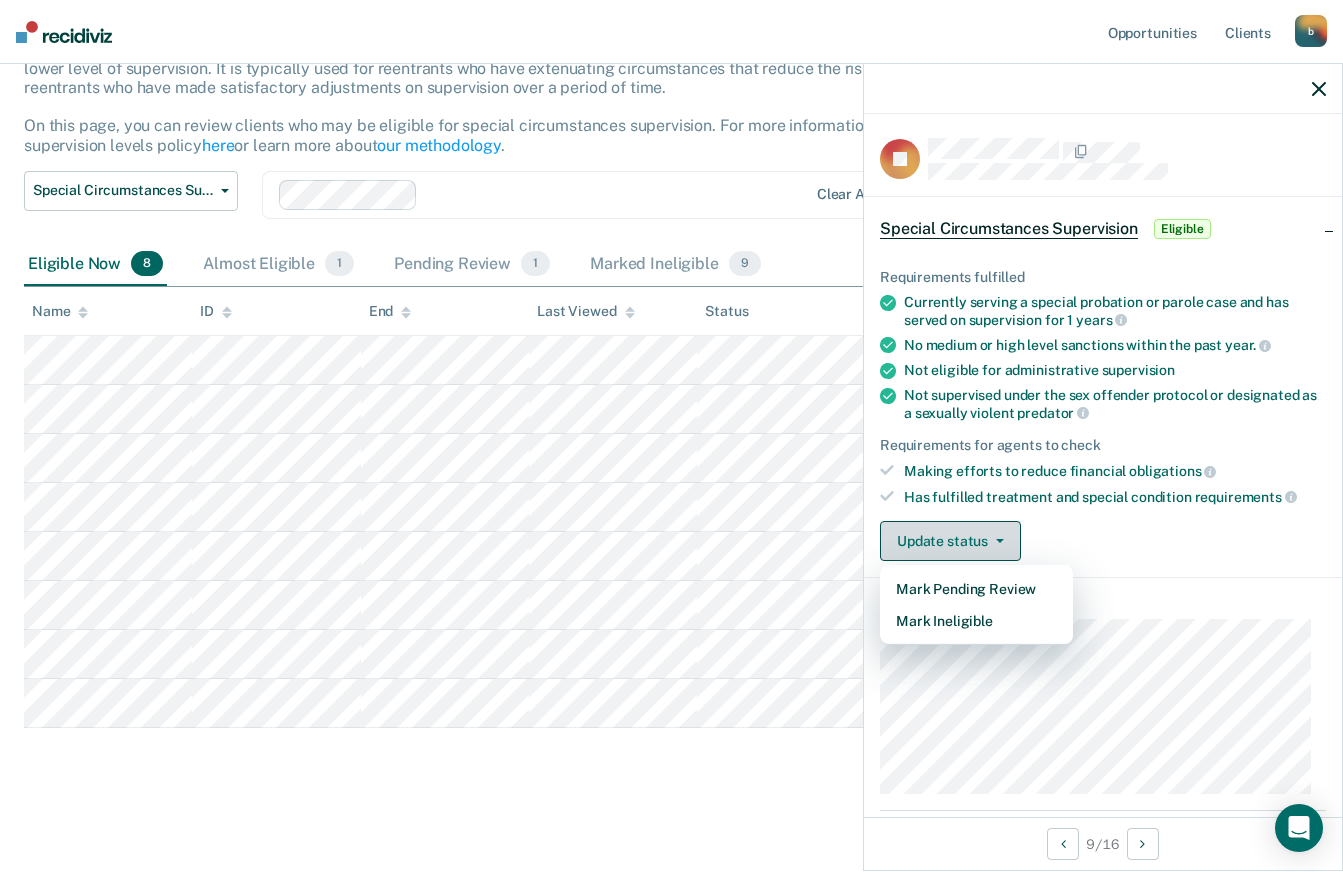 click on "Mark Ineligible" at bounding box center [976, 621] 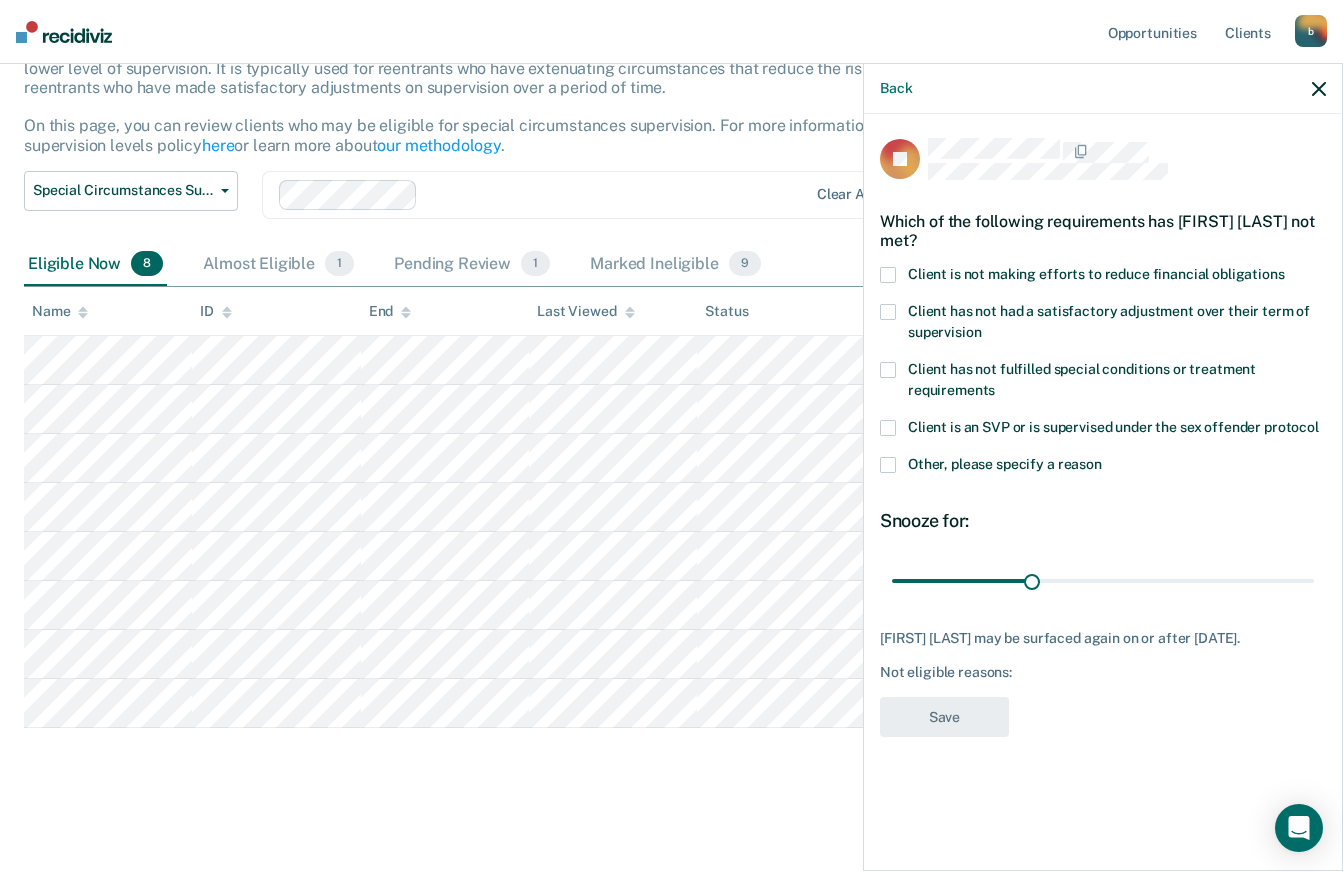 click at bounding box center [888, 275] 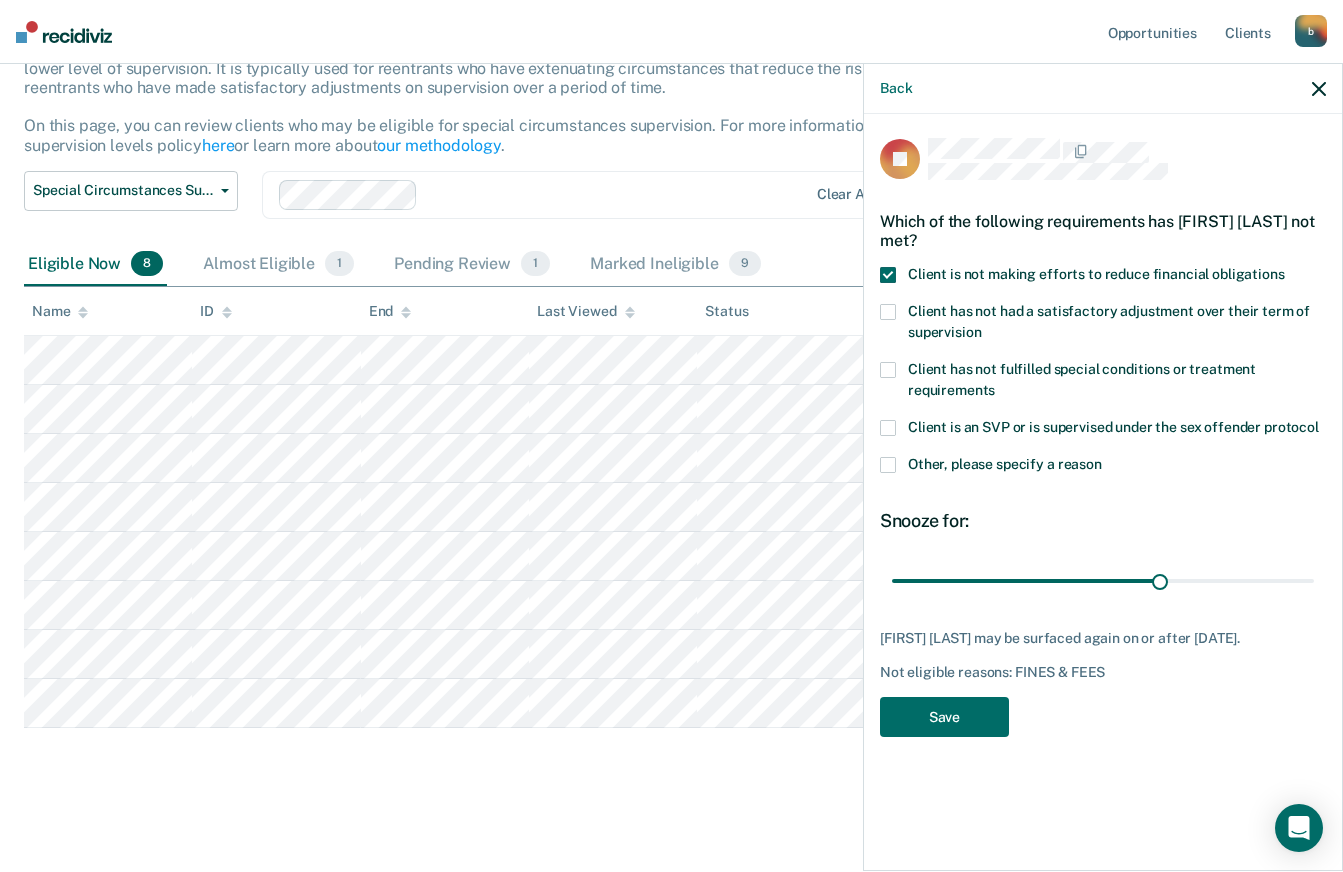 type on "90" 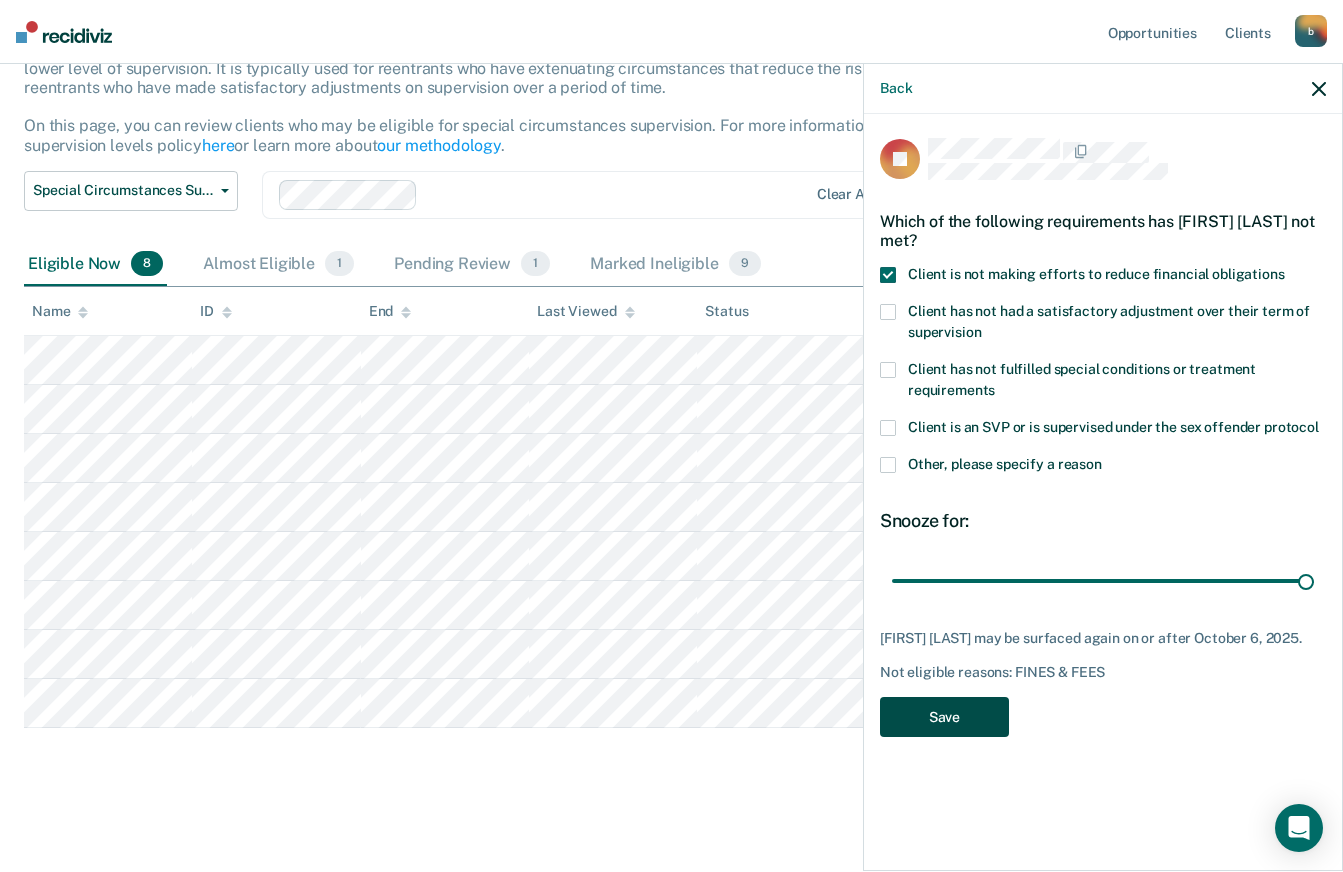 click on "Save" at bounding box center (944, 717) 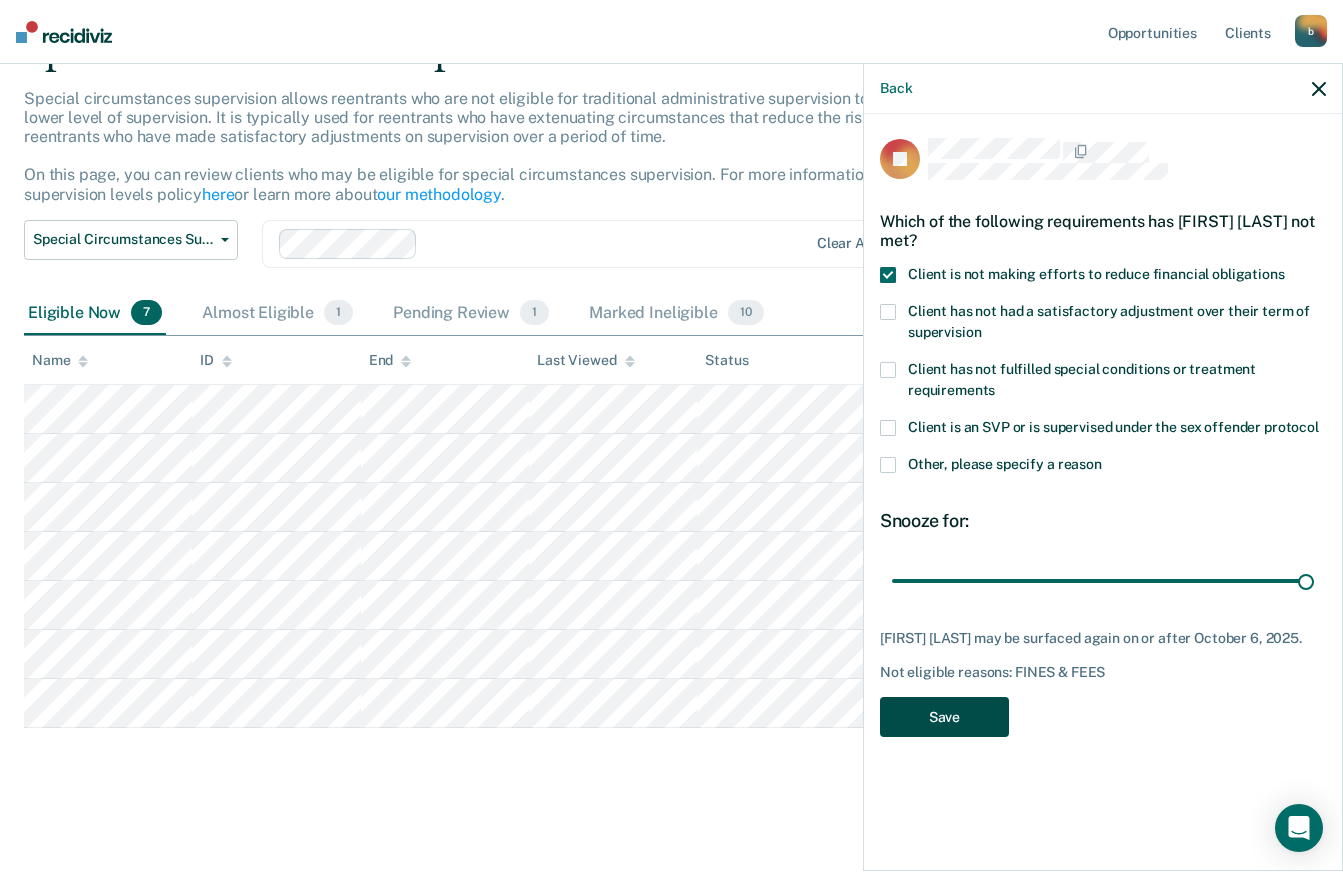 scroll, scrollTop: 106, scrollLeft: 0, axis: vertical 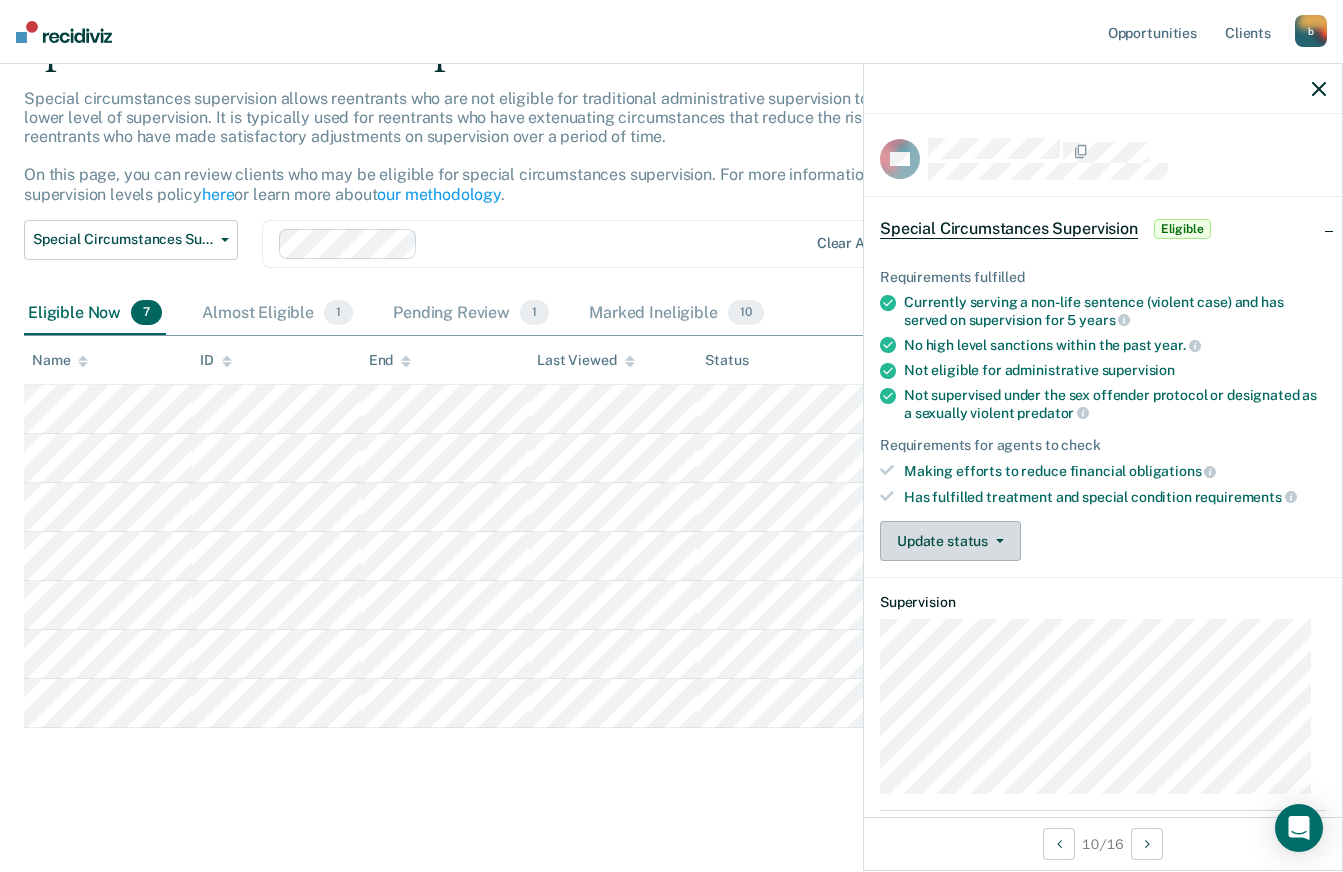 click at bounding box center (1000, 541) 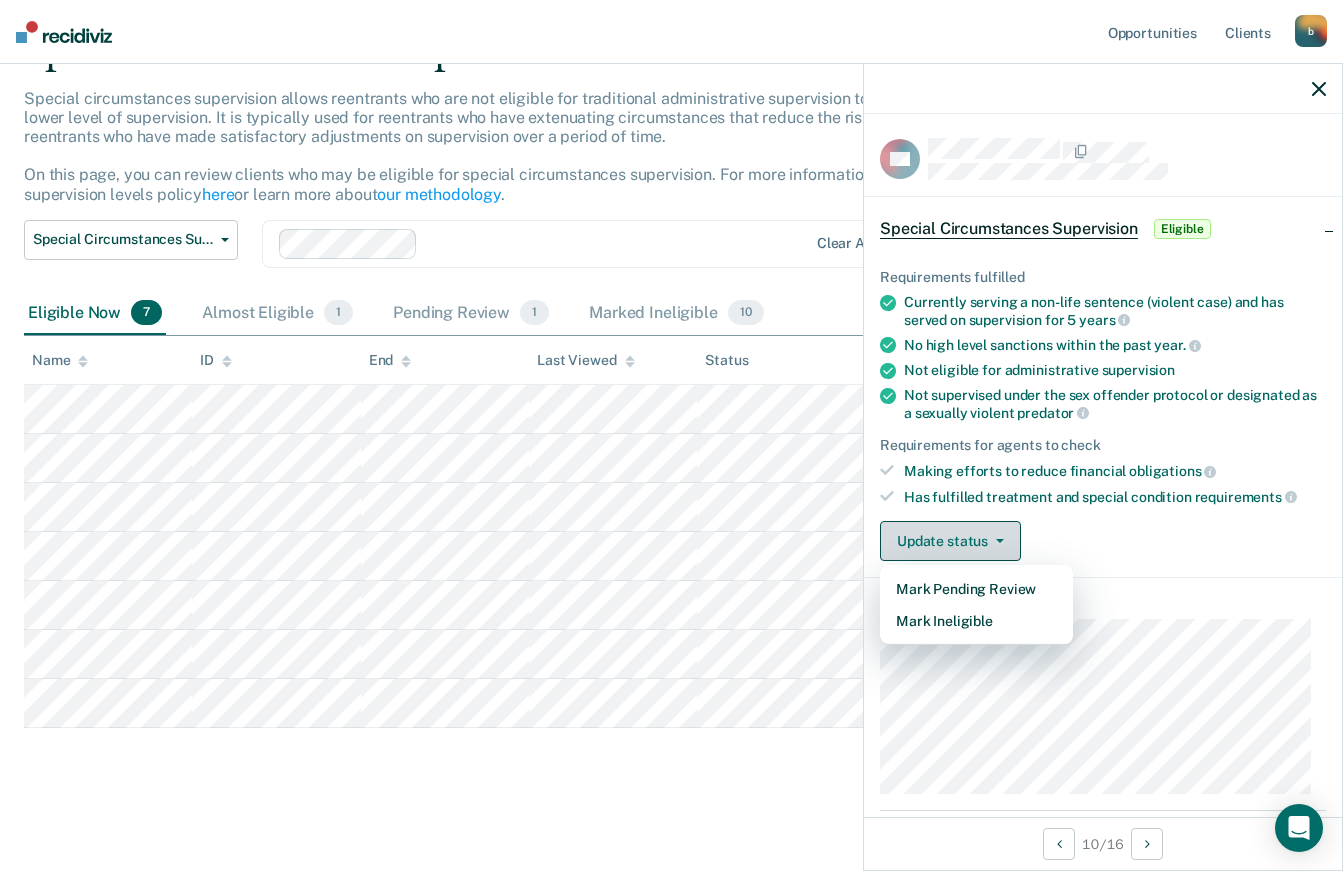 click on "Mark Ineligible" at bounding box center (976, 621) 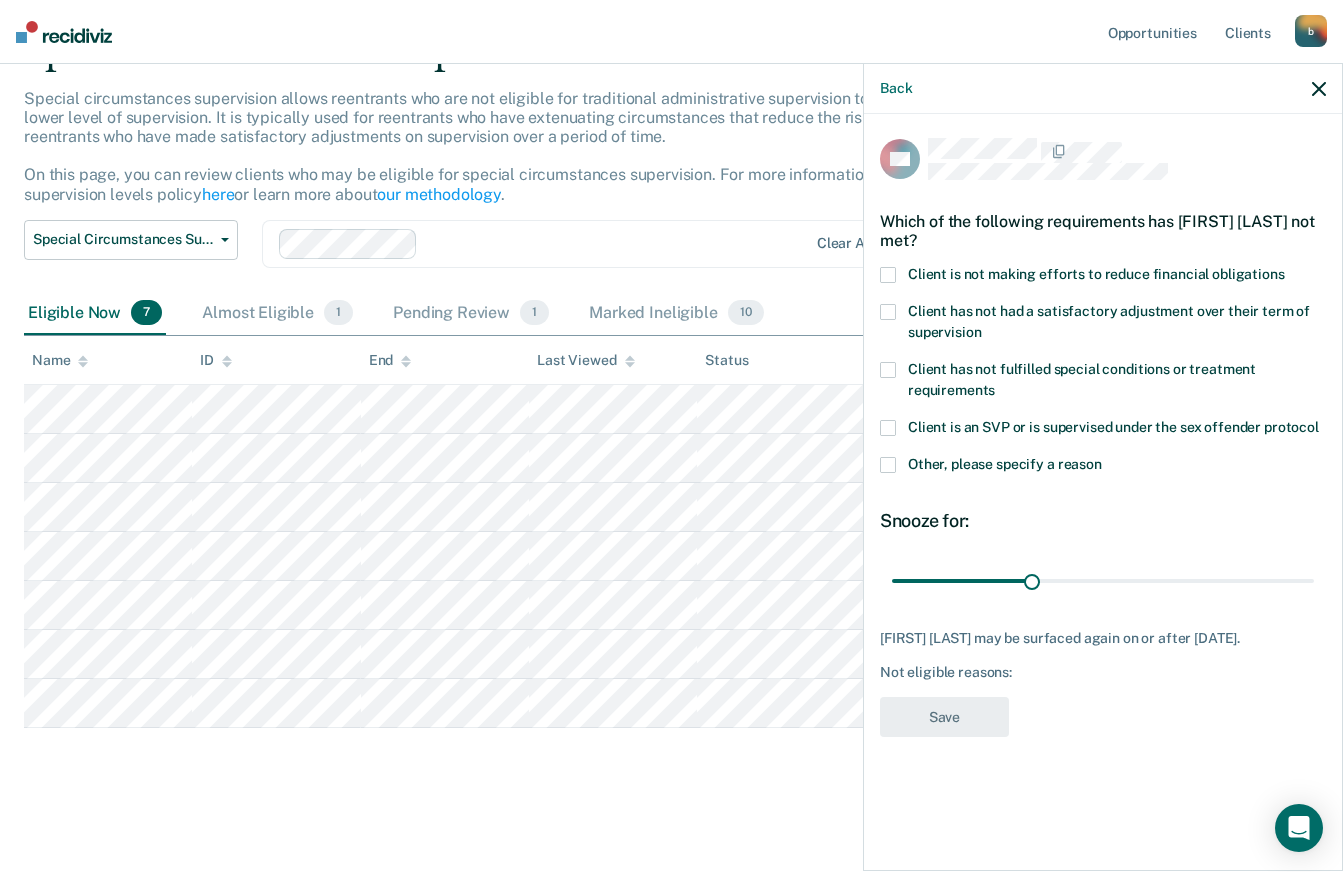 click at bounding box center [888, 275] 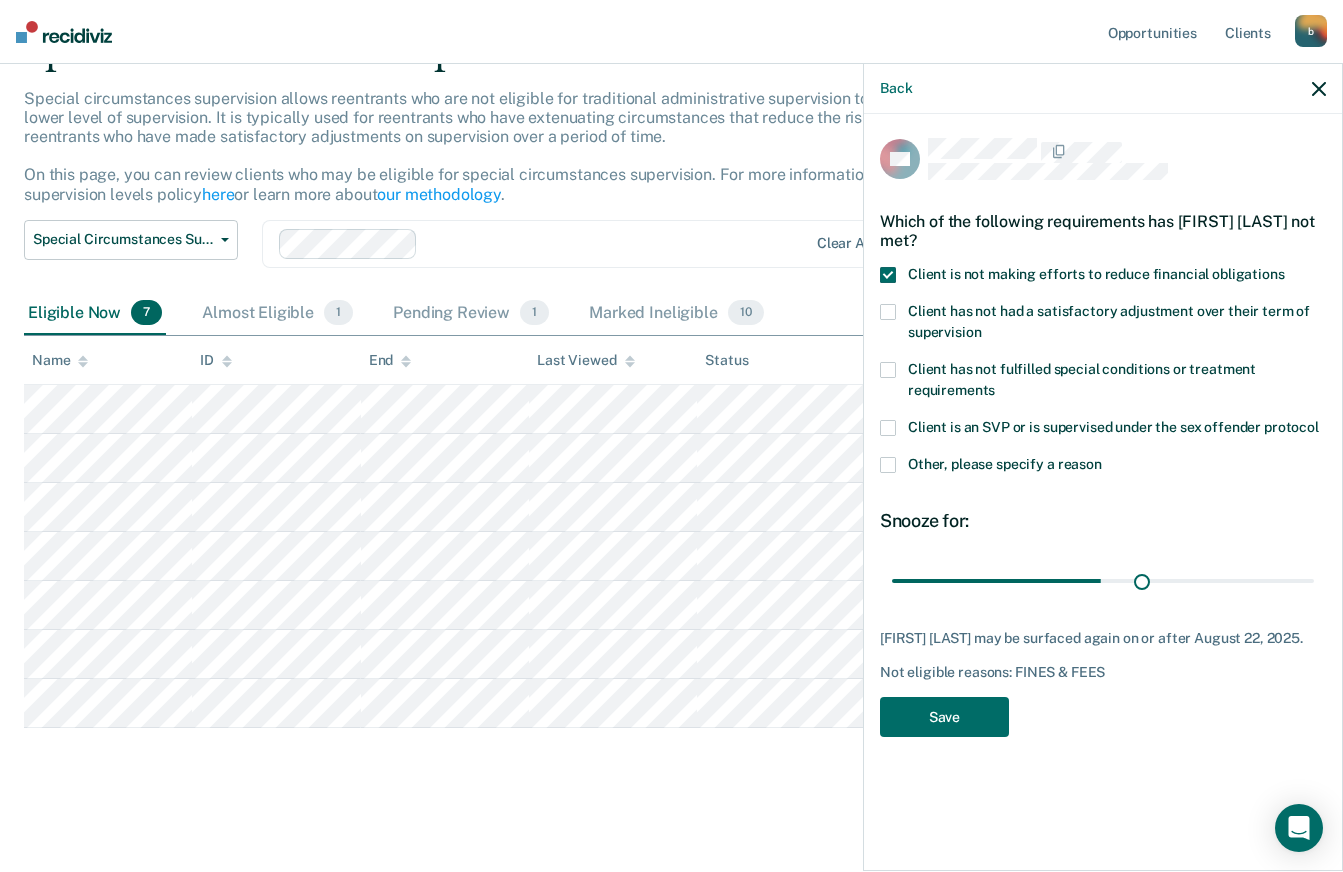 type on "90" 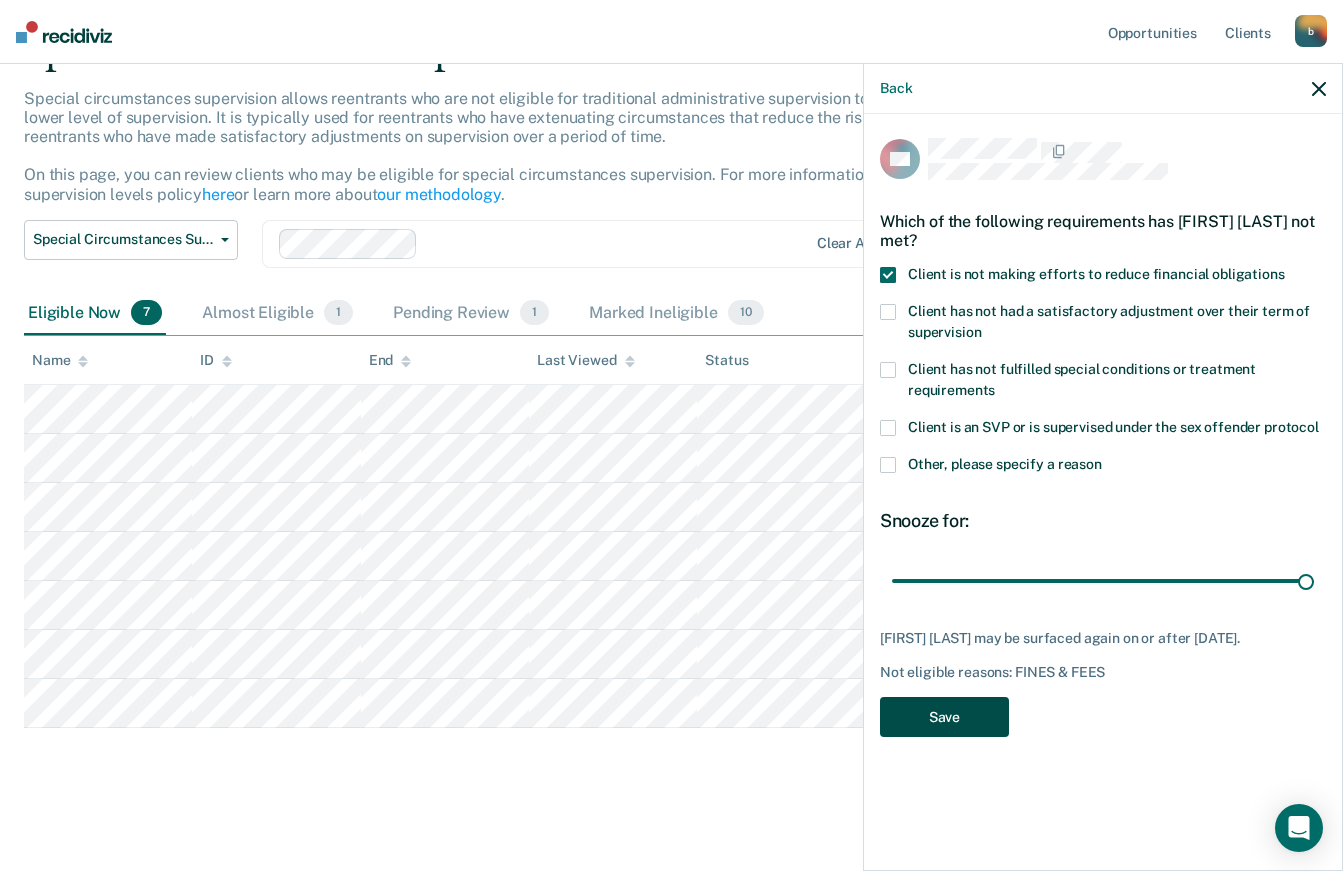click on "Save" at bounding box center [944, 717] 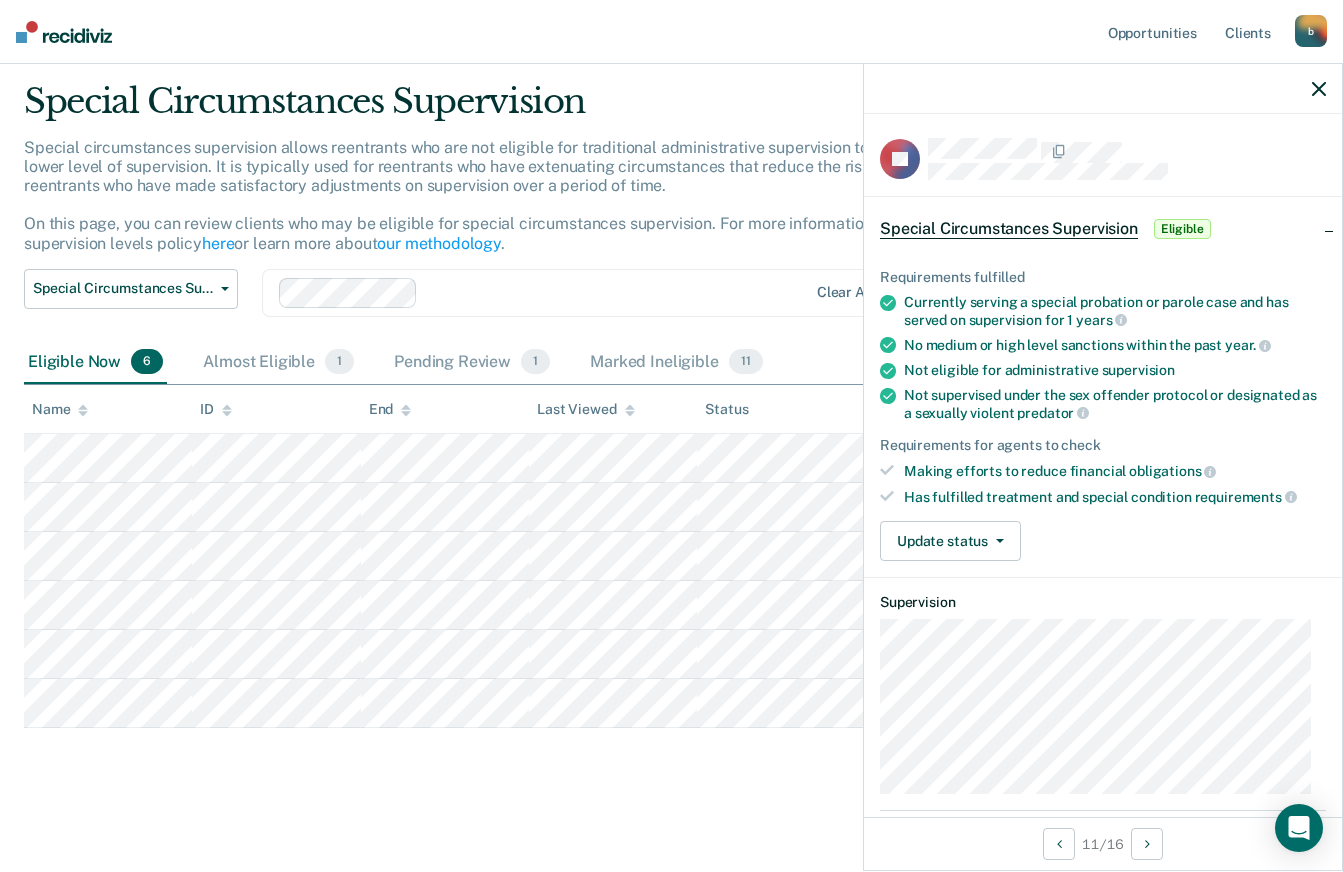 click at bounding box center [1000, 541] 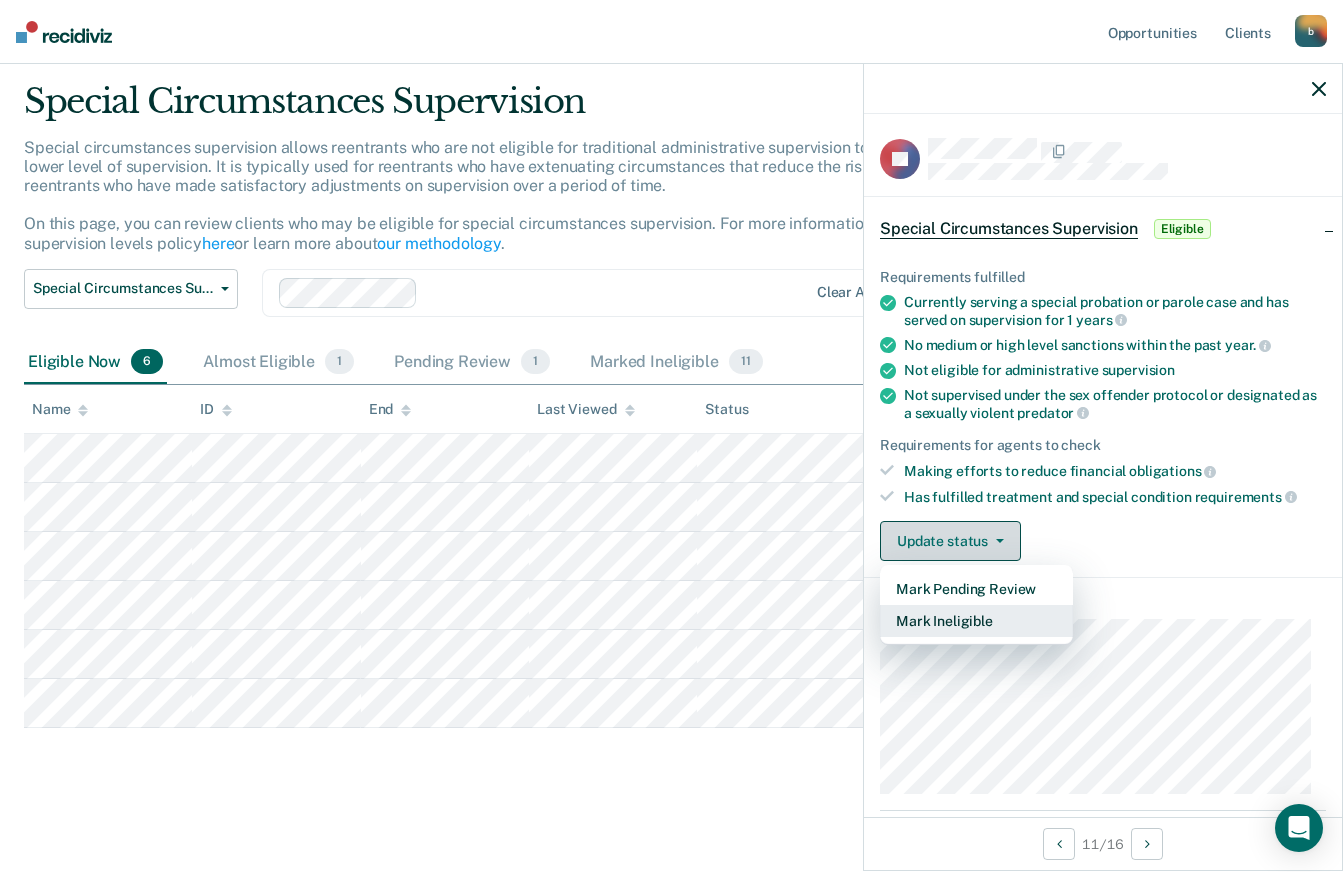 click on "Mark Ineligible" at bounding box center (976, 621) 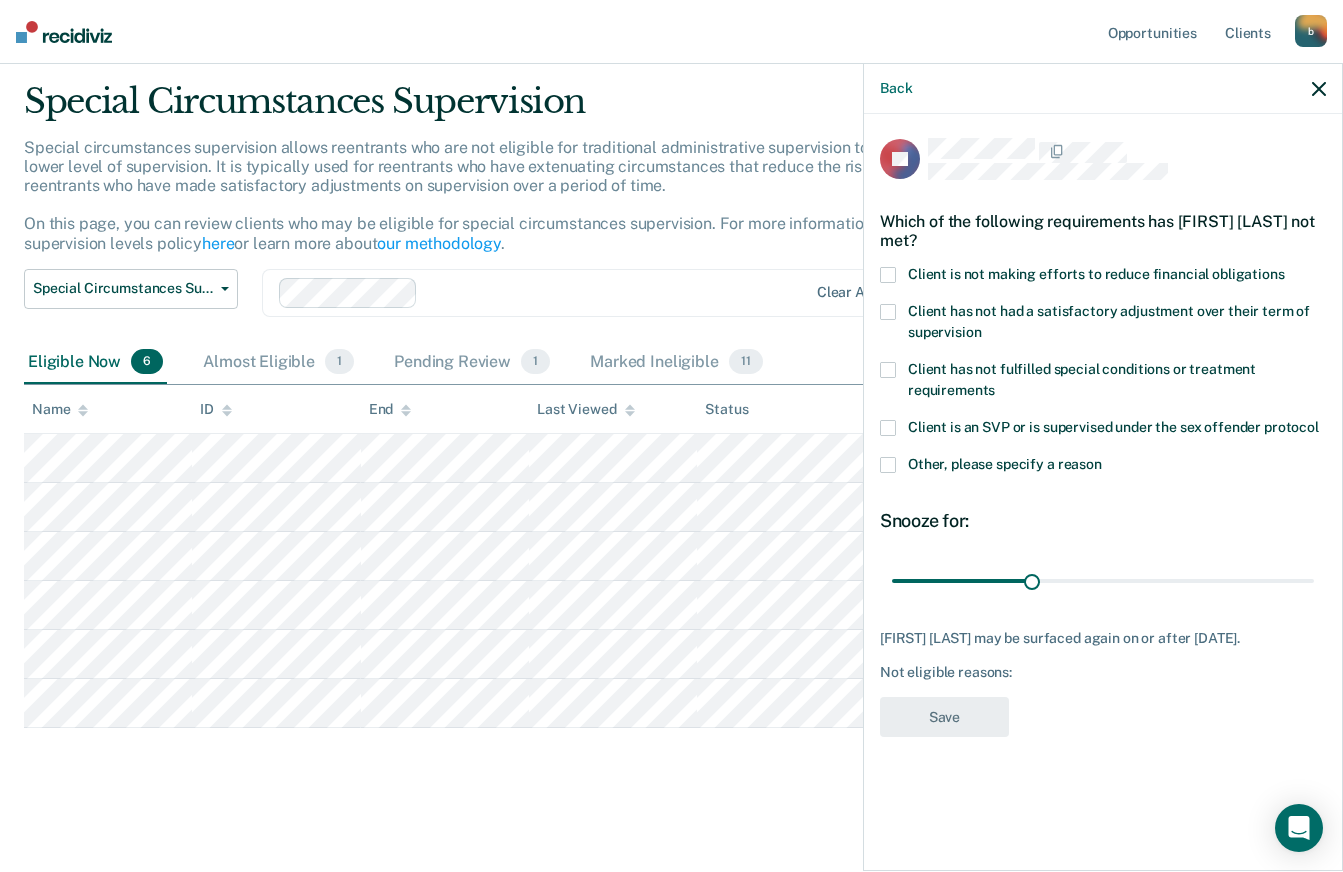 click at bounding box center [888, 312] 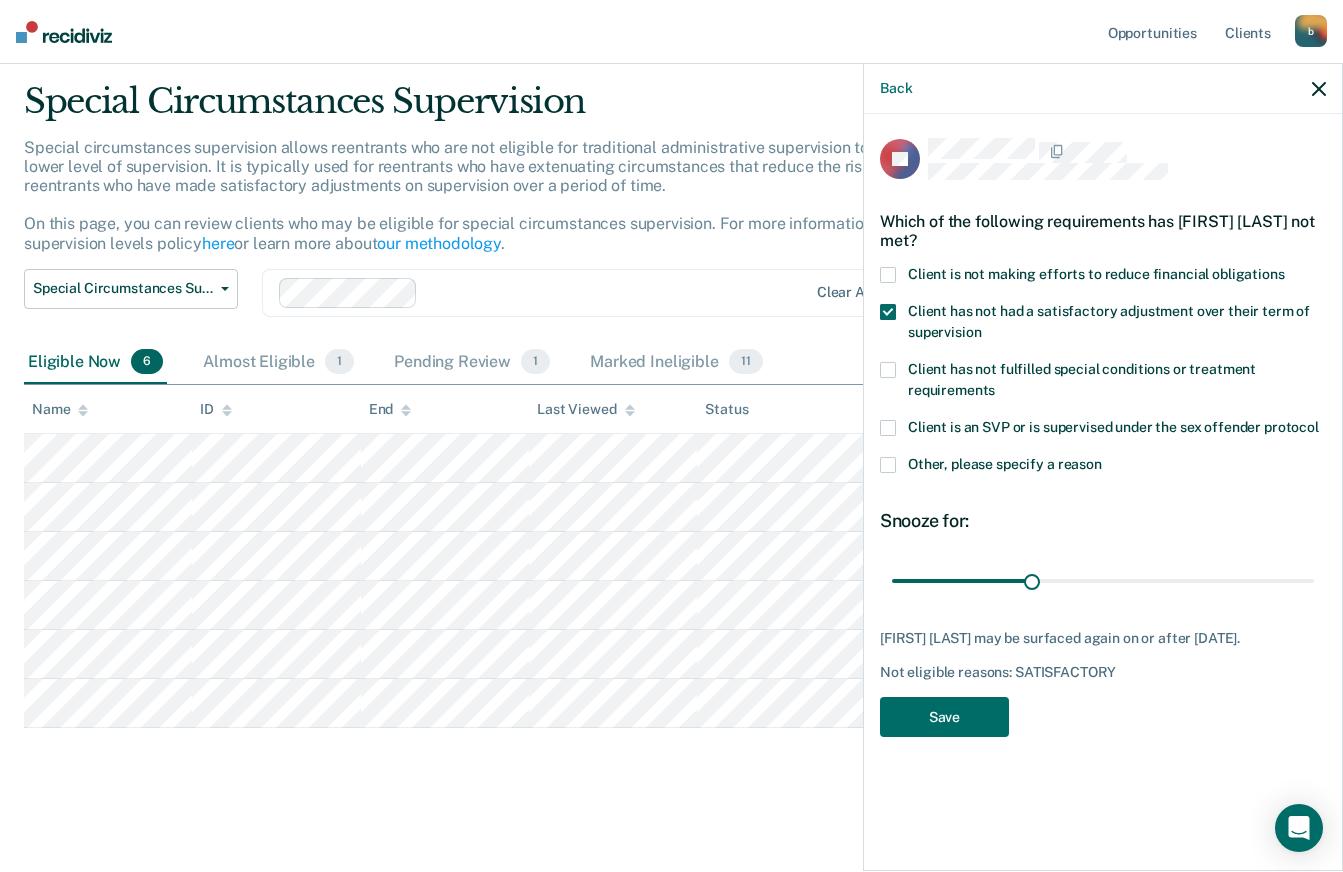 click at bounding box center [888, 275] 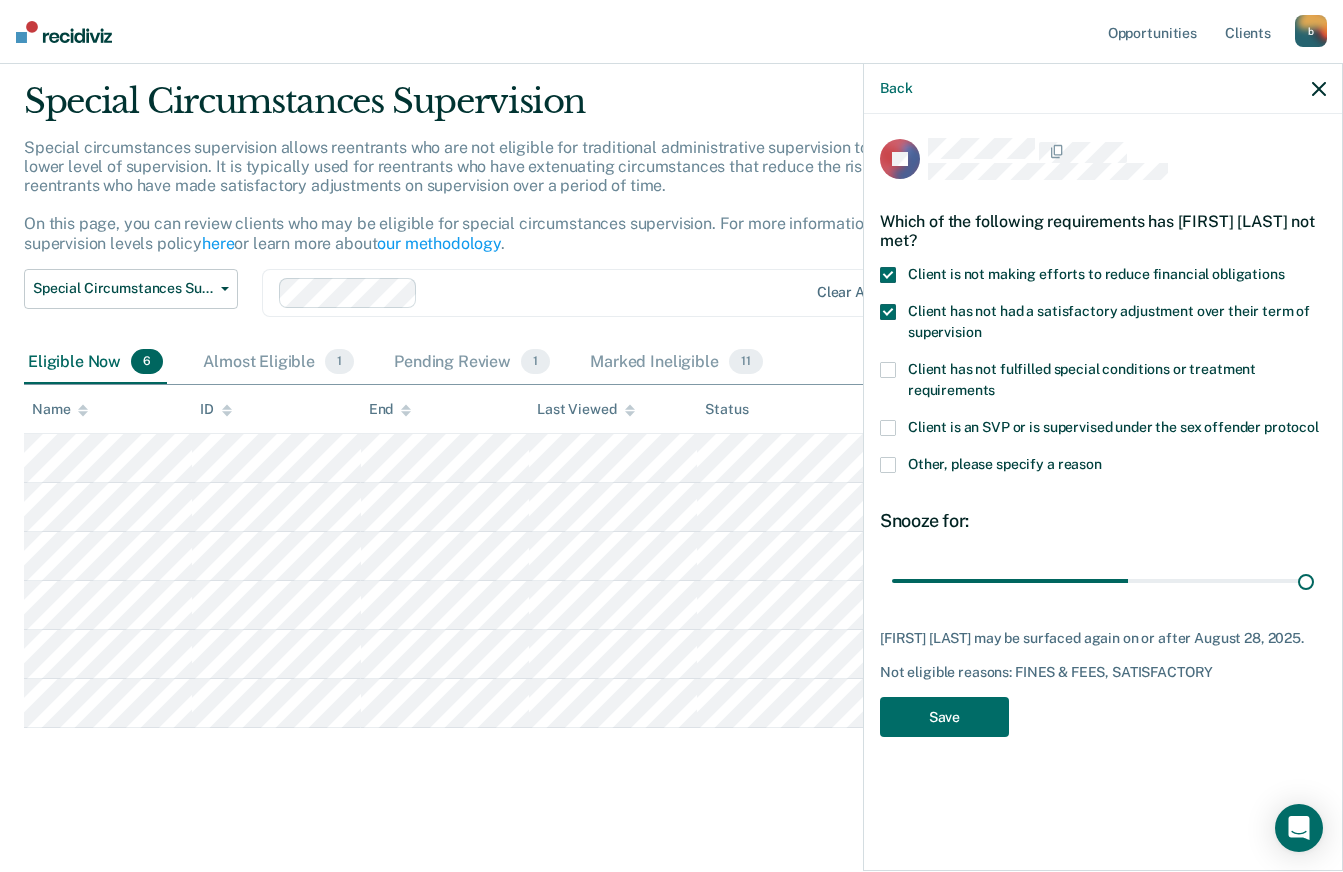 type on "90" 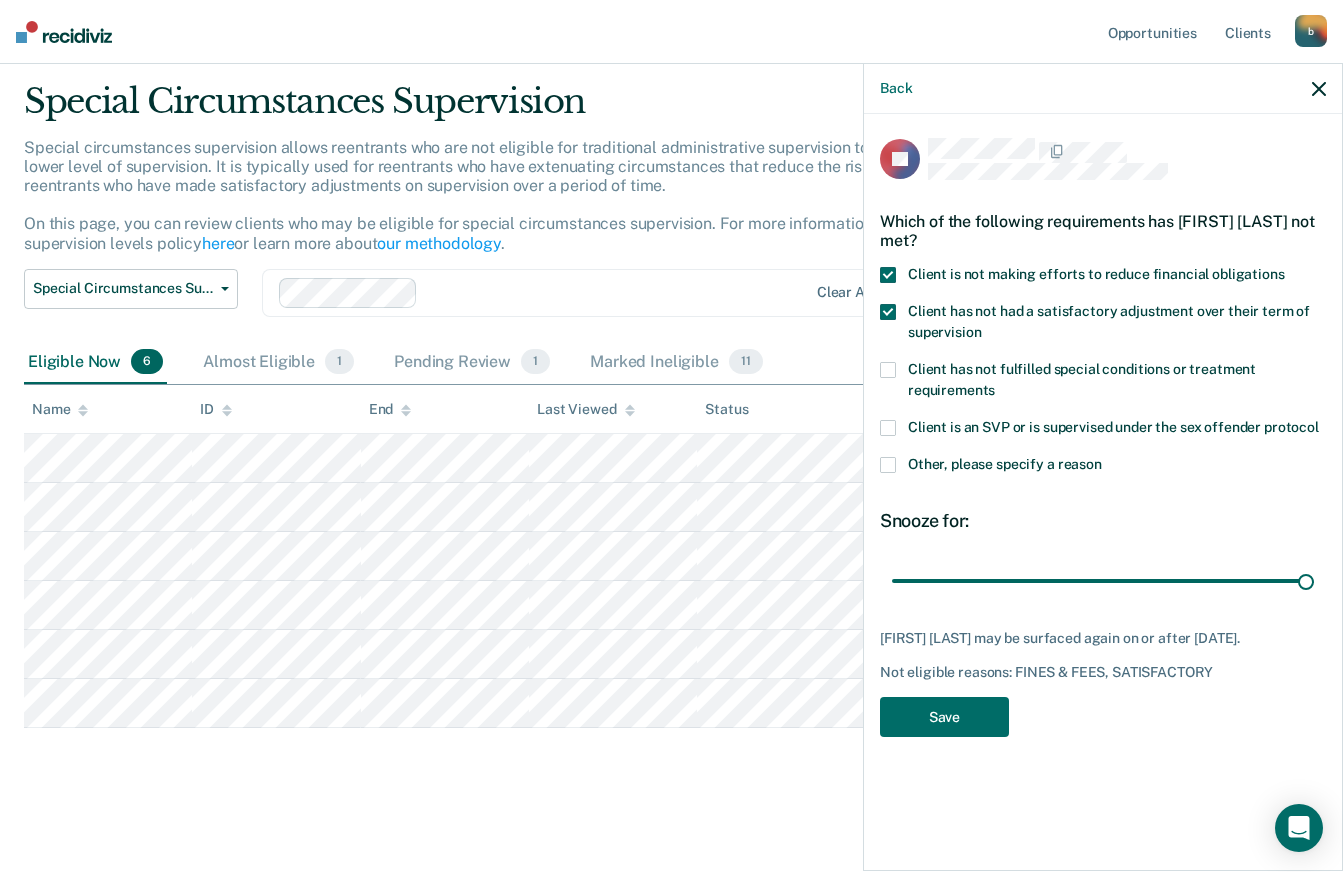 click on "Save" at bounding box center [944, 717] 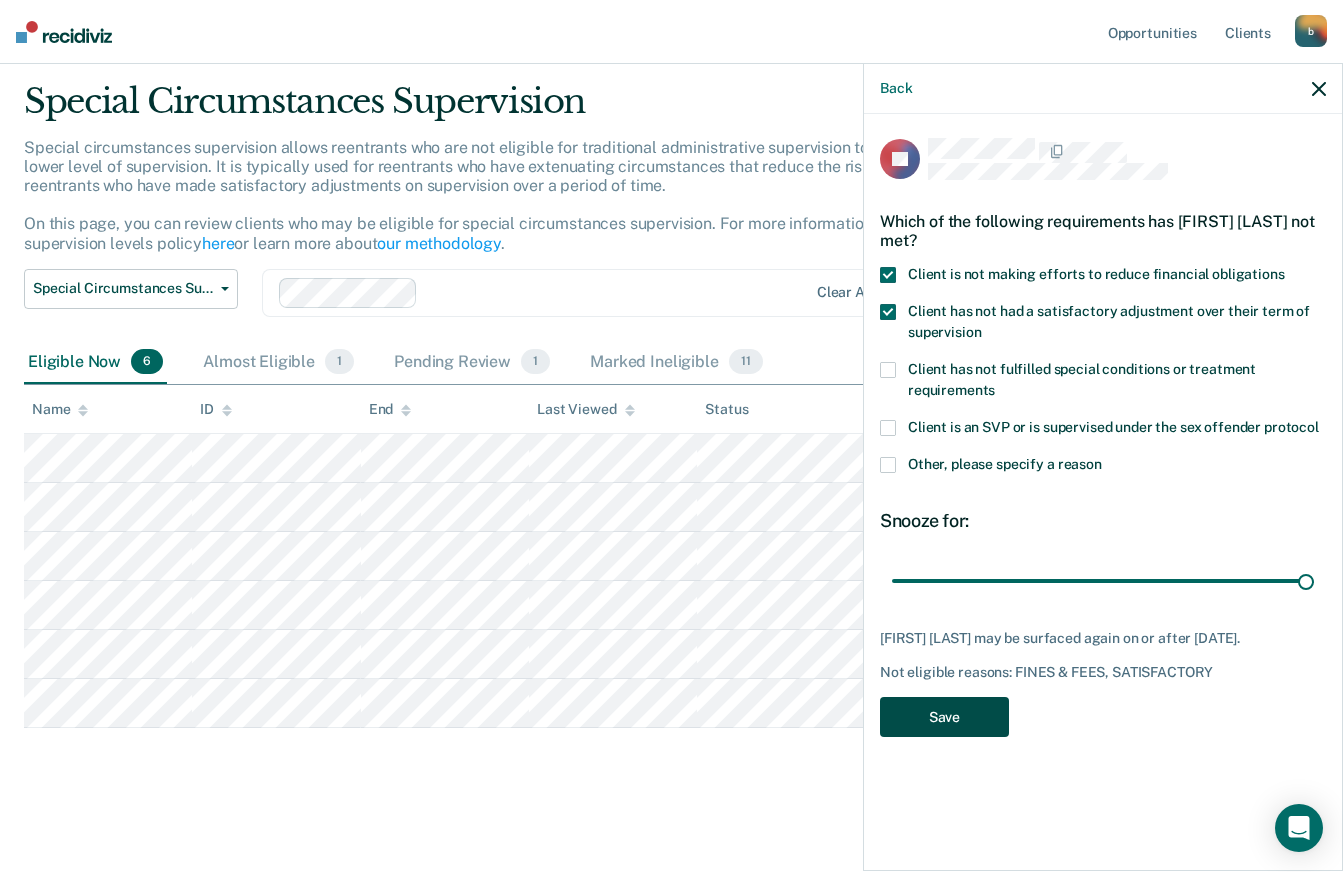 scroll, scrollTop: 8, scrollLeft: 0, axis: vertical 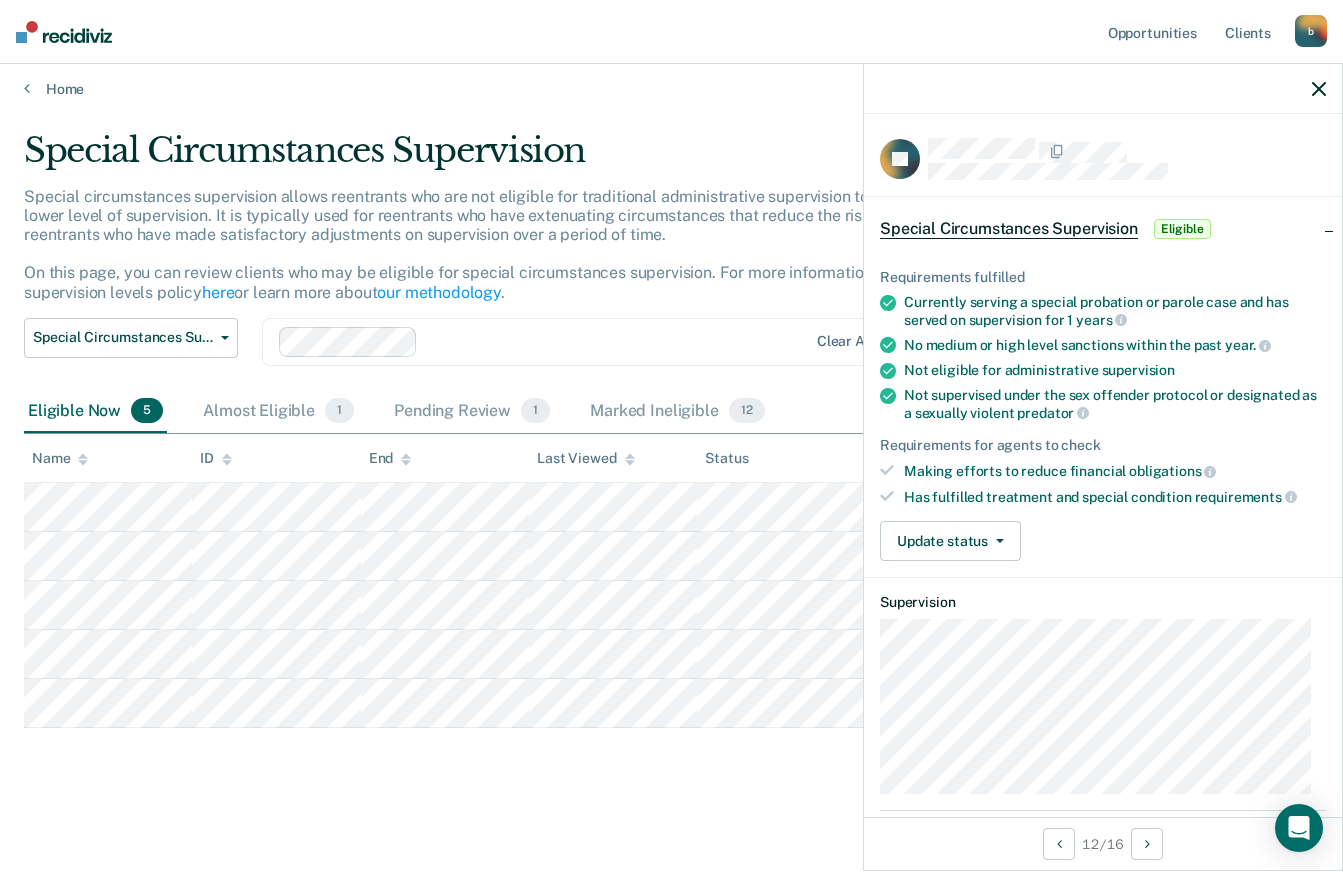 click at bounding box center [1000, 541] 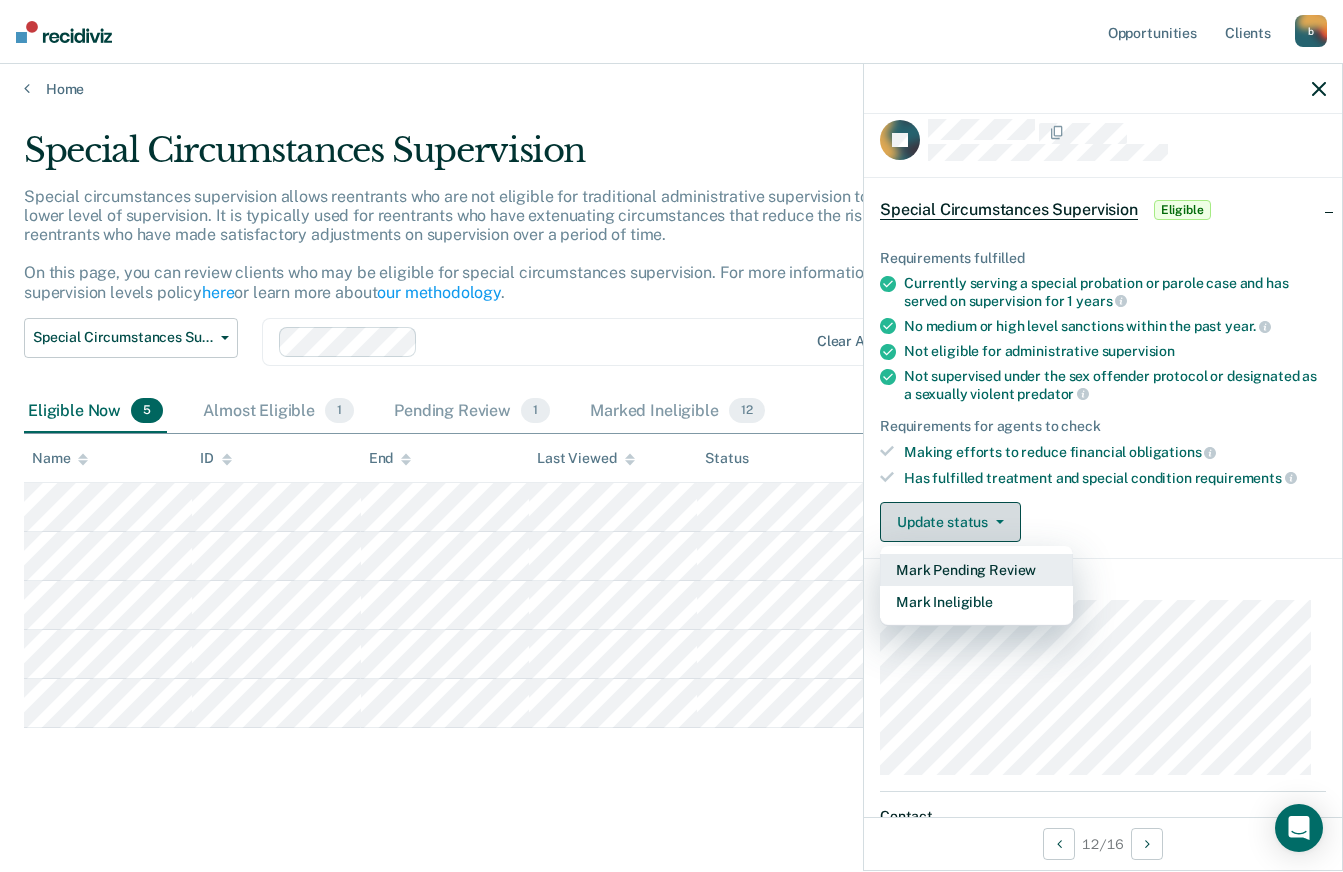 scroll, scrollTop: 0, scrollLeft: 0, axis: both 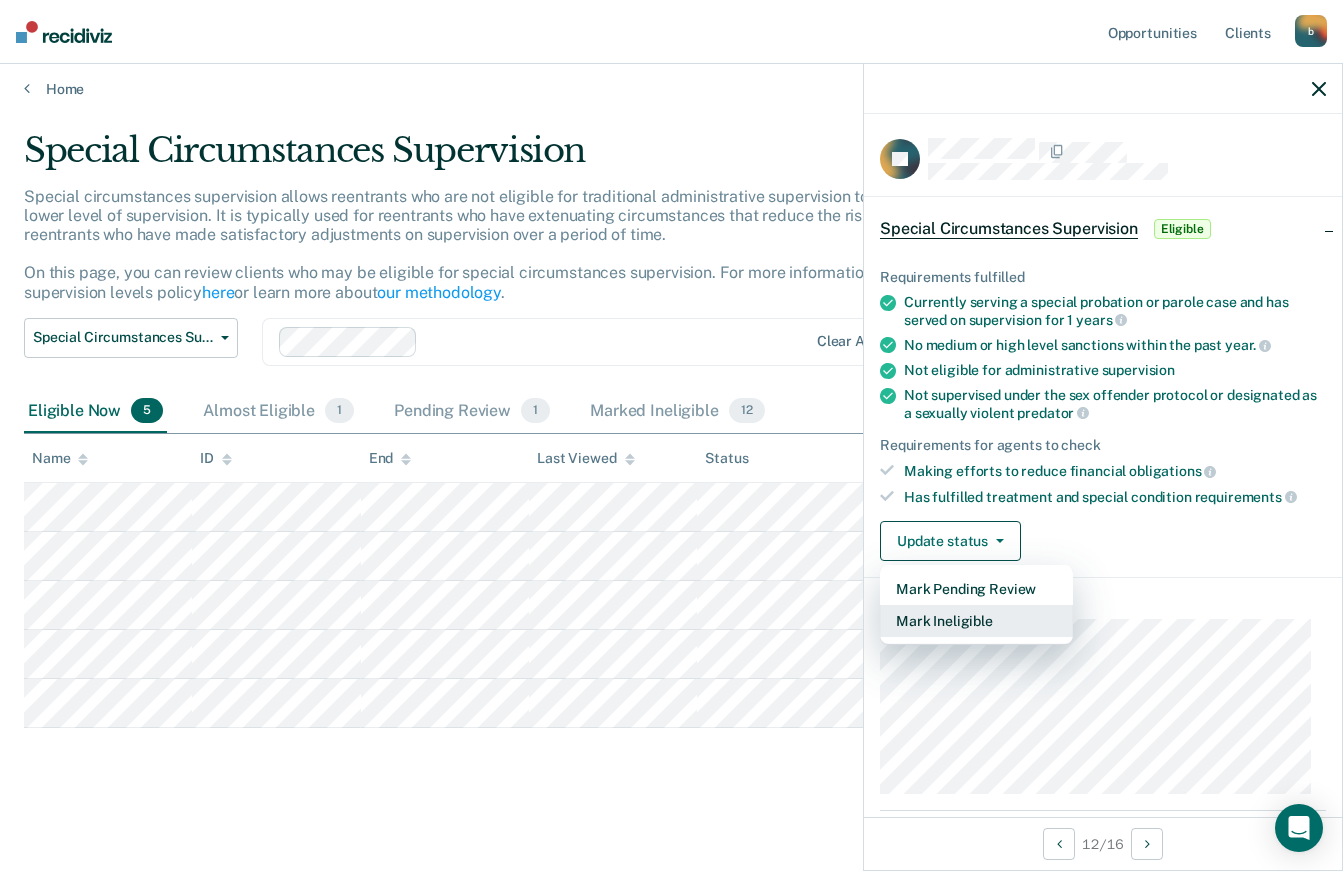 click on "Mark Ineligible" at bounding box center (976, 621) 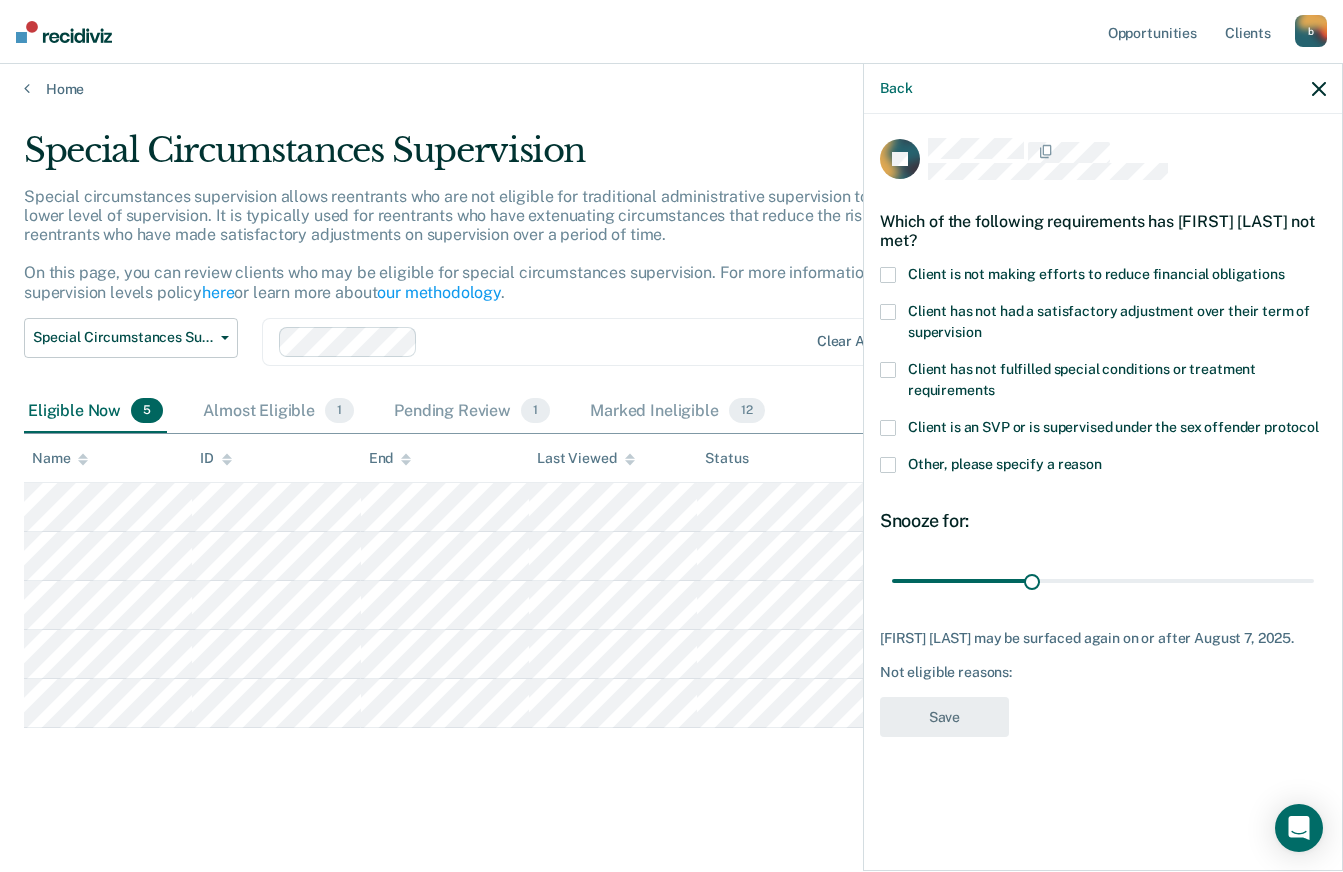 click at bounding box center (888, 275) 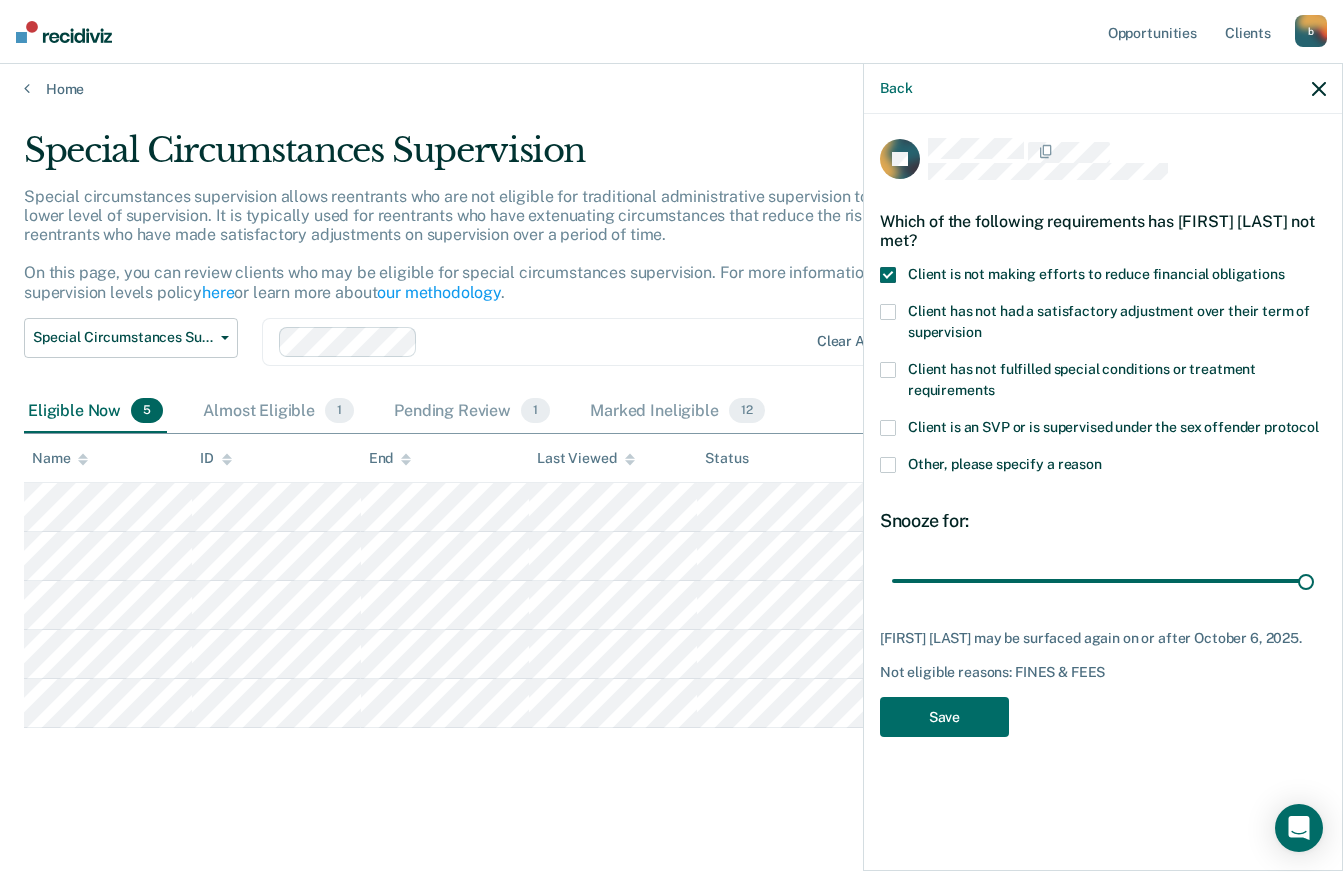 type on "90" 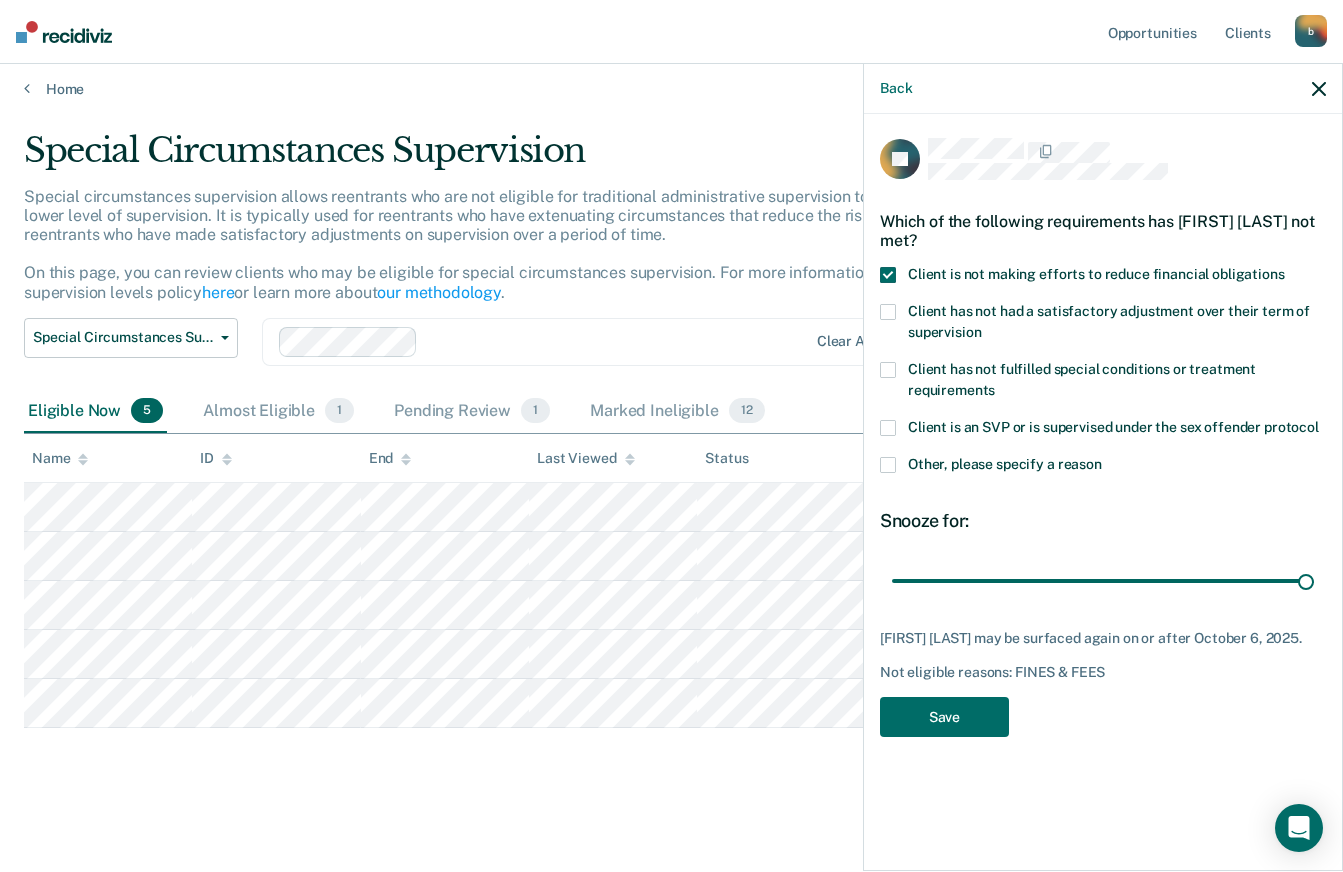 click on "Save" at bounding box center [944, 717] 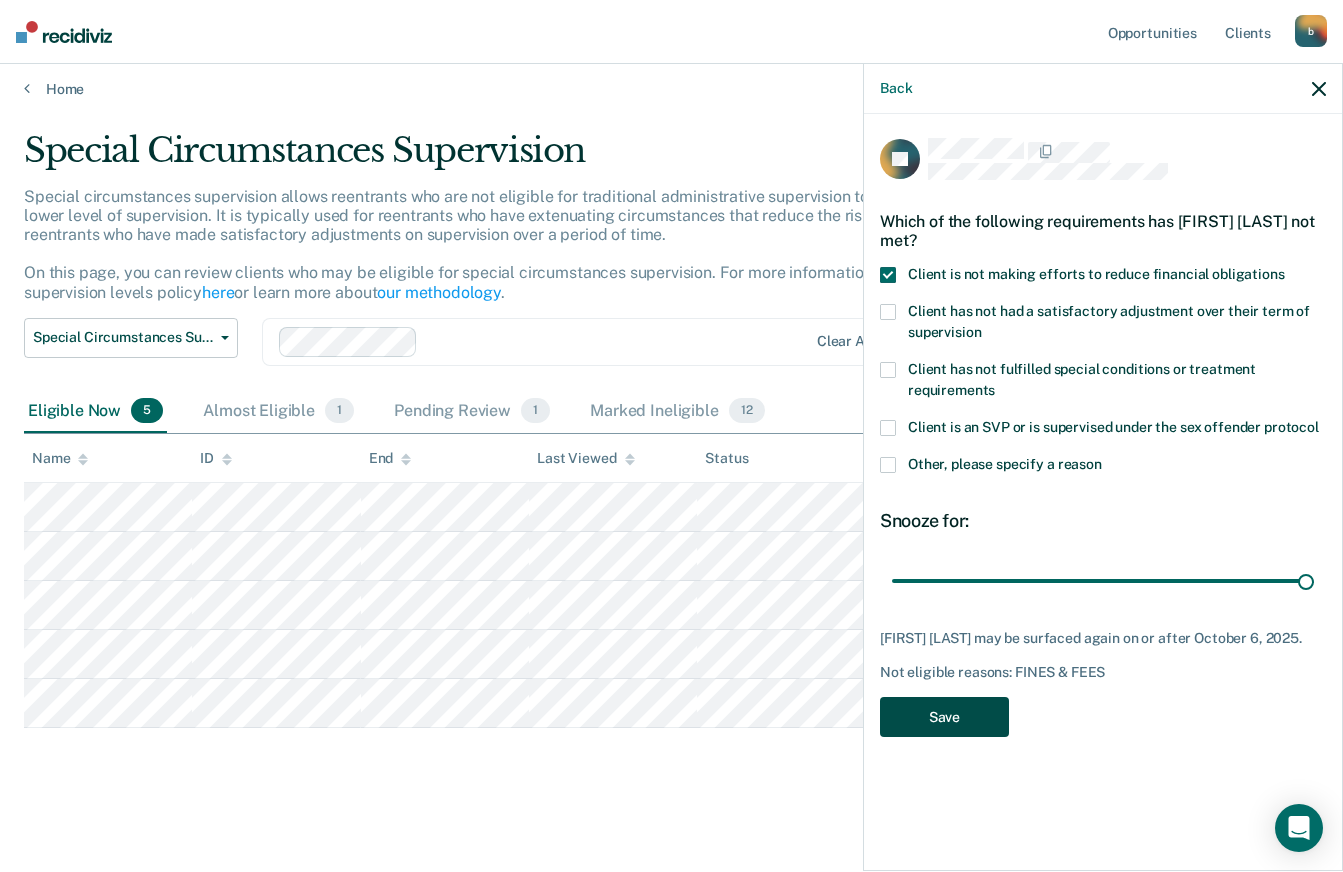 scroll, scrollTop: 0, scrollLeft: 0, axis: both 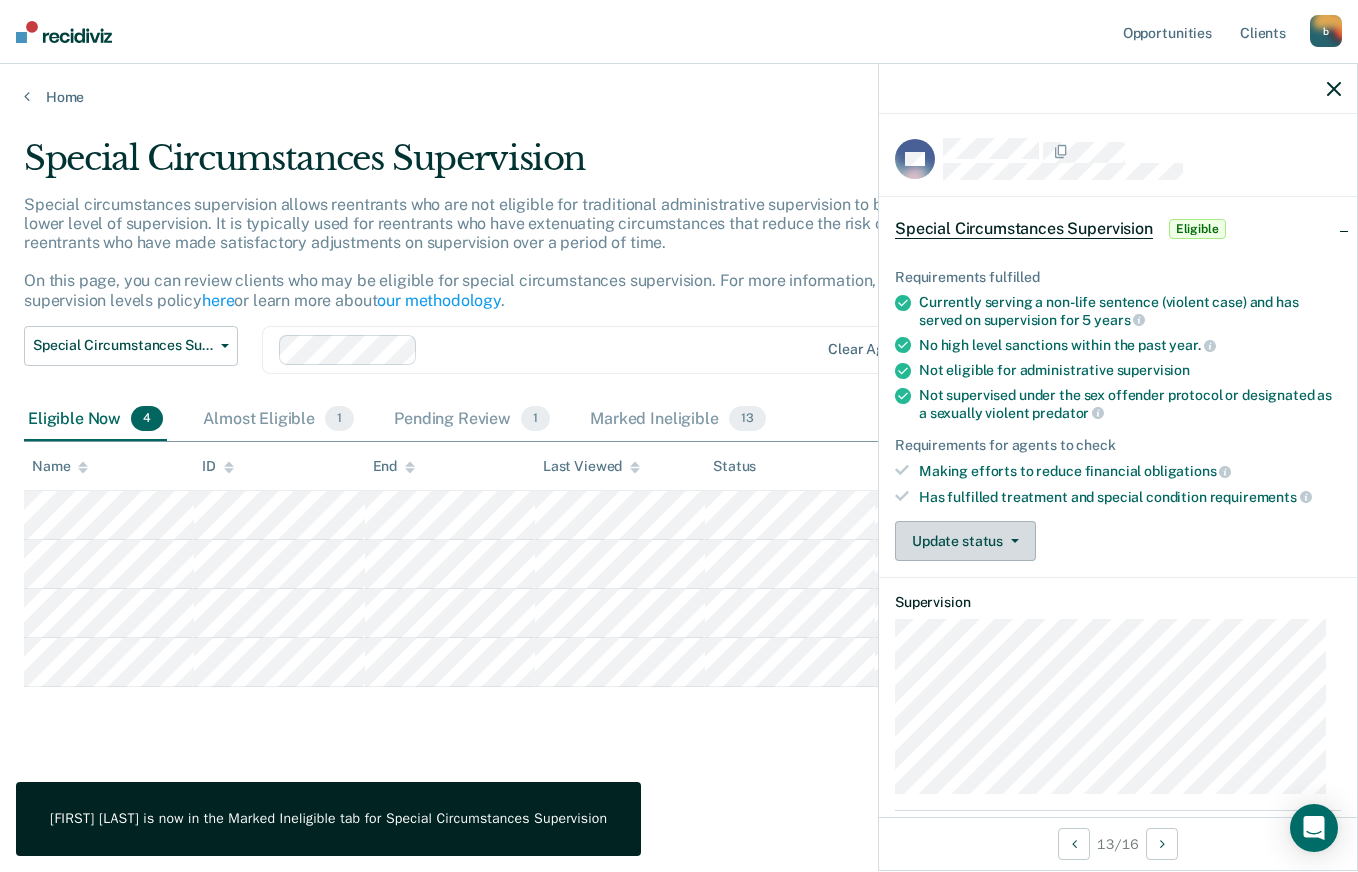 click on "Update status" at bounding box center [965, 541] 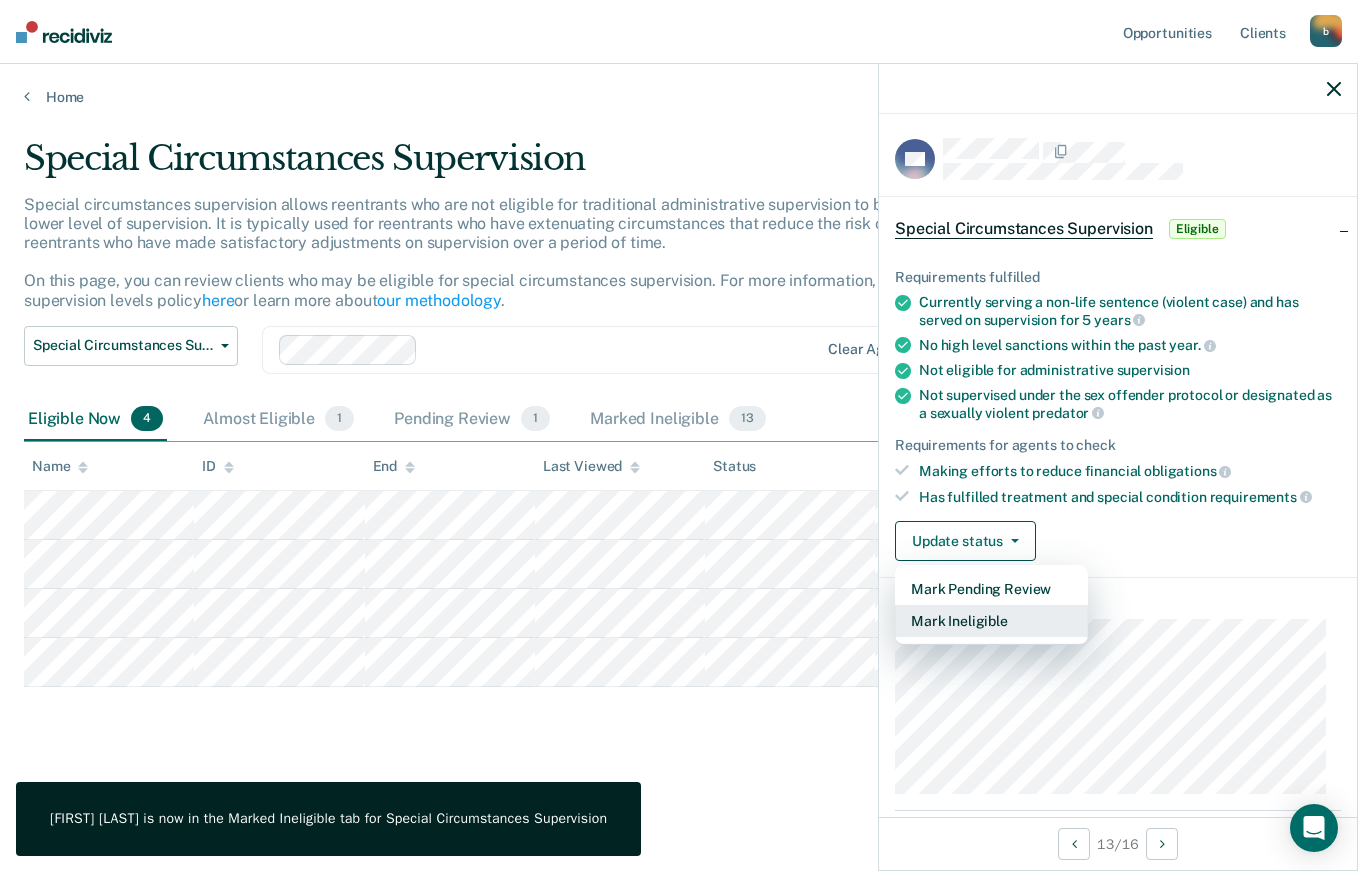 click on "Mark Ineligible" at bounding box center (991, 621) 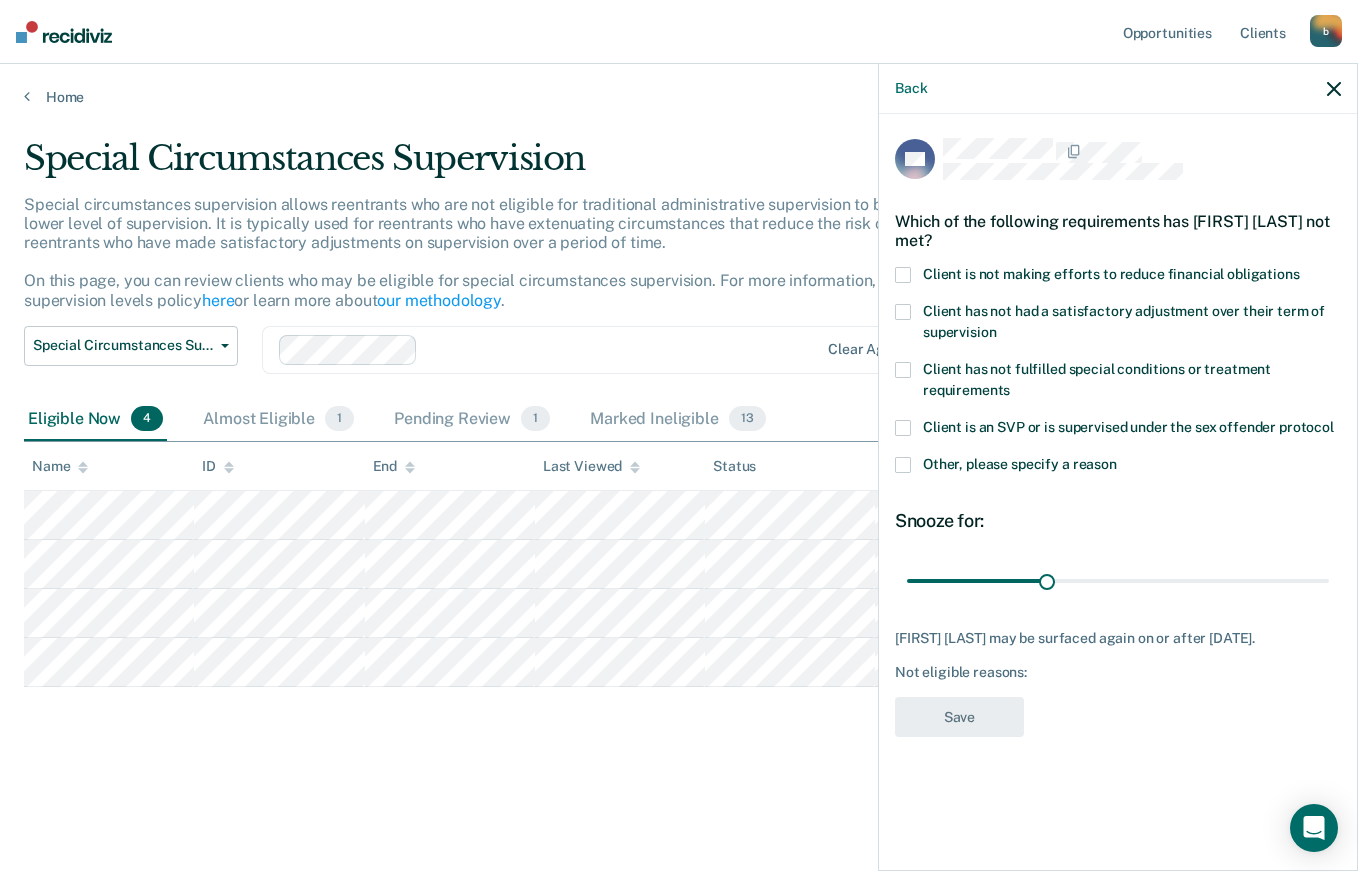 click at bounding box center (903, 275) 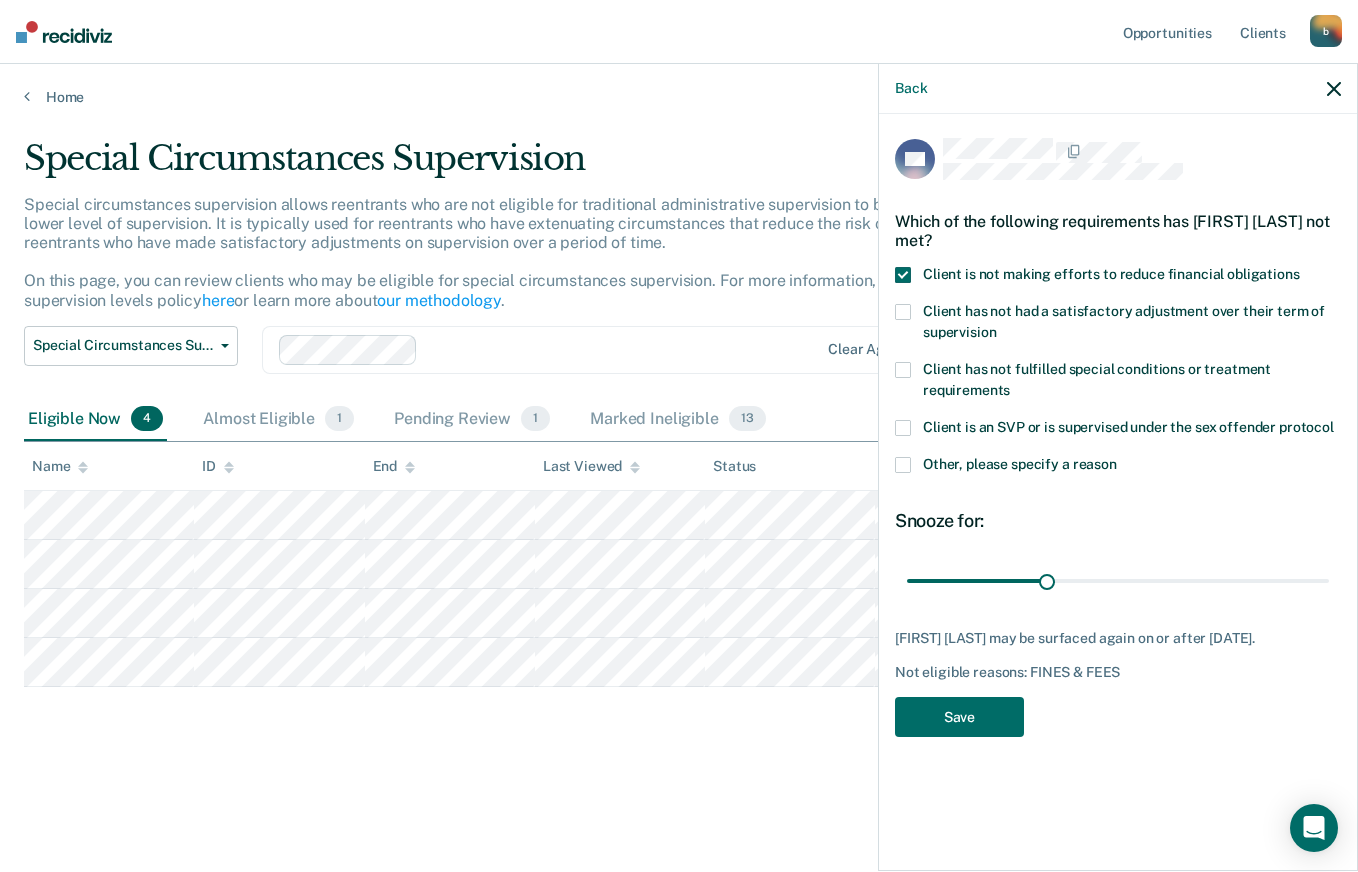 click at bounding box center (903, 312) 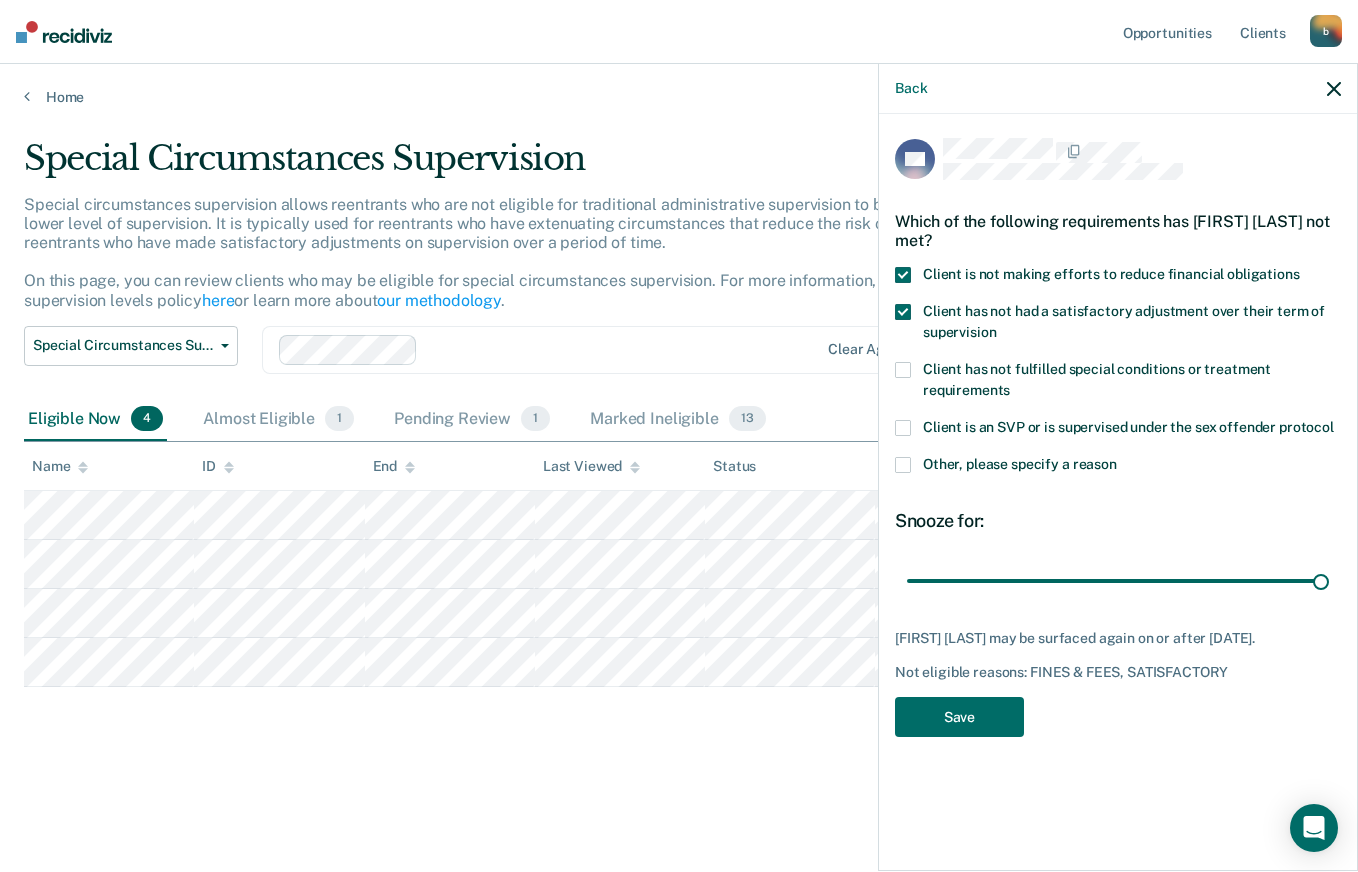 type on "90" 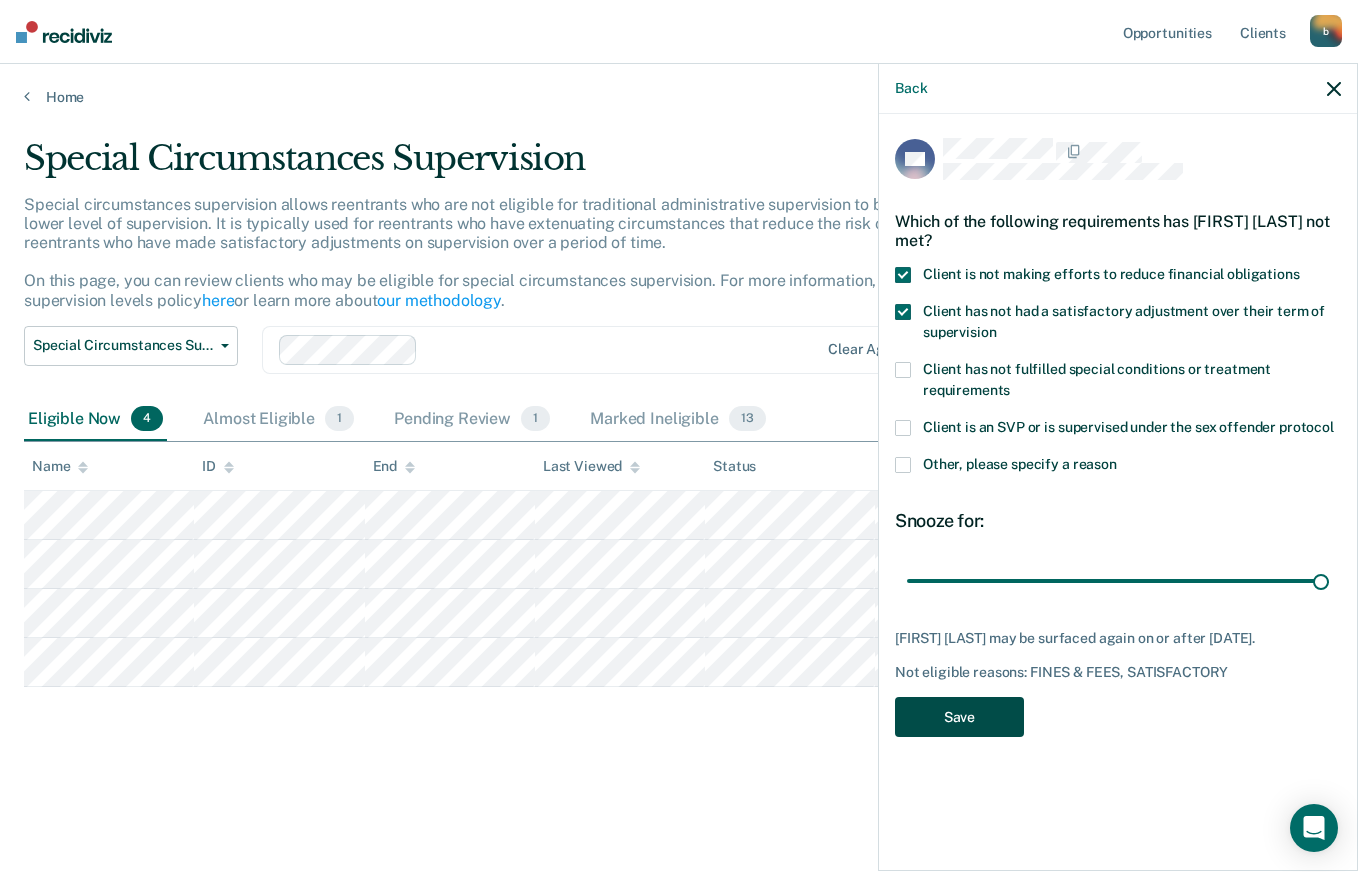 click on "Save" at bounding box center (959, 717) 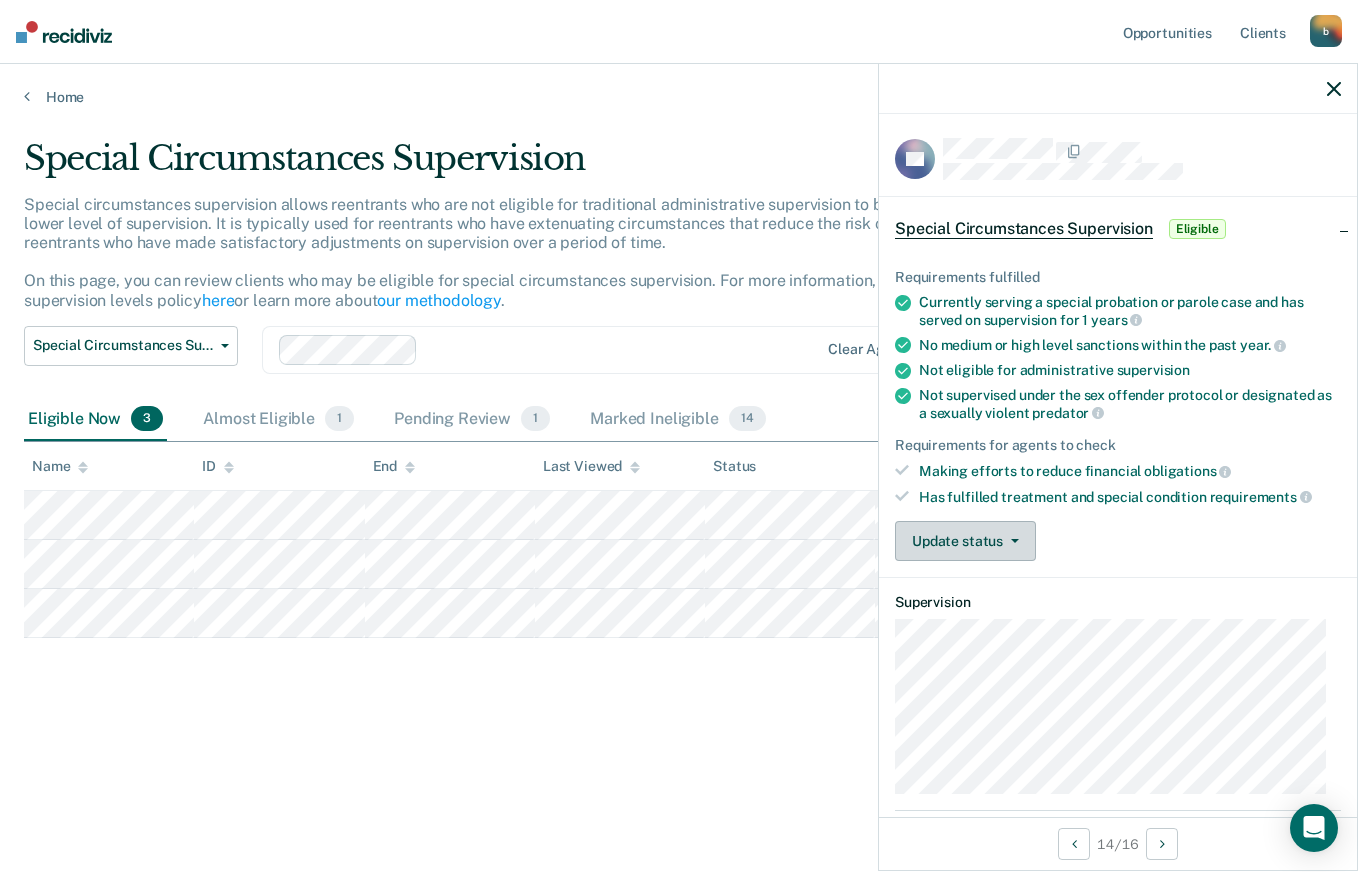 click at bounding box center [1015, 541] 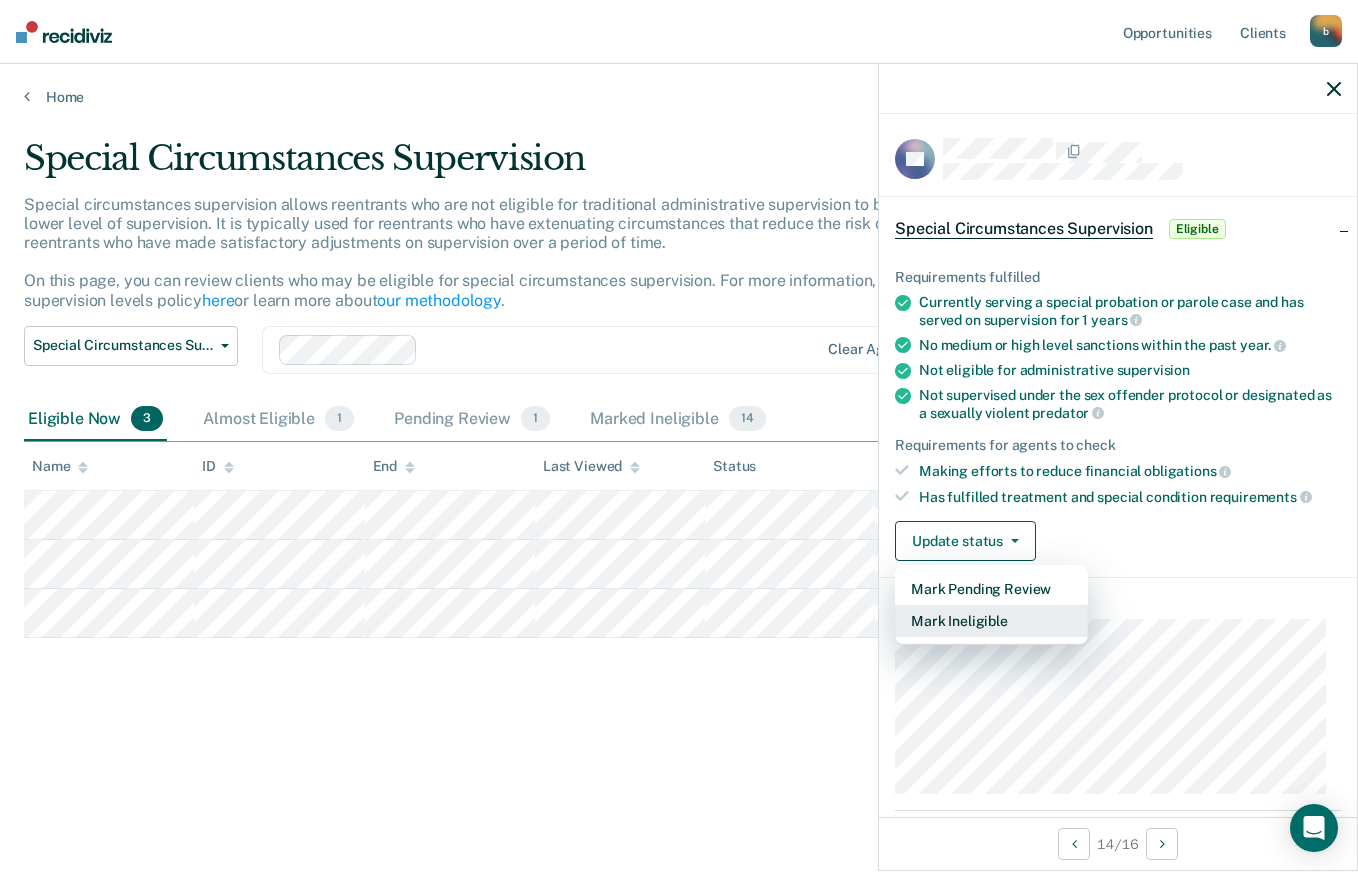 click on "Mark Ineligible" at bounding box center [991, 621] 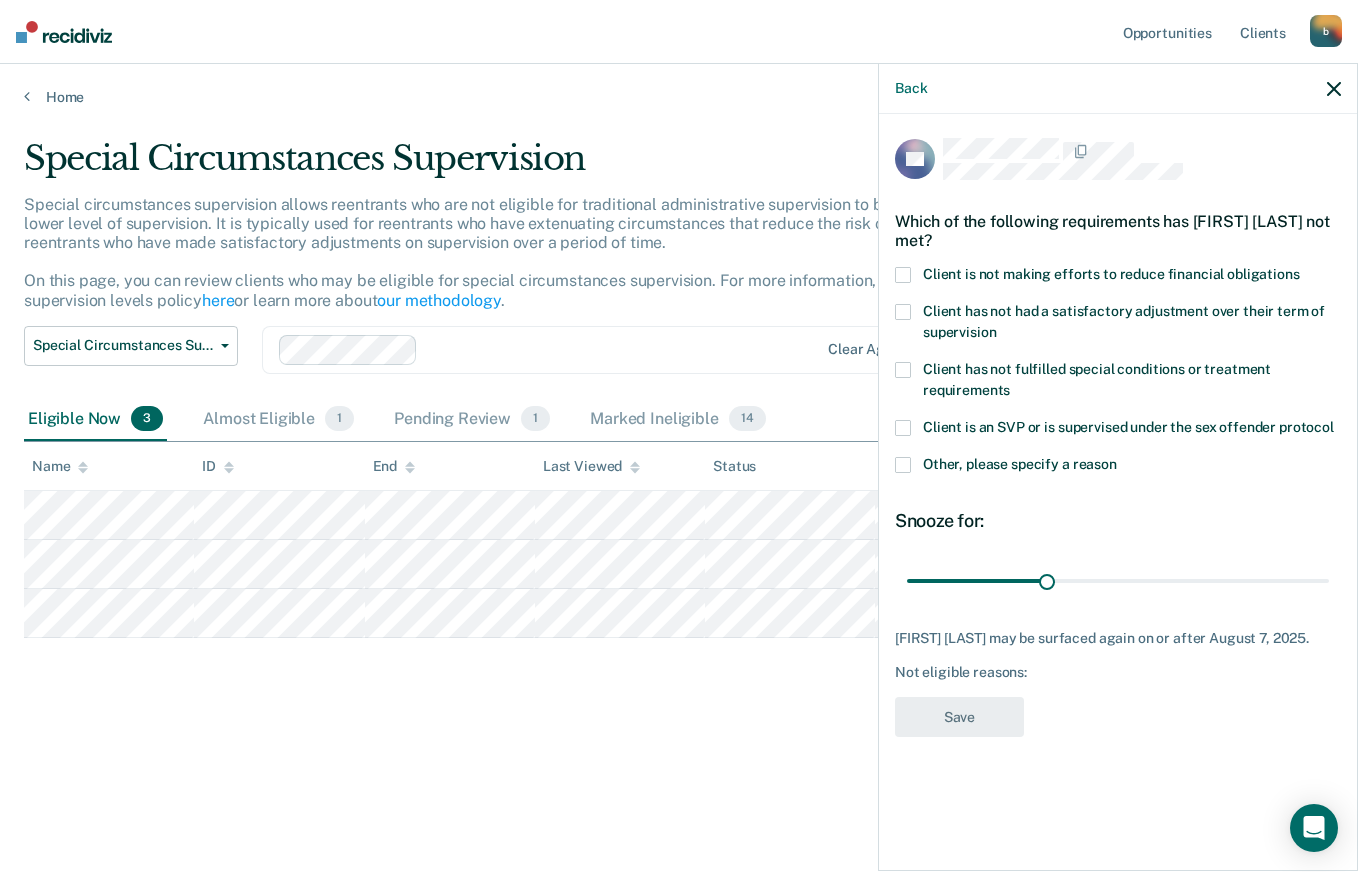 click at bounding box center [903, 275] 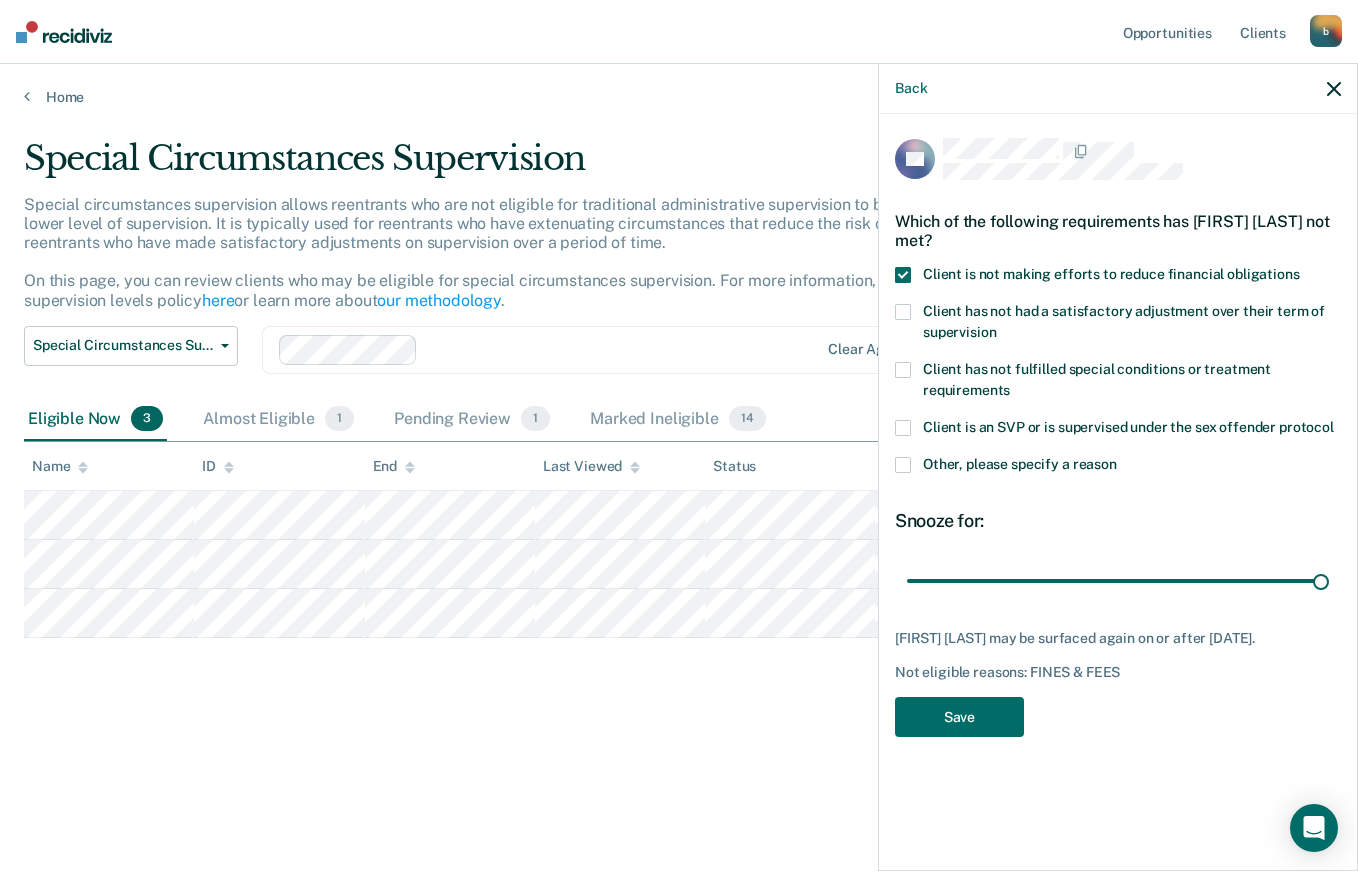 type on "90" 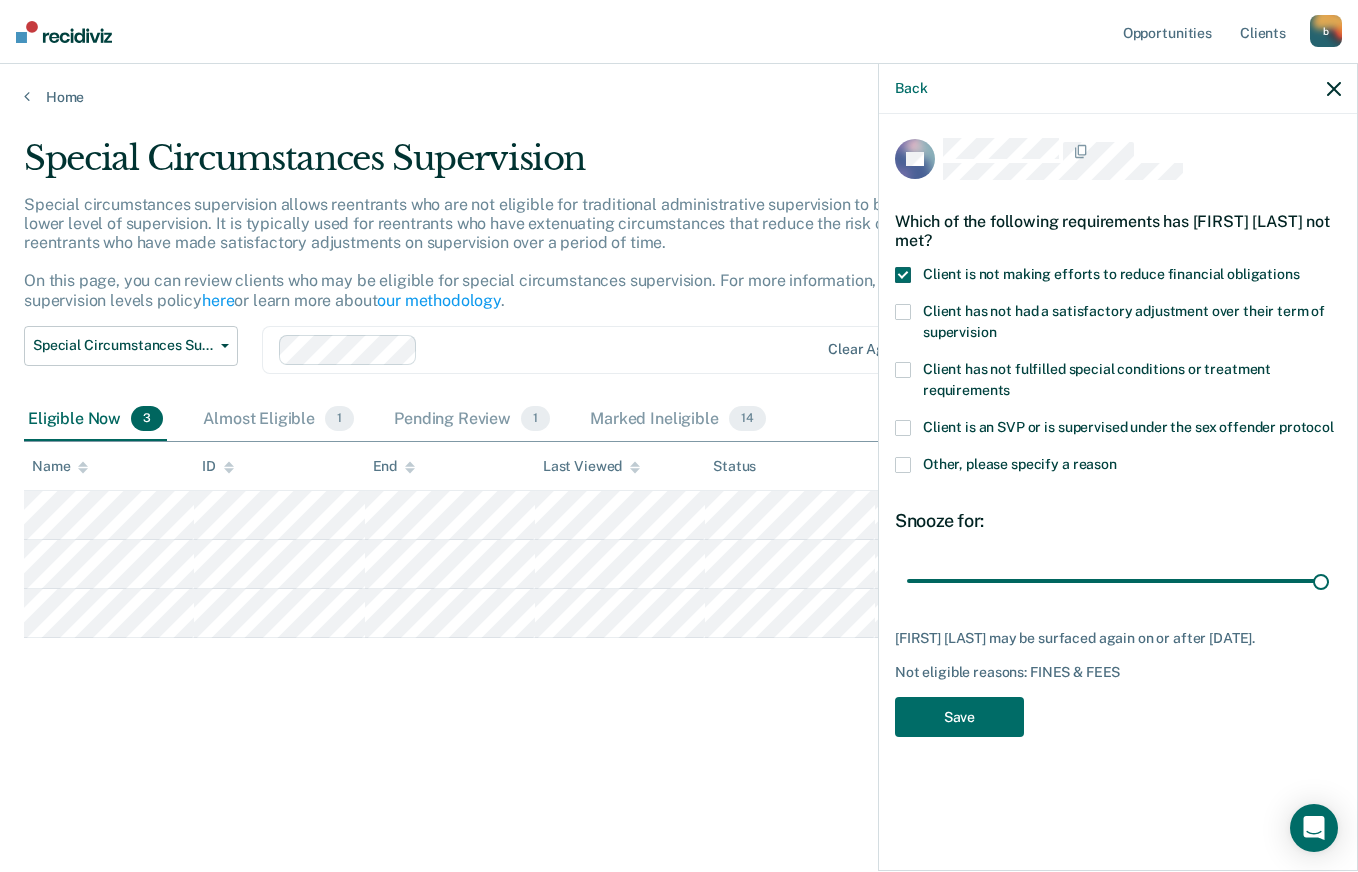 click on "Save" at bounding box center (959, 717) 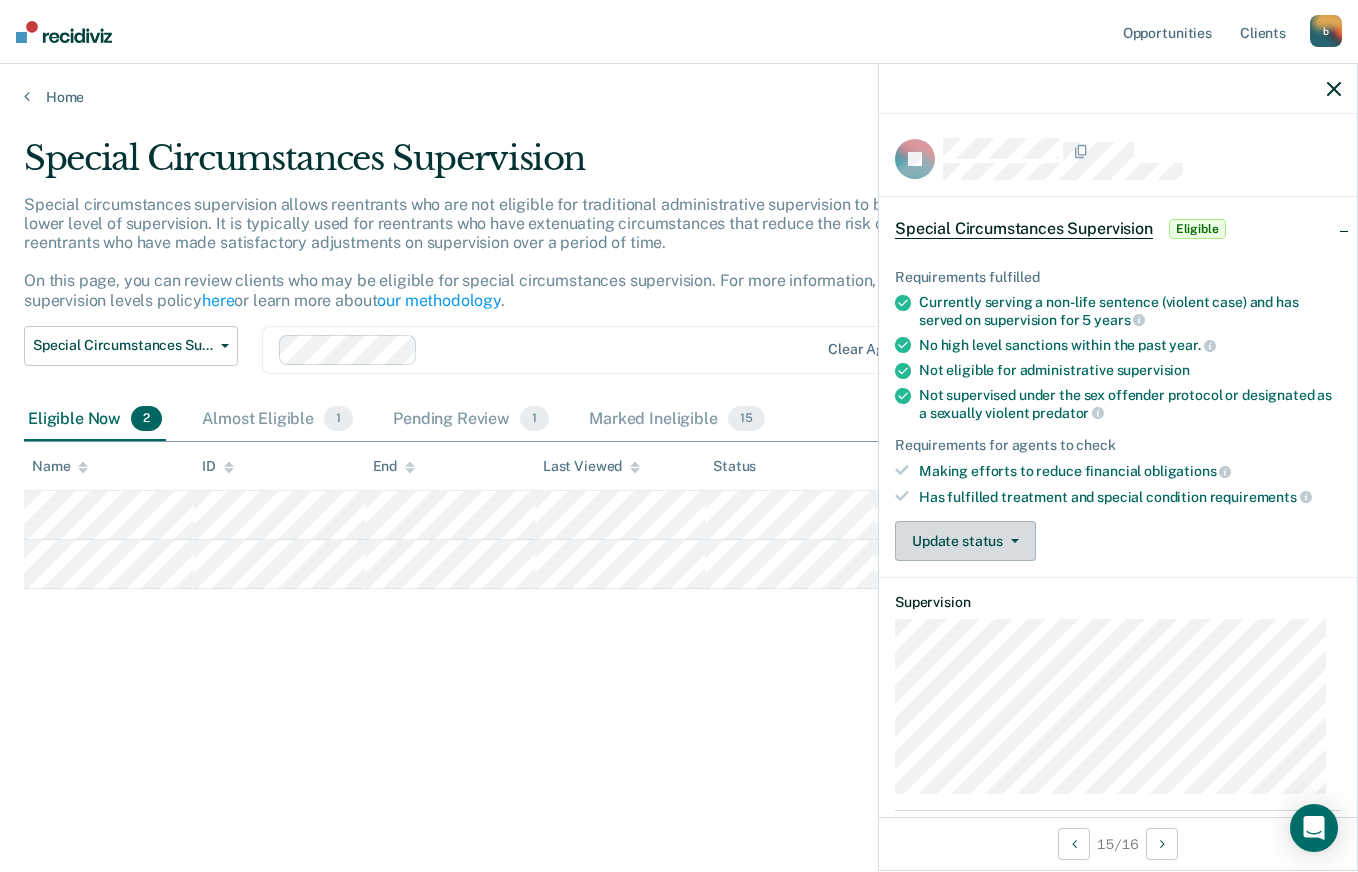 click at bounding box center [1015, 541] 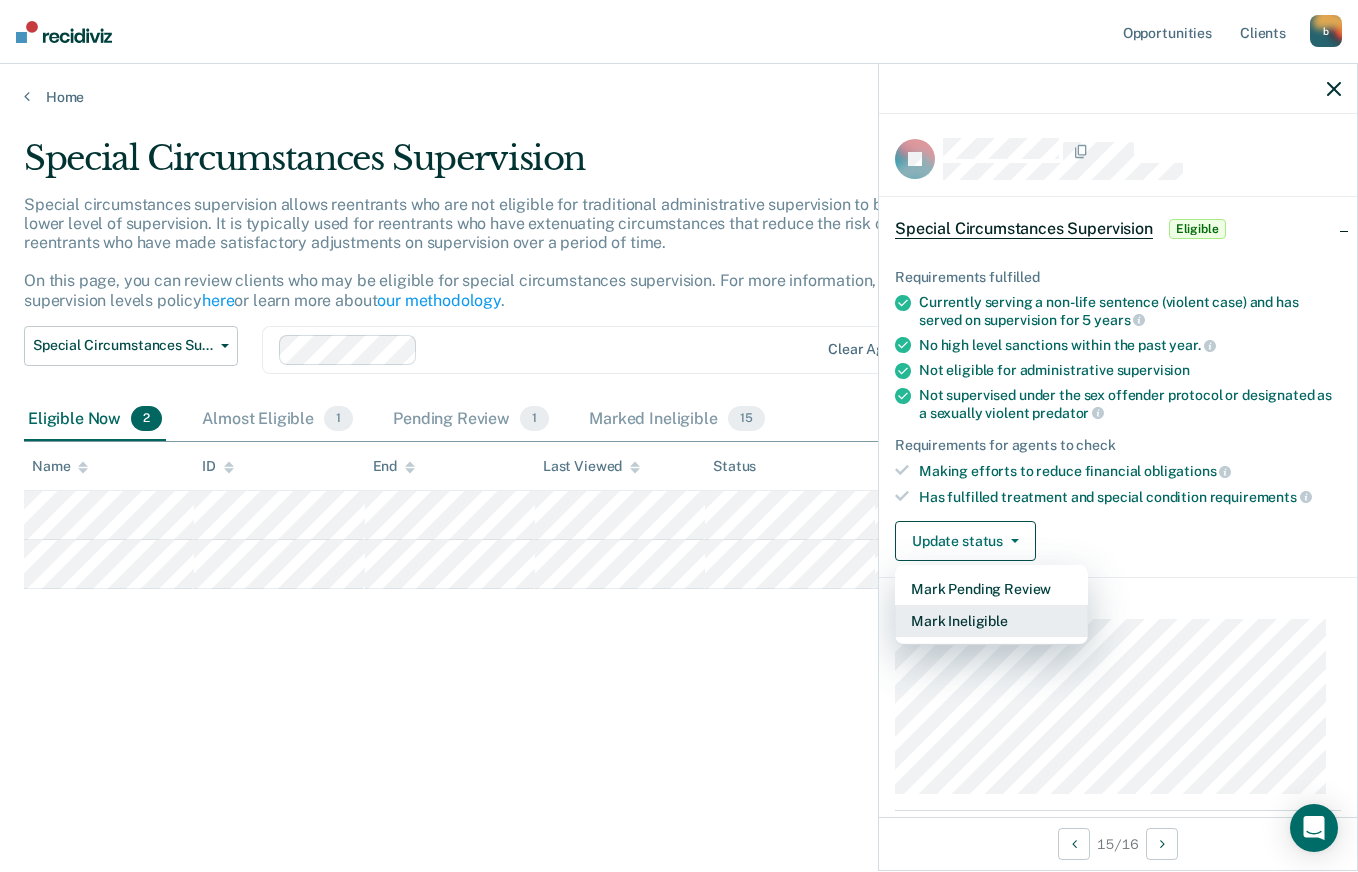 click on "Mark Ineligible" at bounding box center [991, 621] 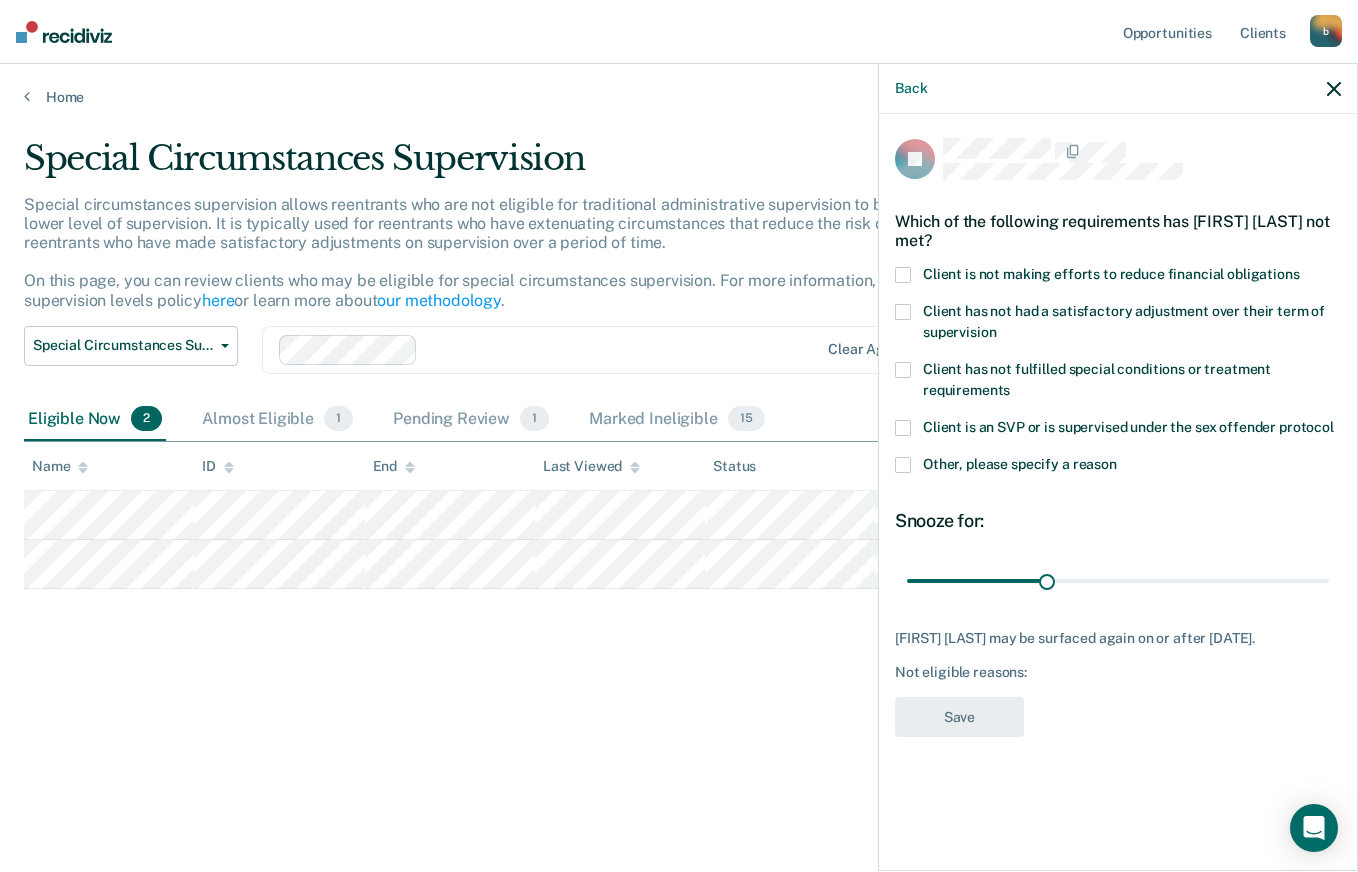 click at bounding box center [903, 275] 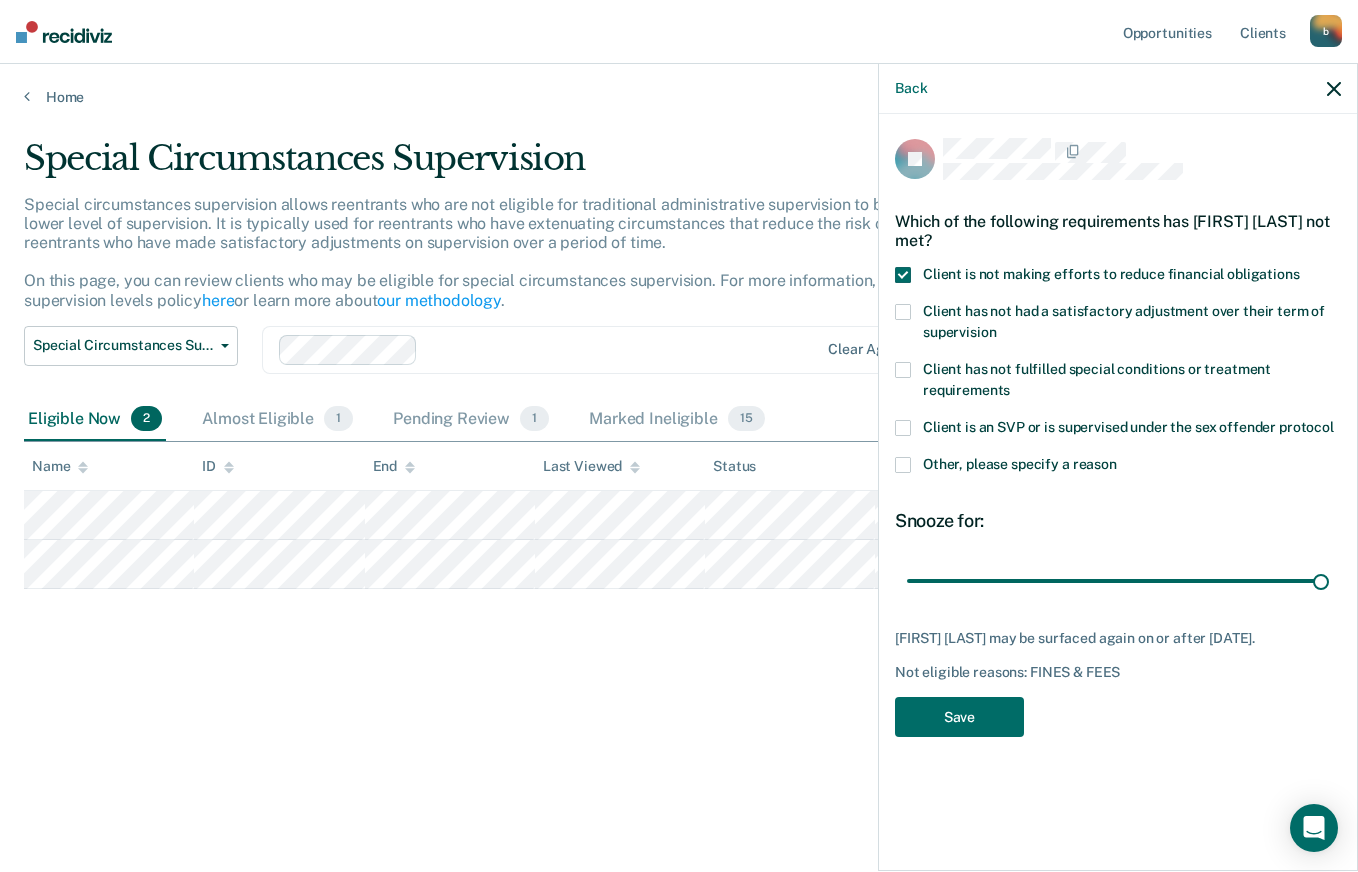 type on "90" 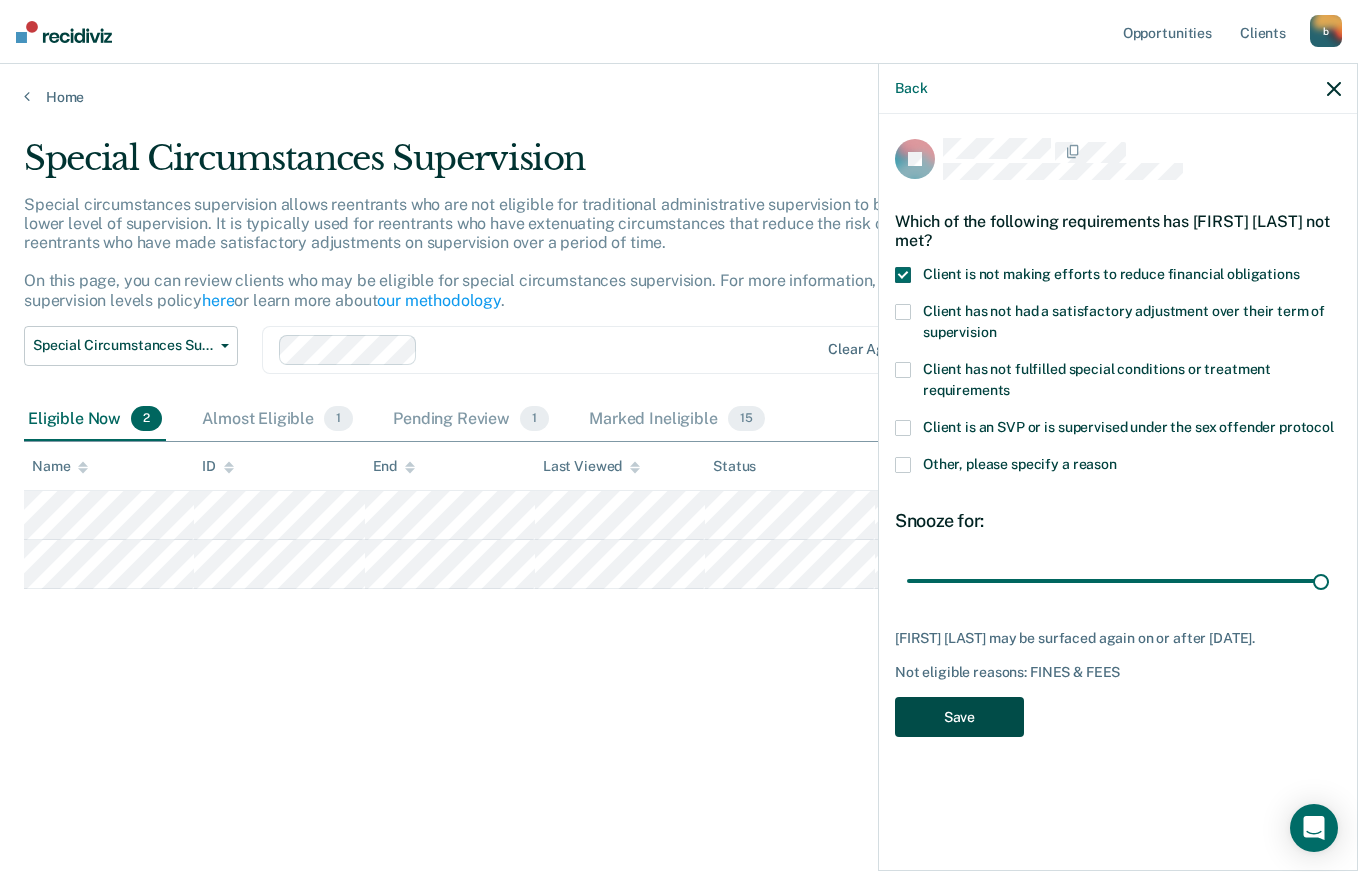 click on "Save" at bounding box center [959, 717] 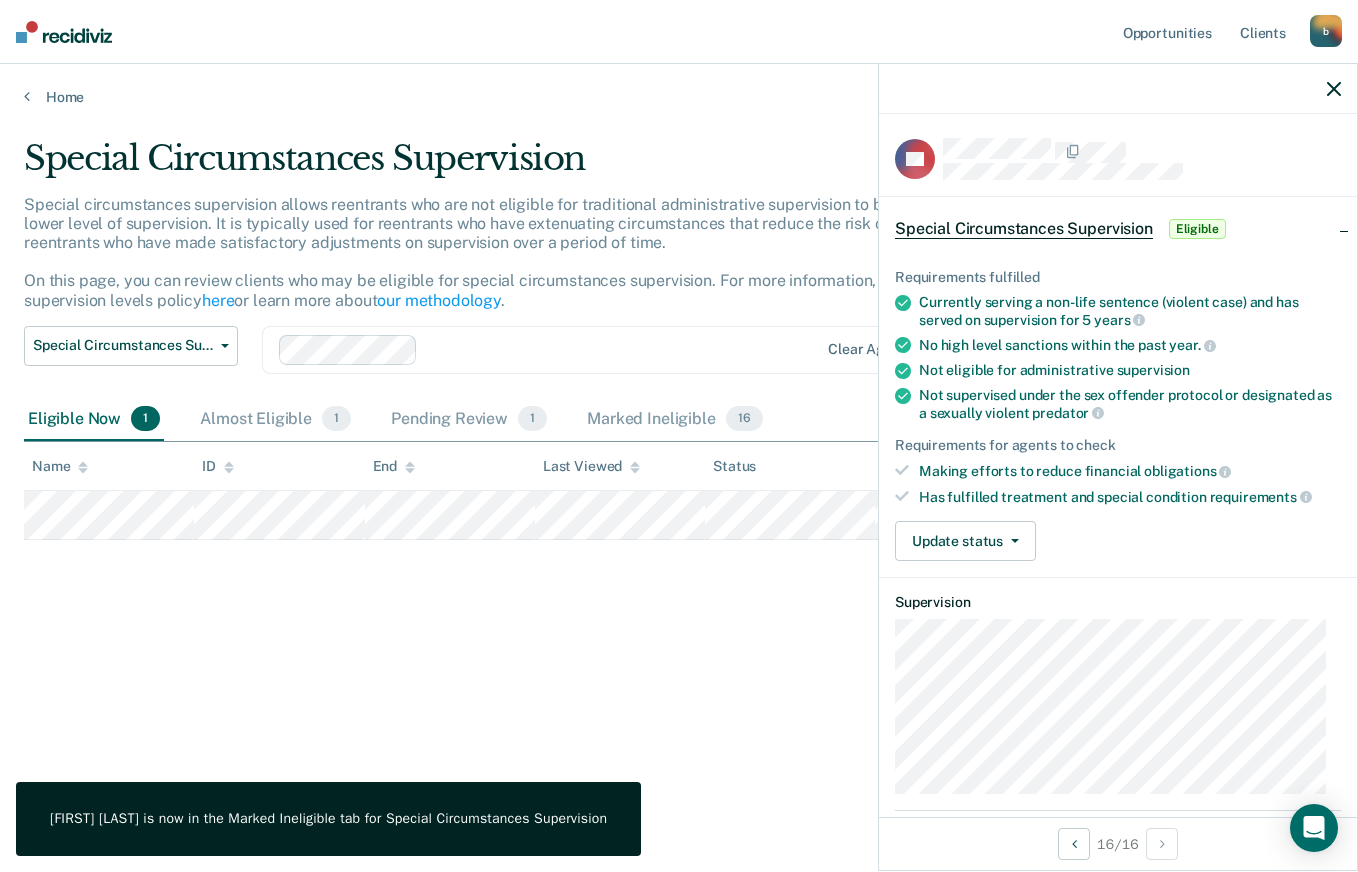 click at bounding box center (1015, 541) 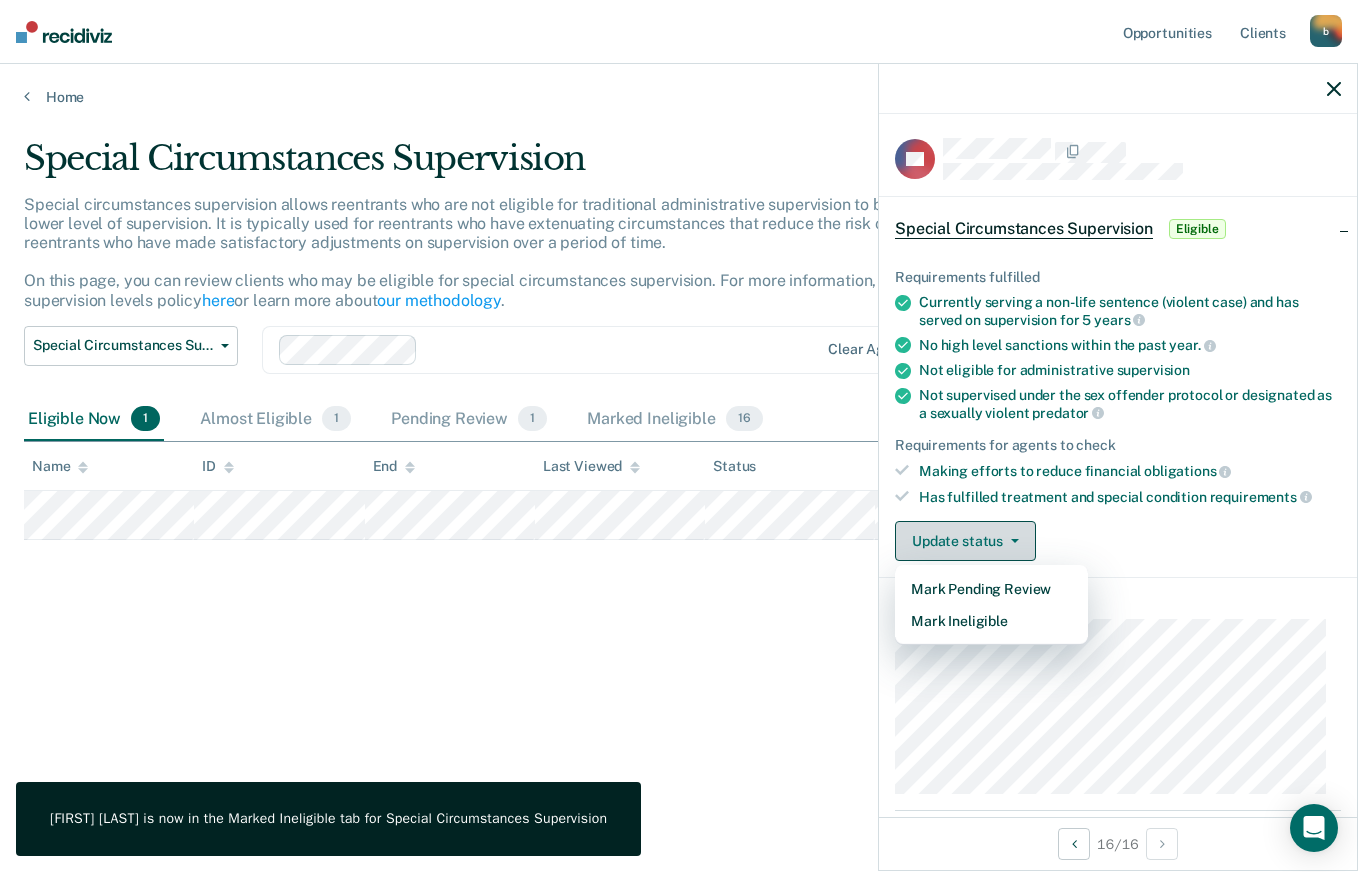 click on "Mark Ineligible" at bounding box center (991, 621) 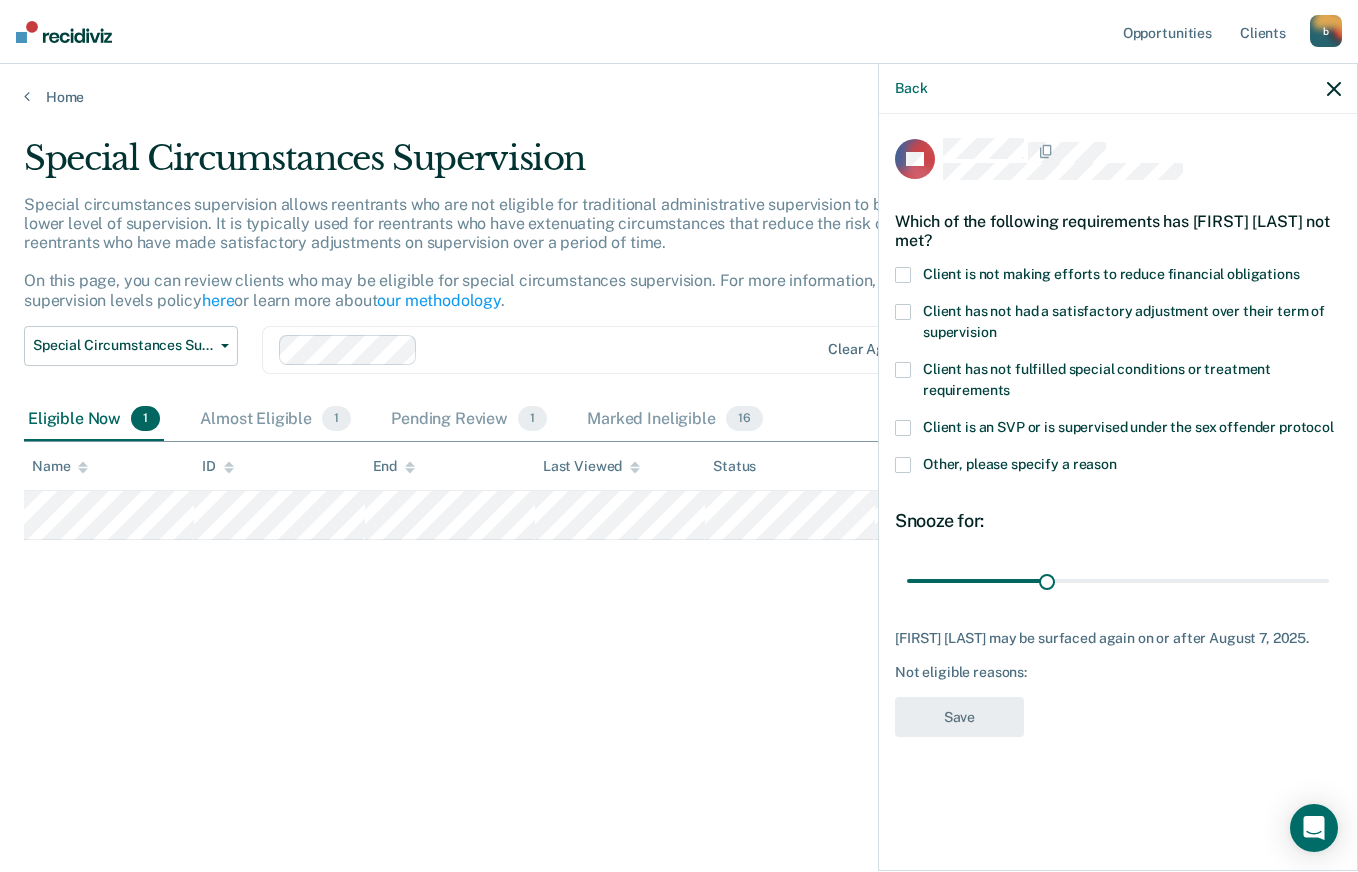 click at bounding box center [903, 275] 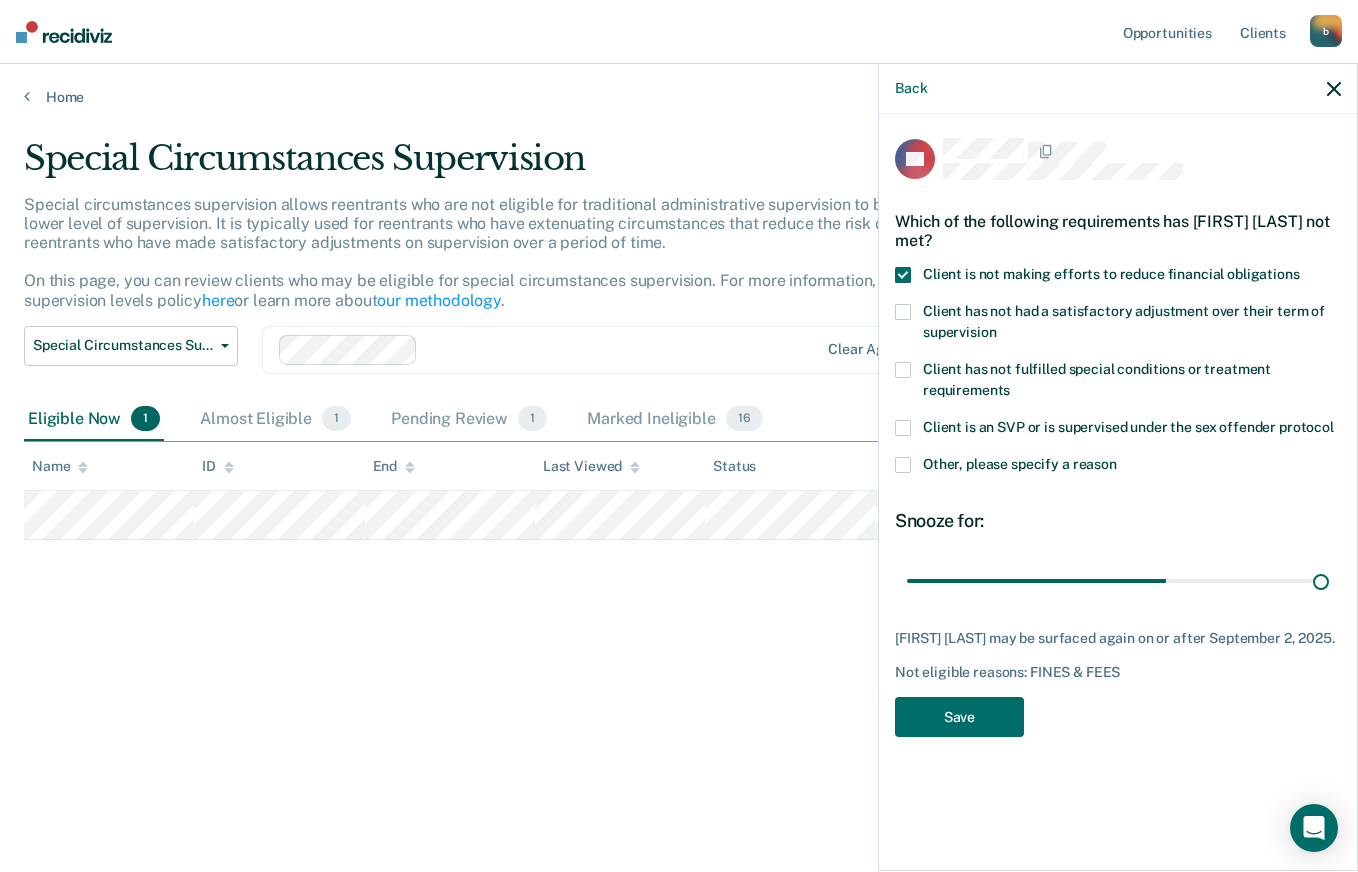 type on "90" 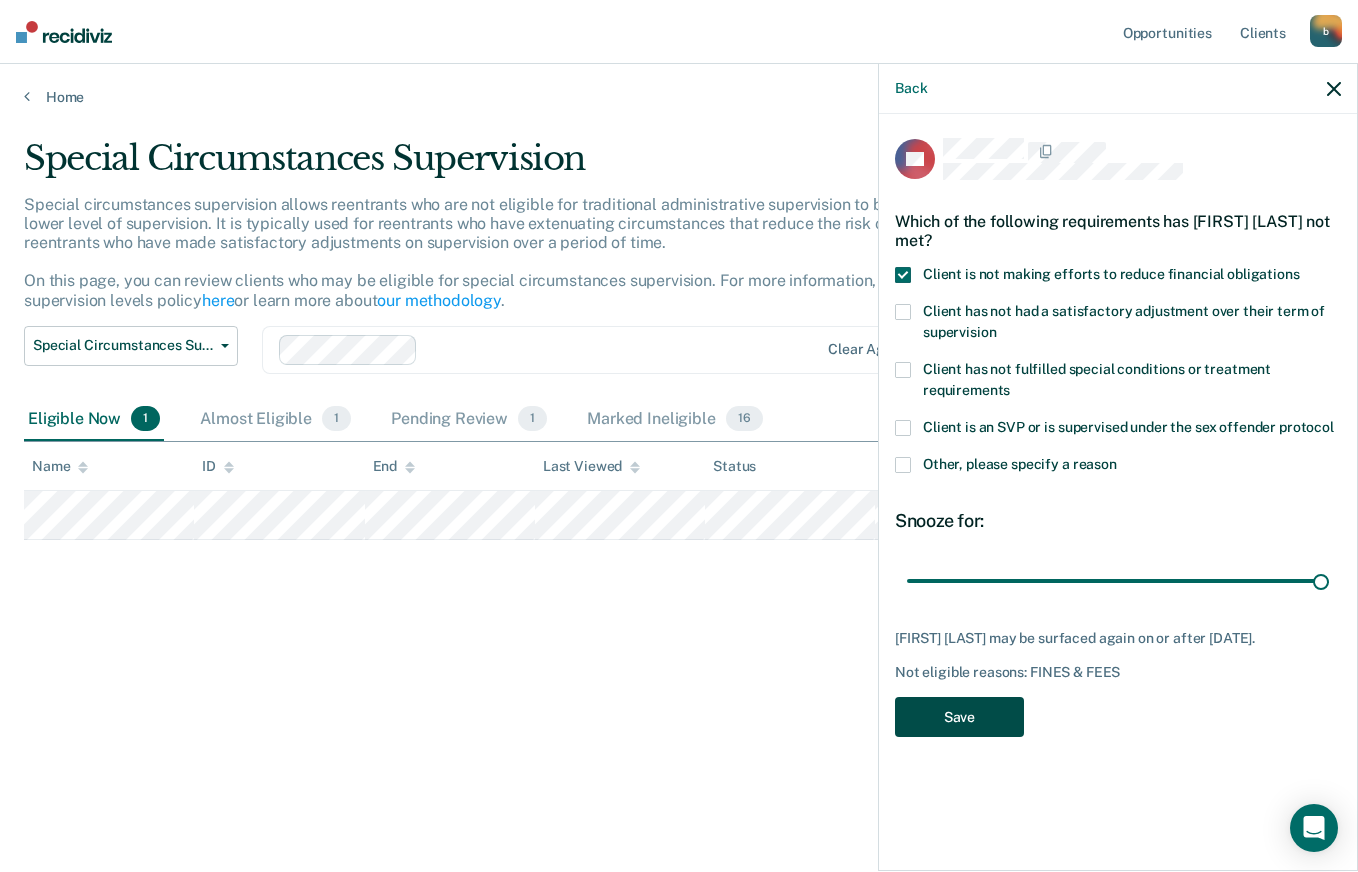 click on "Save" at bounding box center (959, 717) 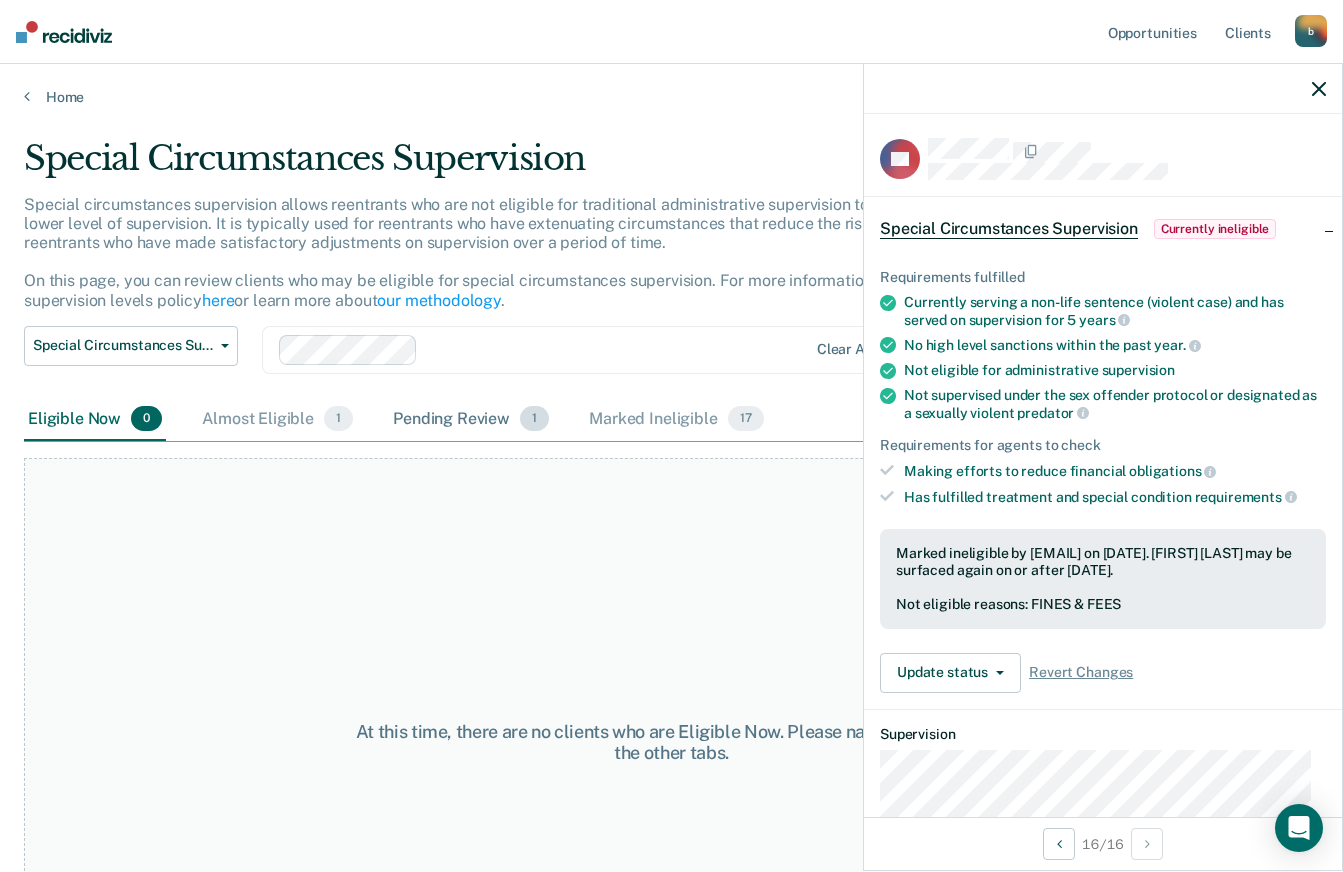 click on "Pending Review 1" at bounding box center (471, 420) 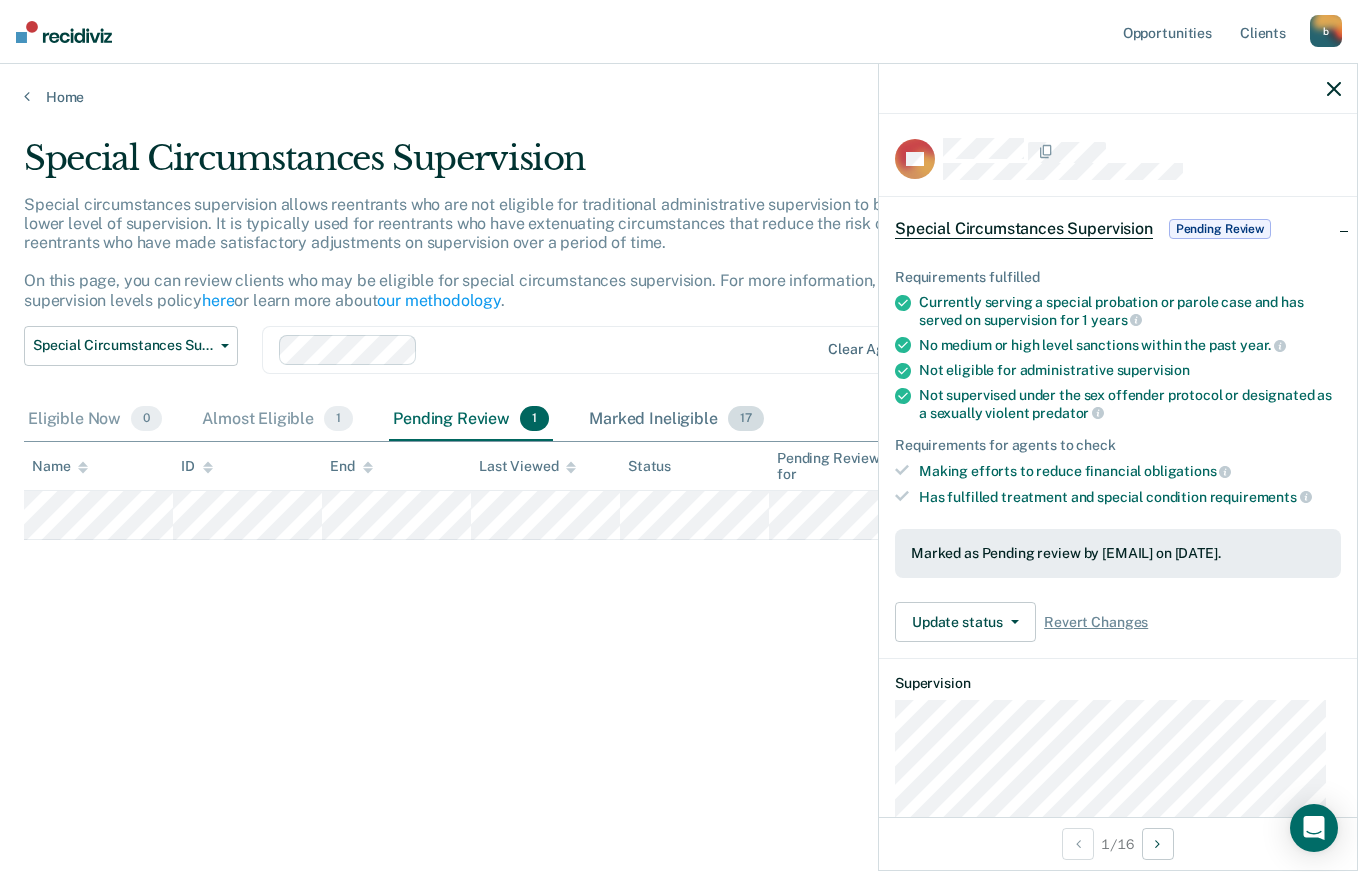click on "Marked Ineligible 17" at bounding box center [676, 420] 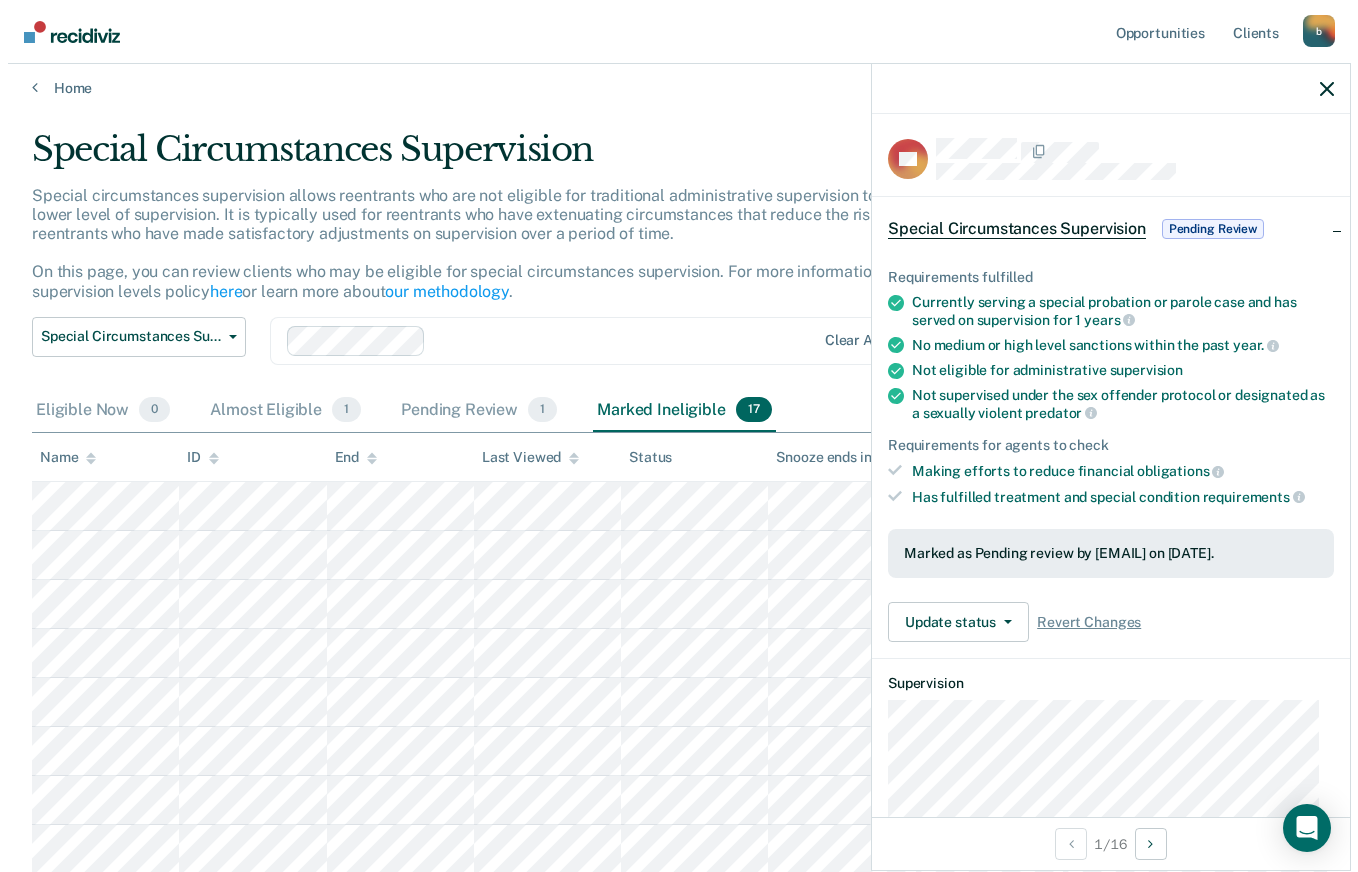 scroll, scrollTop: 0, scrollLeft: 0, axis: both 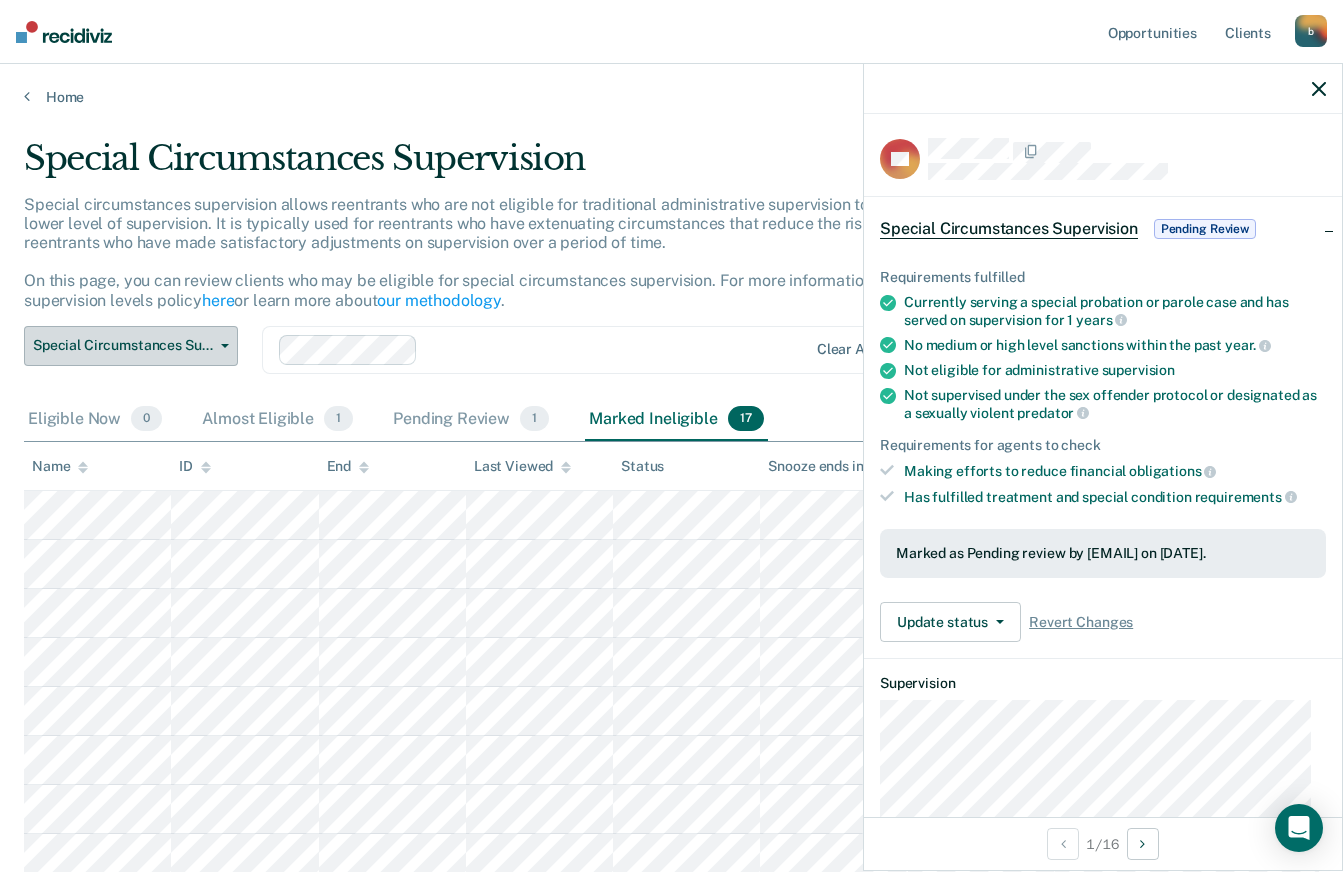 click at bounding box center (225, 346) 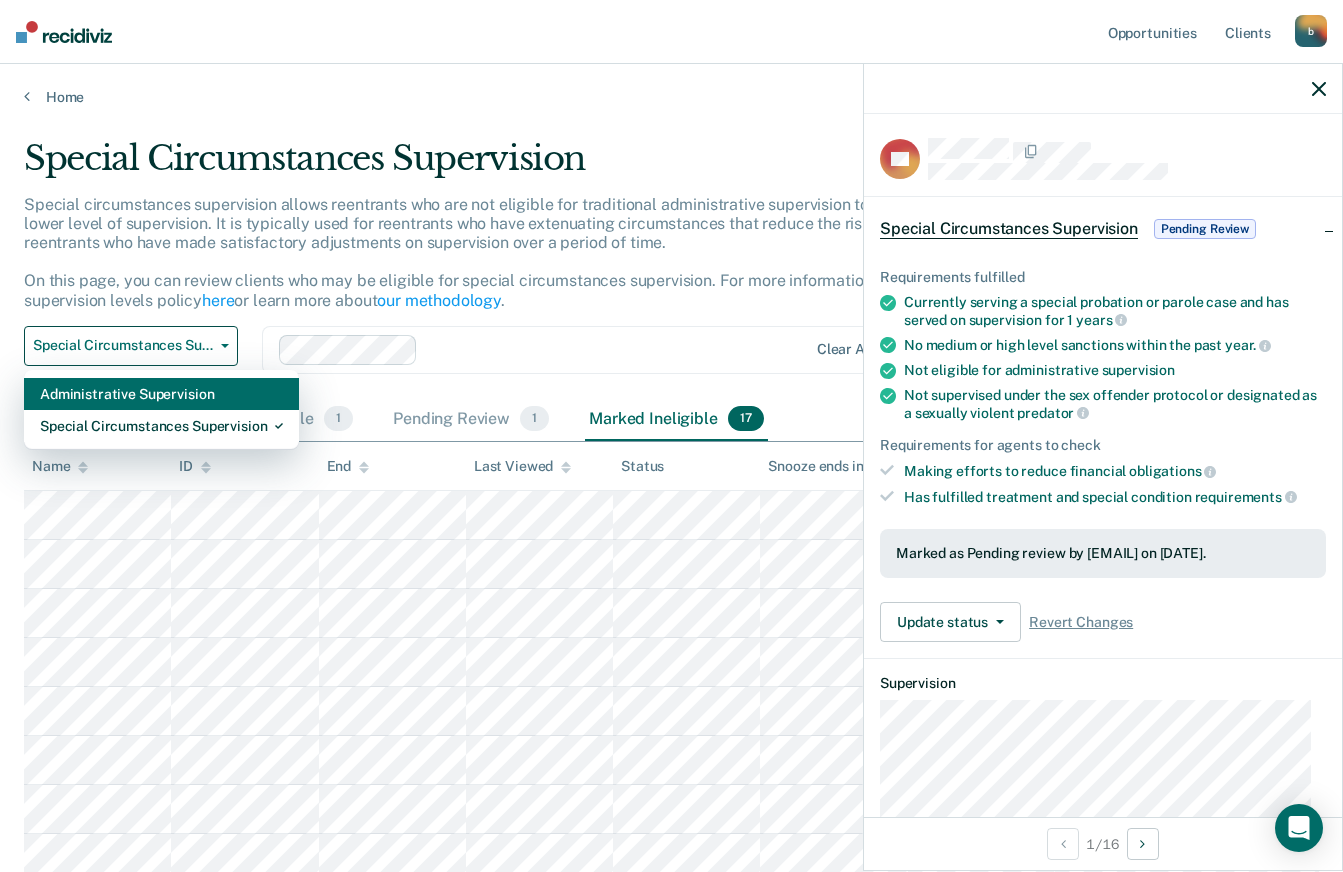 click on "Administrative Supervision" at bounding box center [161, 394] 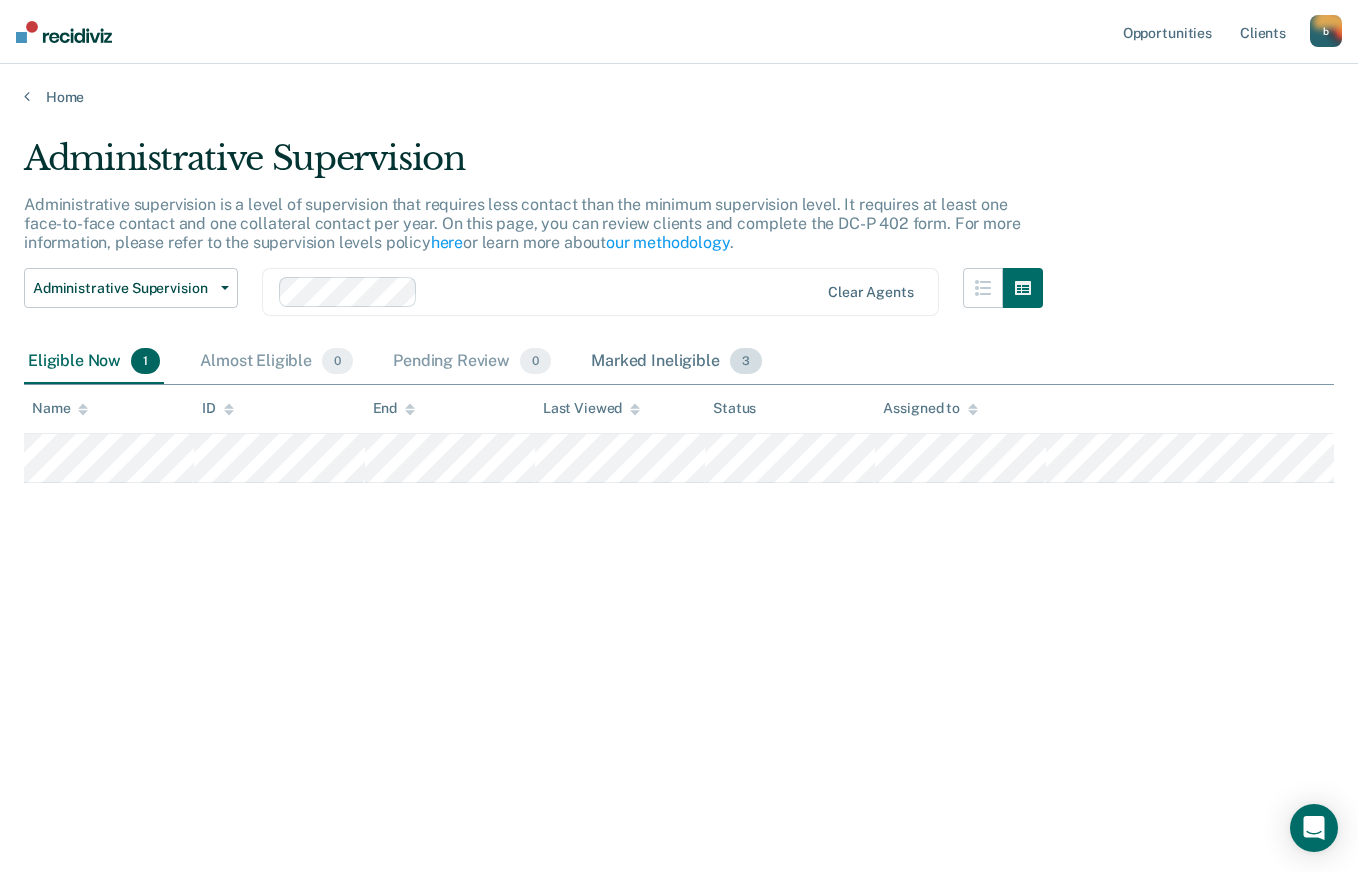 click on "Marked Ineligible 3" at bounding box center (676, 362) 